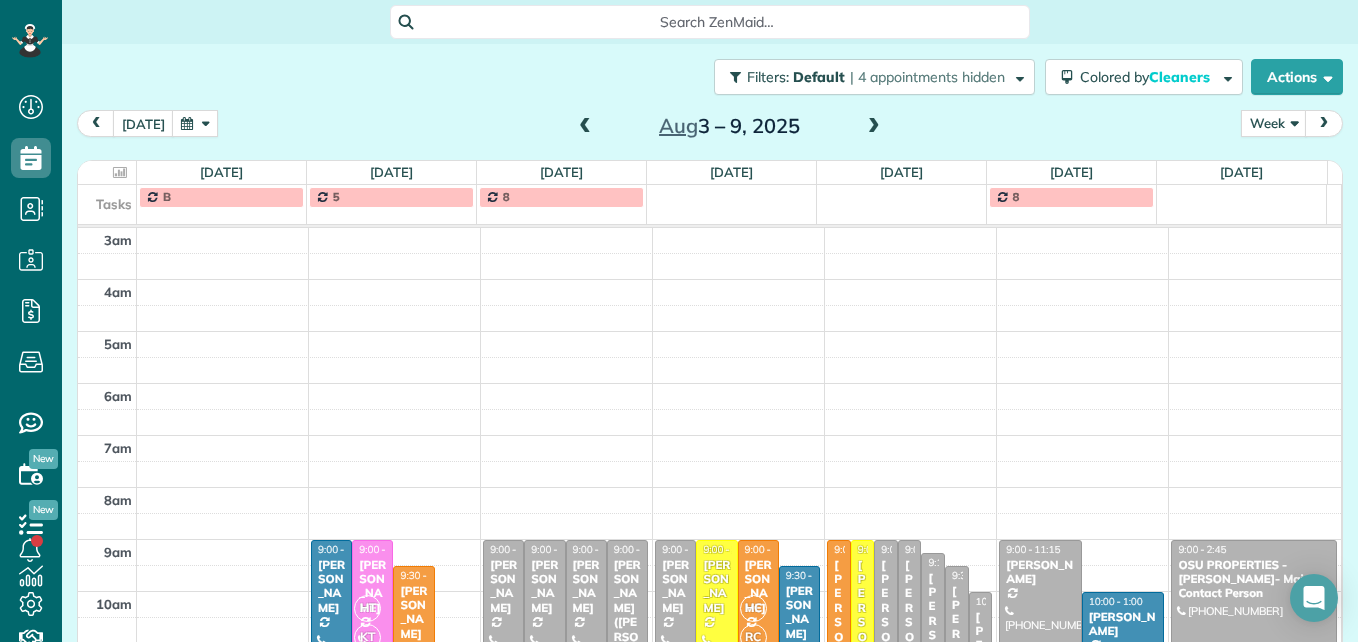 scroll, scrollTop: 0, scrollLeft: 0, axis: both 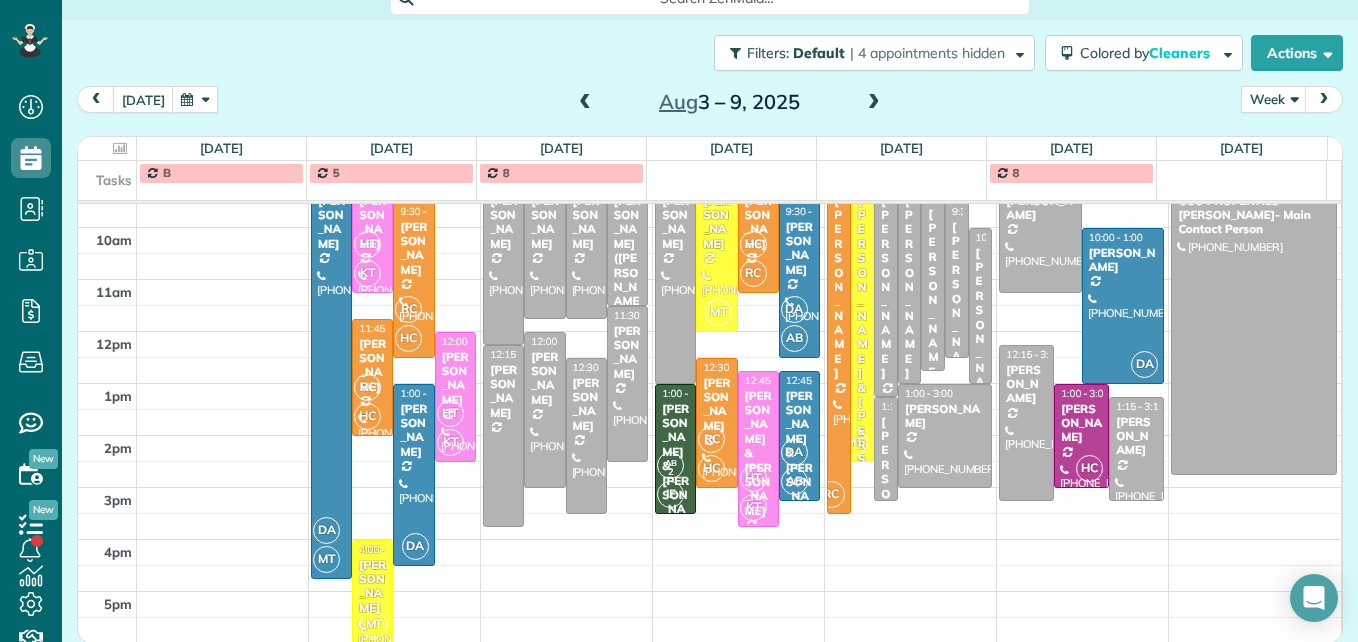 click at bounding box center [585, 103] 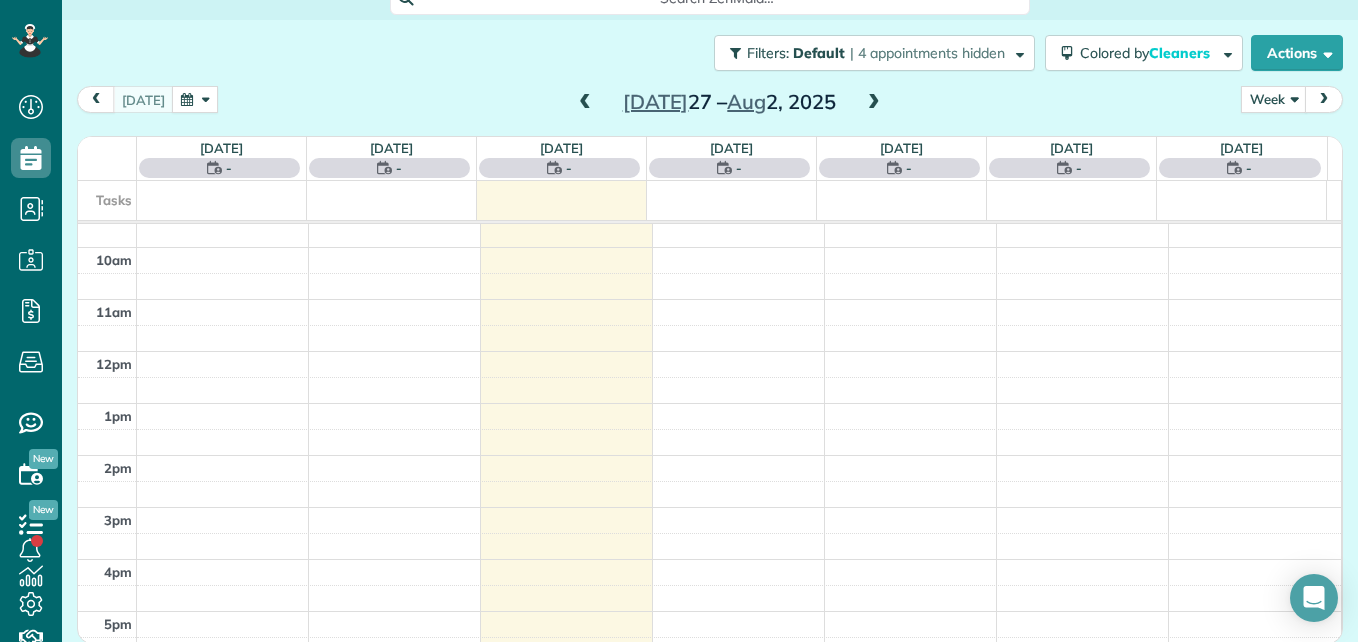 scroll, scrollTop: 209, scrollLeft: 0, axis: vertical 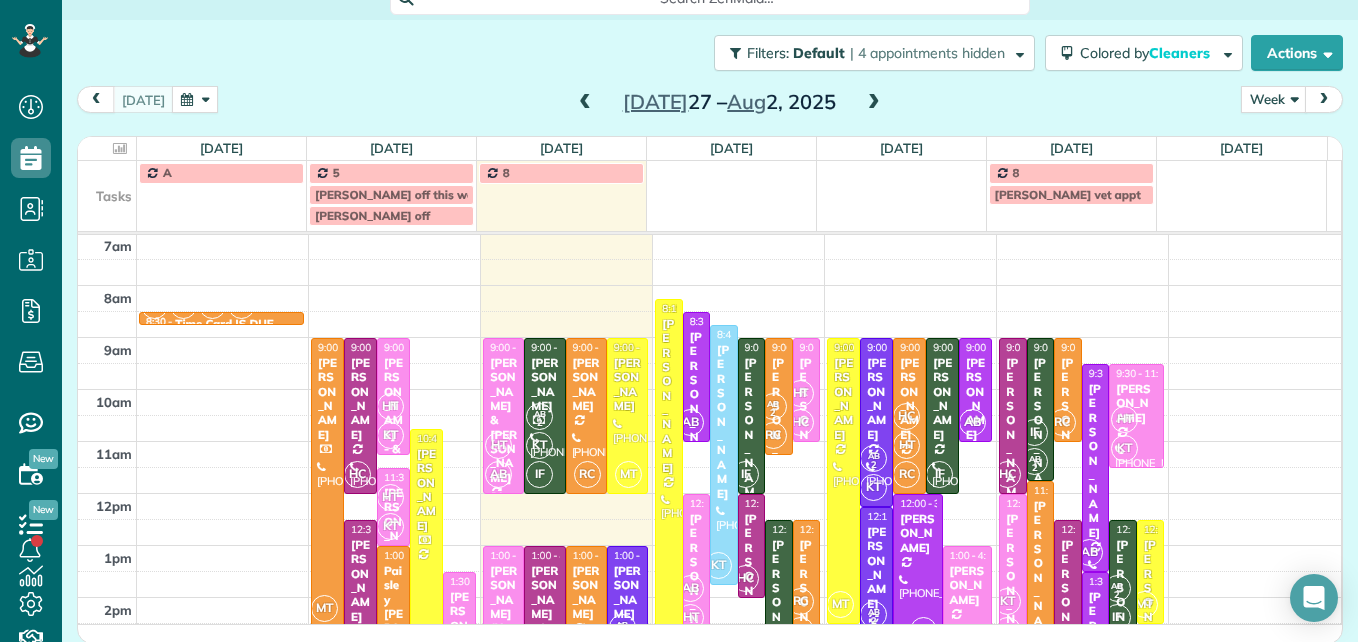 click at bounding box center (585, 103) 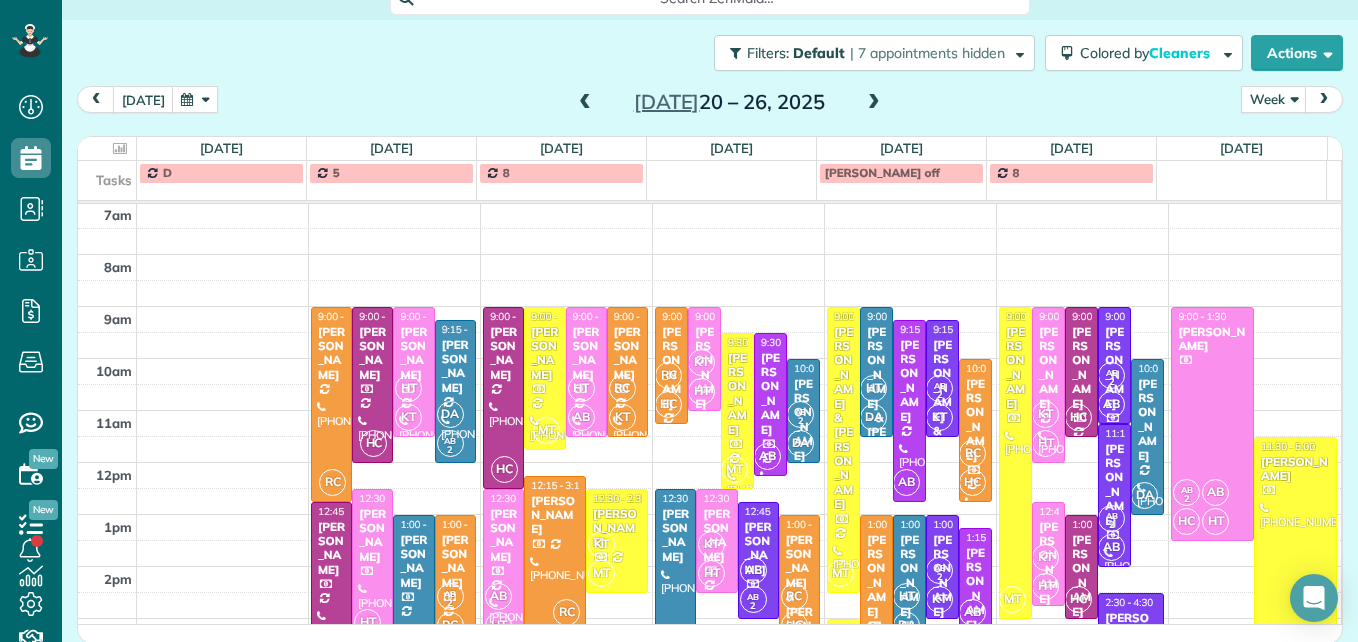 click at bounding box center [874, 103] 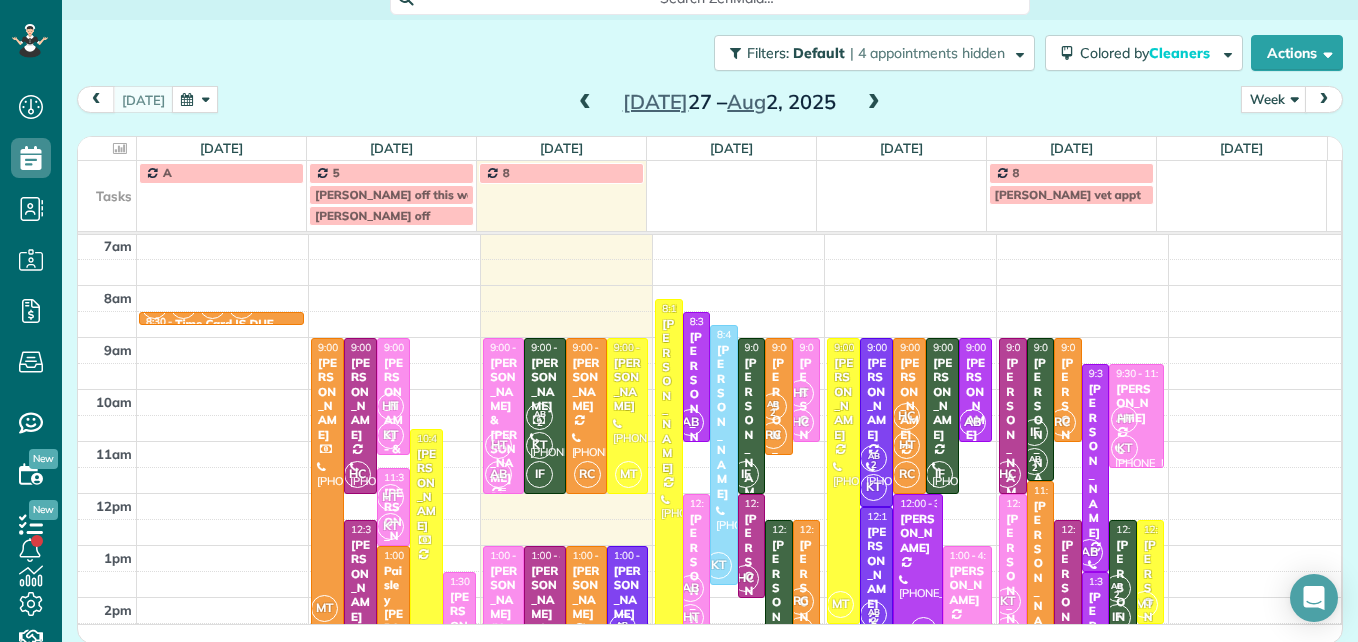 click on "[PERSON_NAME] & [PERSON_NAME]" at bounding box center (503, 420) 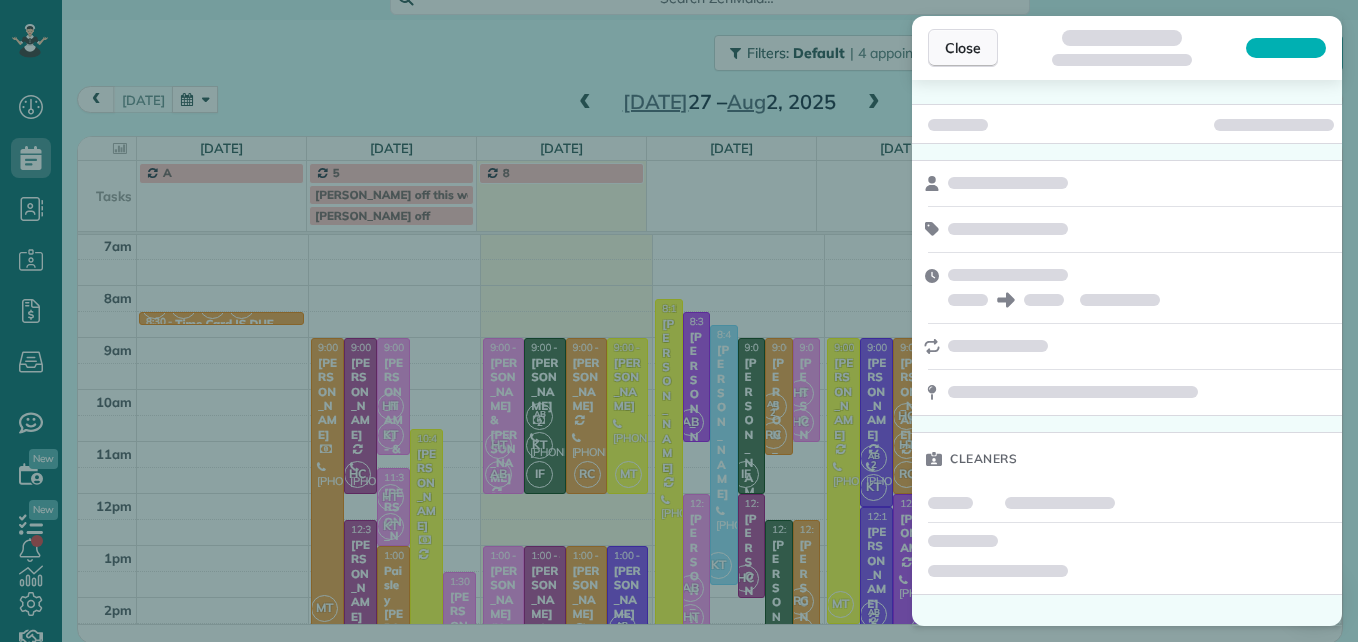 click on "Close" at bounding box center (963, 48) 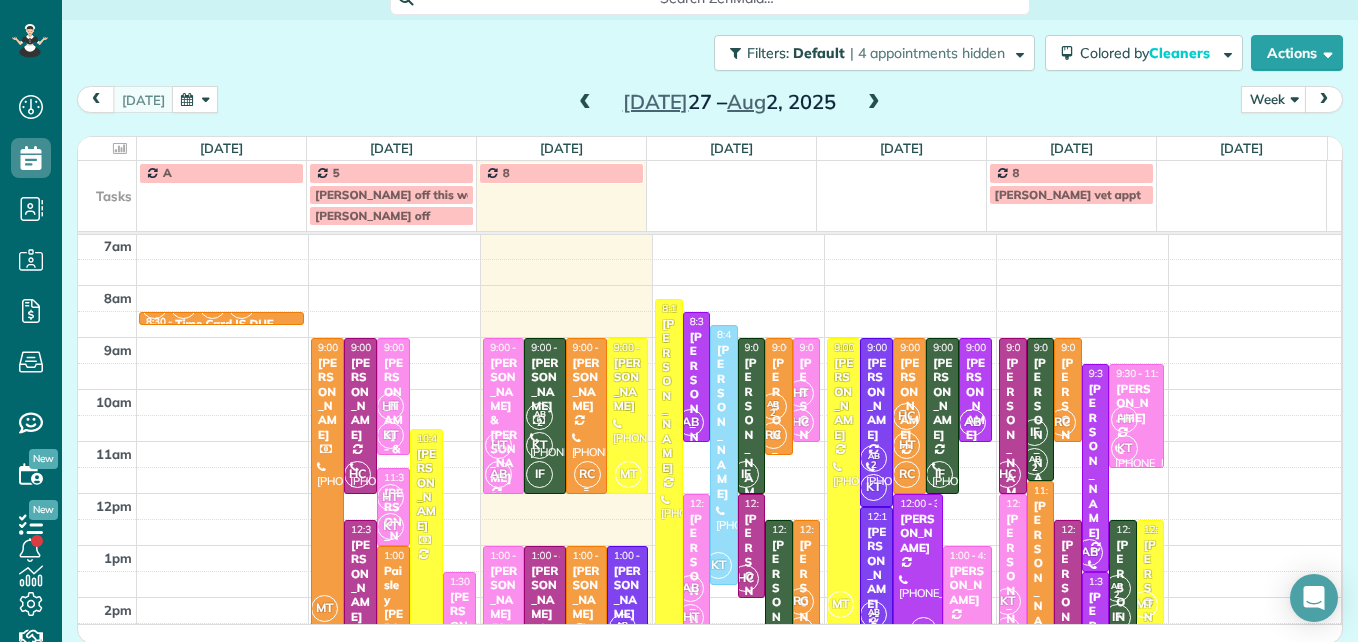 click on "[PERSON_NAME]" at bounding box center [586, 385] 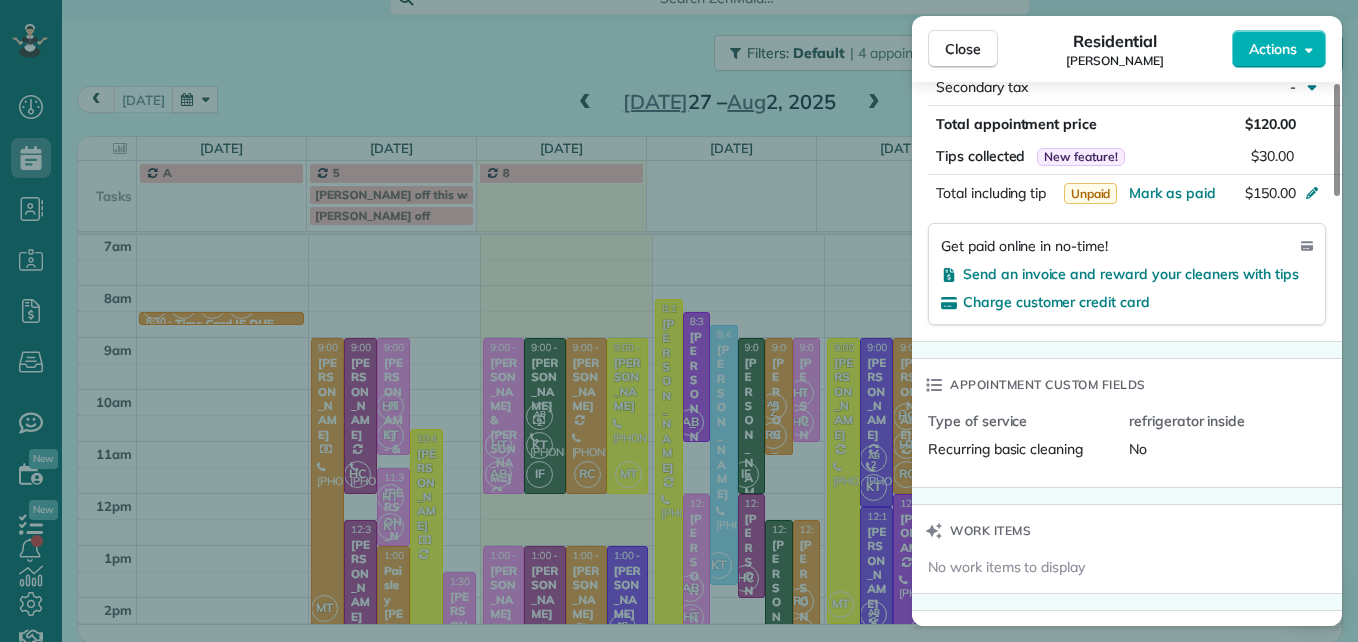scroll, scrollTop: 1200, scrollLeft: 0, axis: vertical 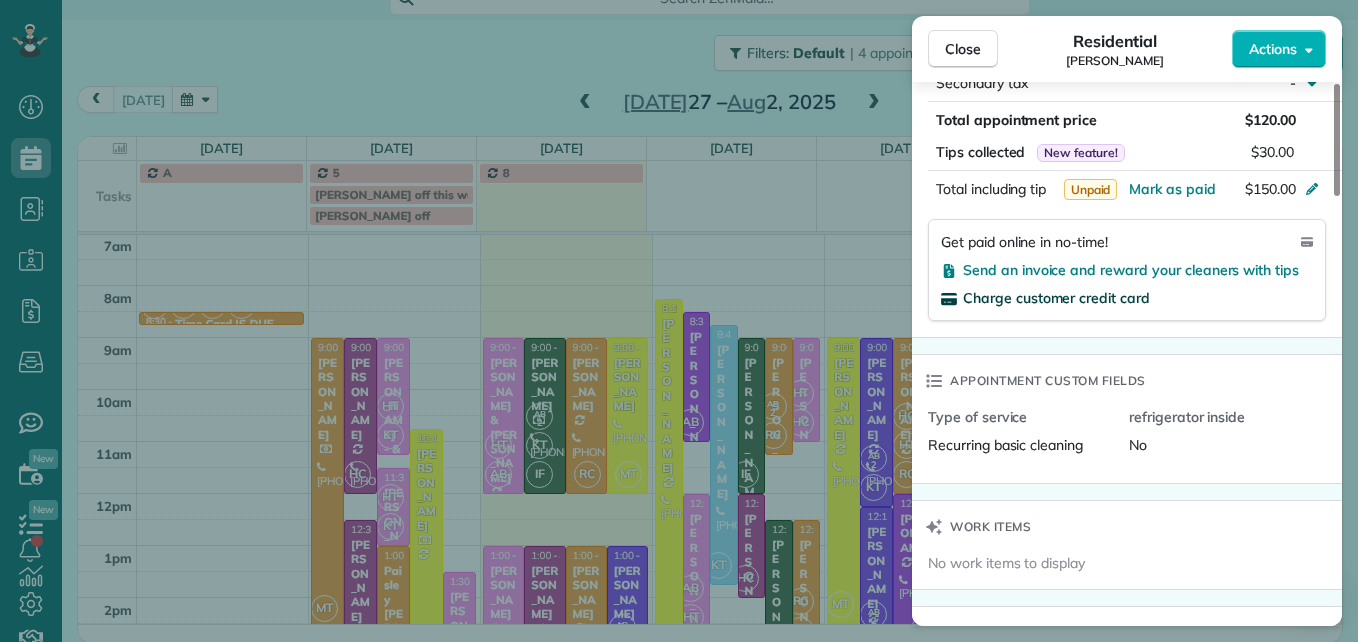 click on "Charge customer credit card" at bounding box center [1056, 298] 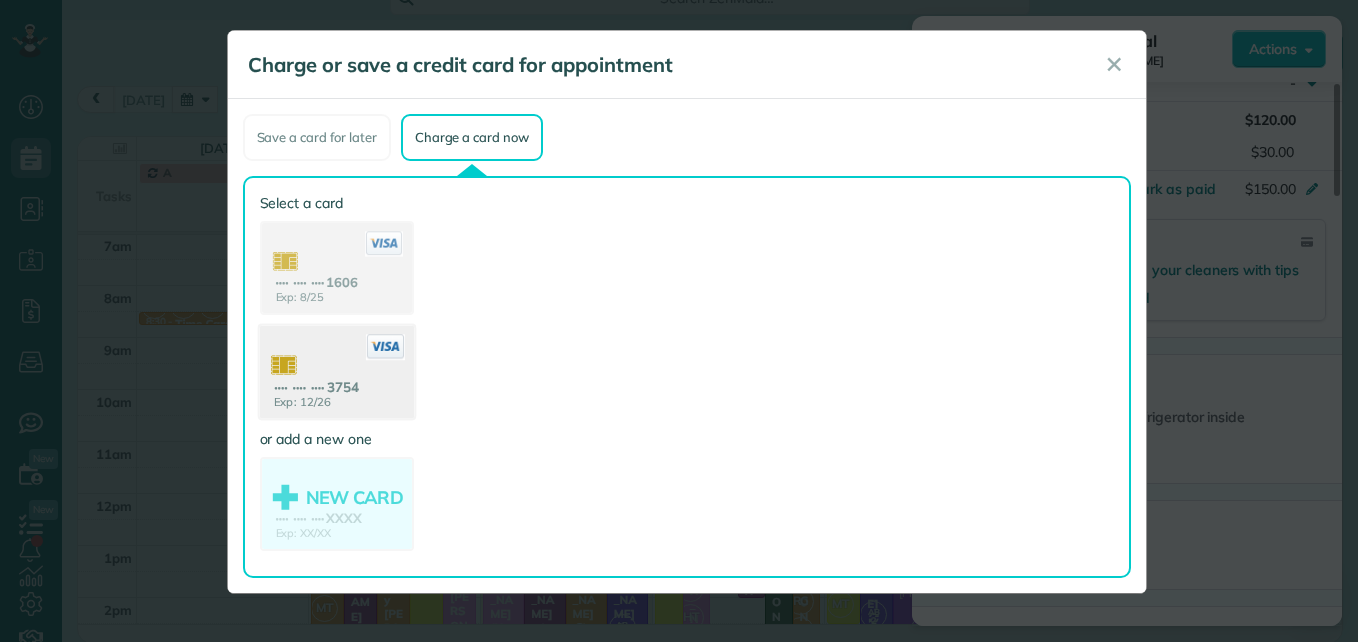 click 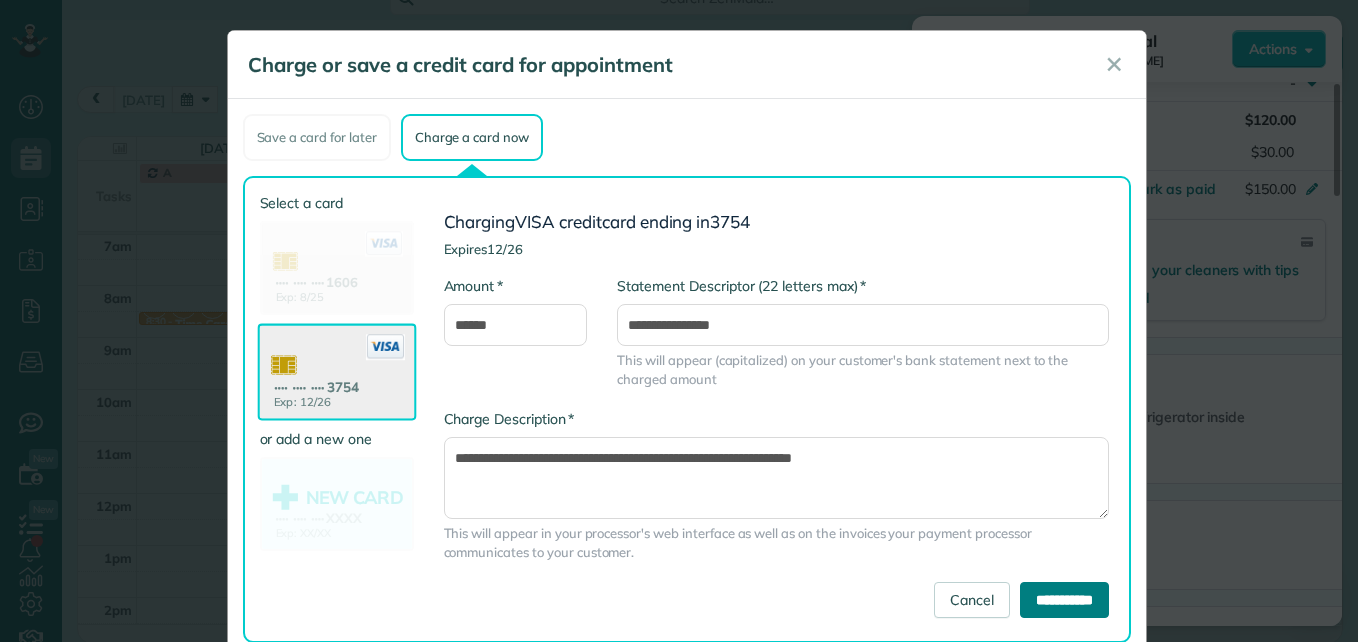 click on "**********" at bounding box center (1064, 600) 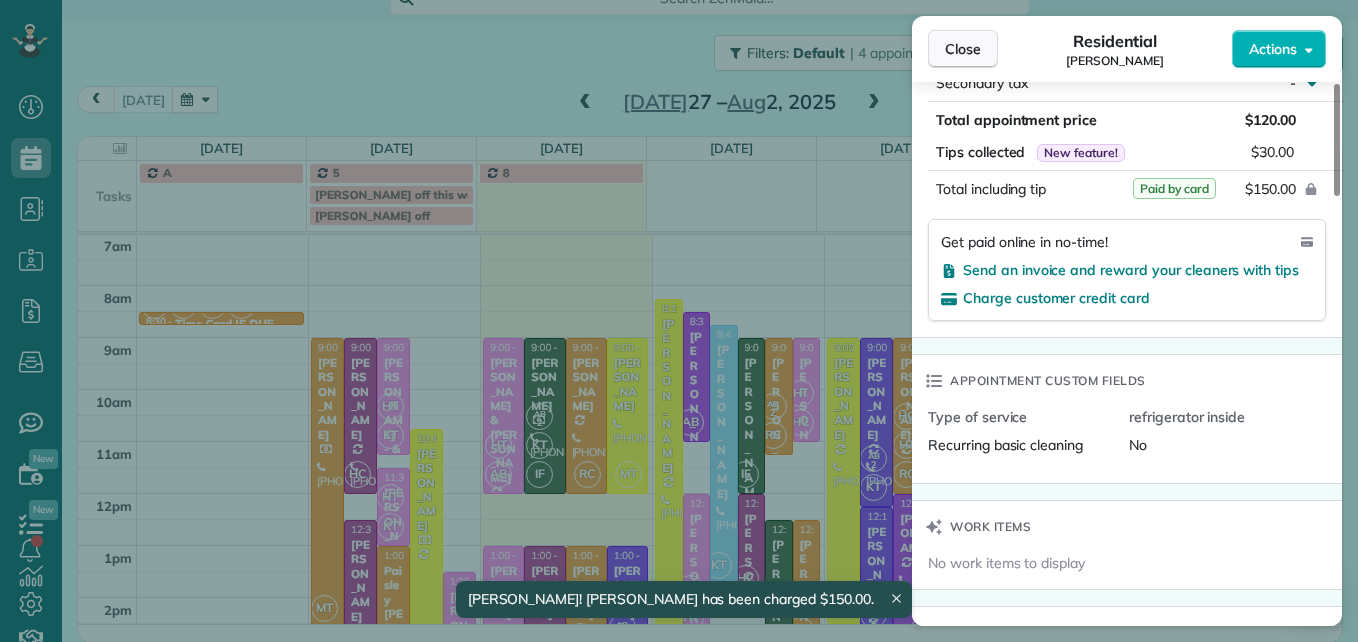 scroll, scrollTop: 1187, scrollLeft: 0, axis: vertical 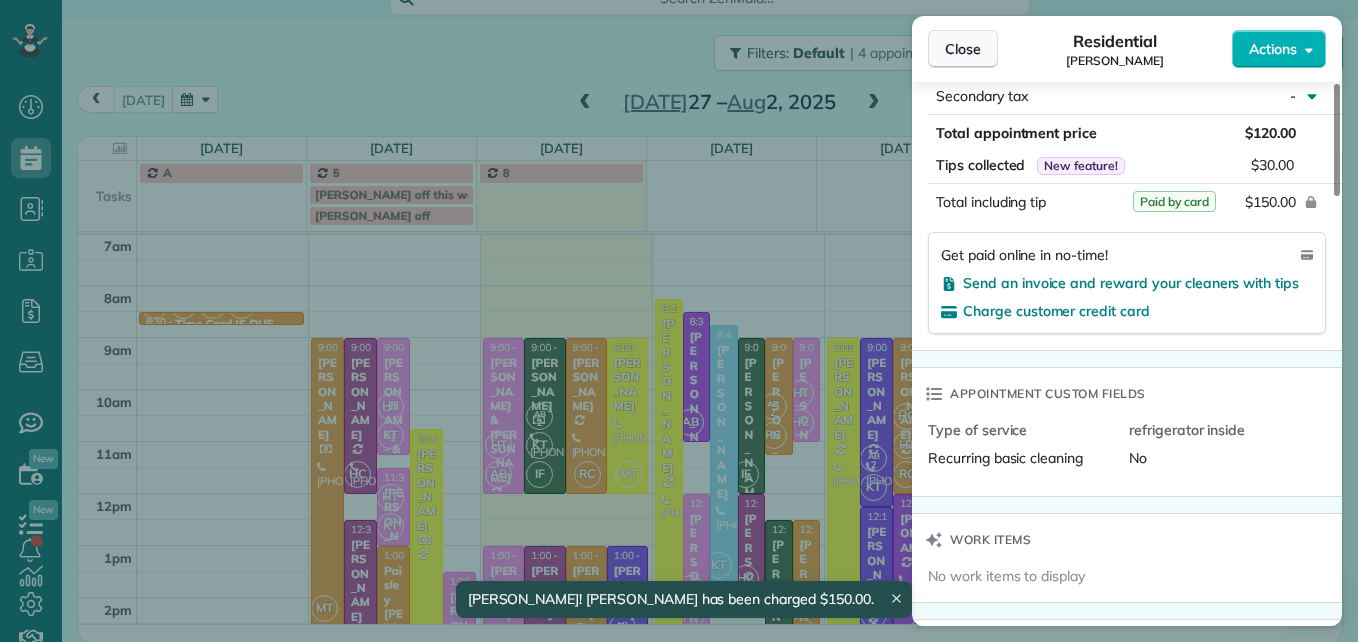 click on "Close" at bounding box center (963, 49) 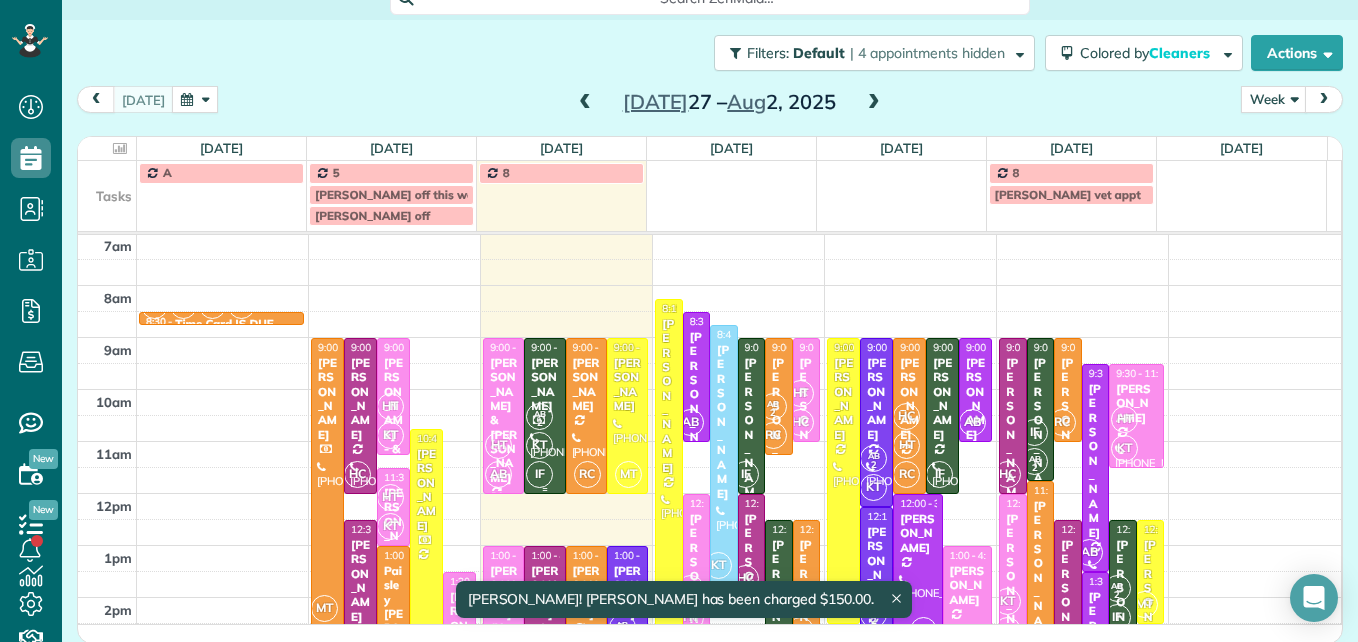 scroll, scrollTop: 309, scrollLeft: 0, axis: vertical 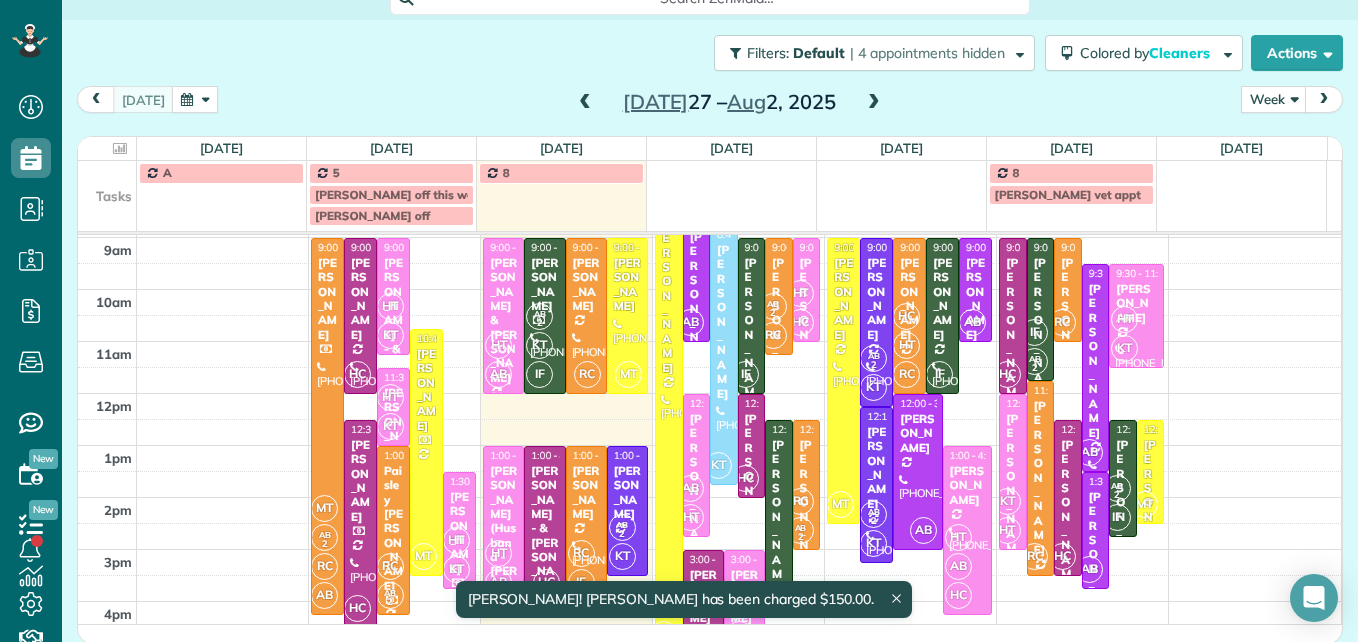 click on "[PERSON_NAME] (Husband - [PERSON_NAME]) [PERSON_NAME]" at bounding box center (503, 572) 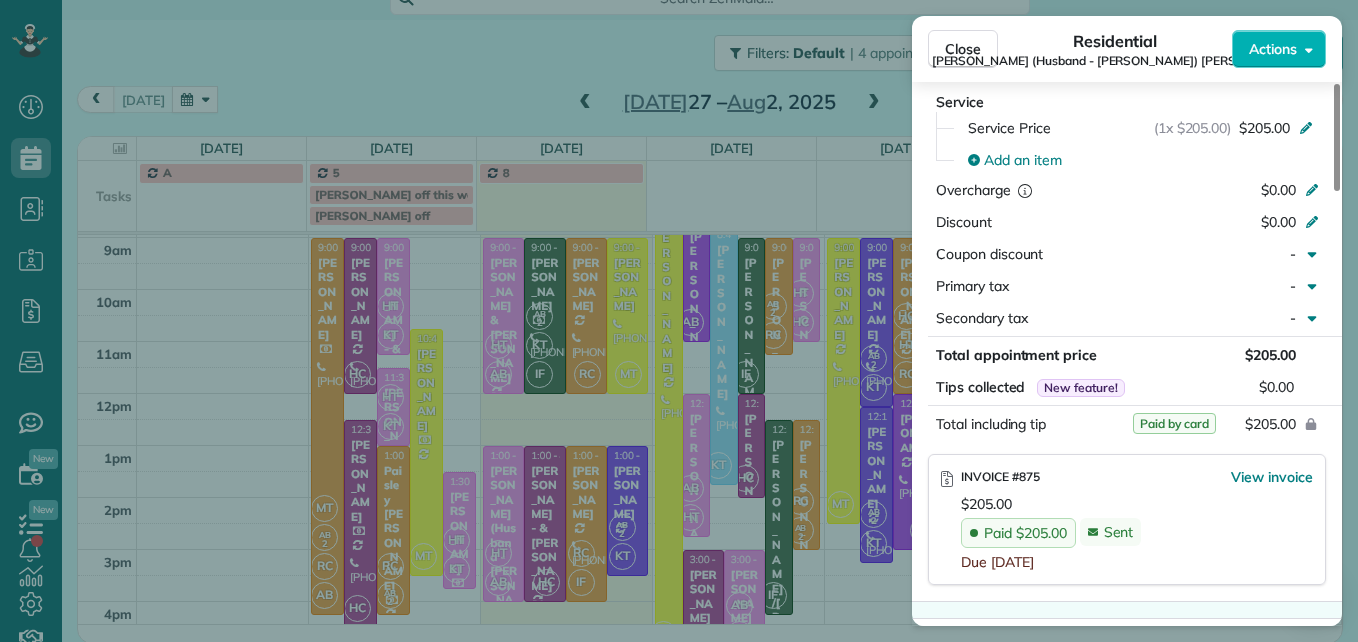 scroll, scrollTop: 1100, scrollLeft: 0, axis: vertical 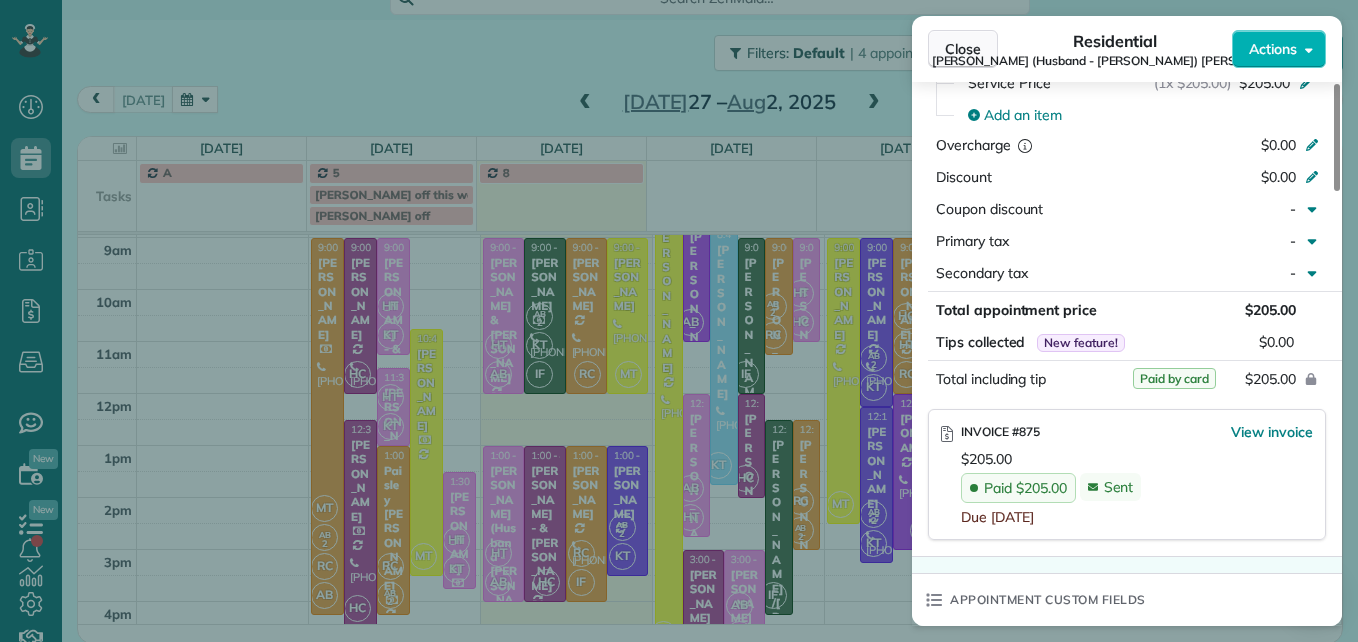 click on "Close" at bounding box center [963, 49] 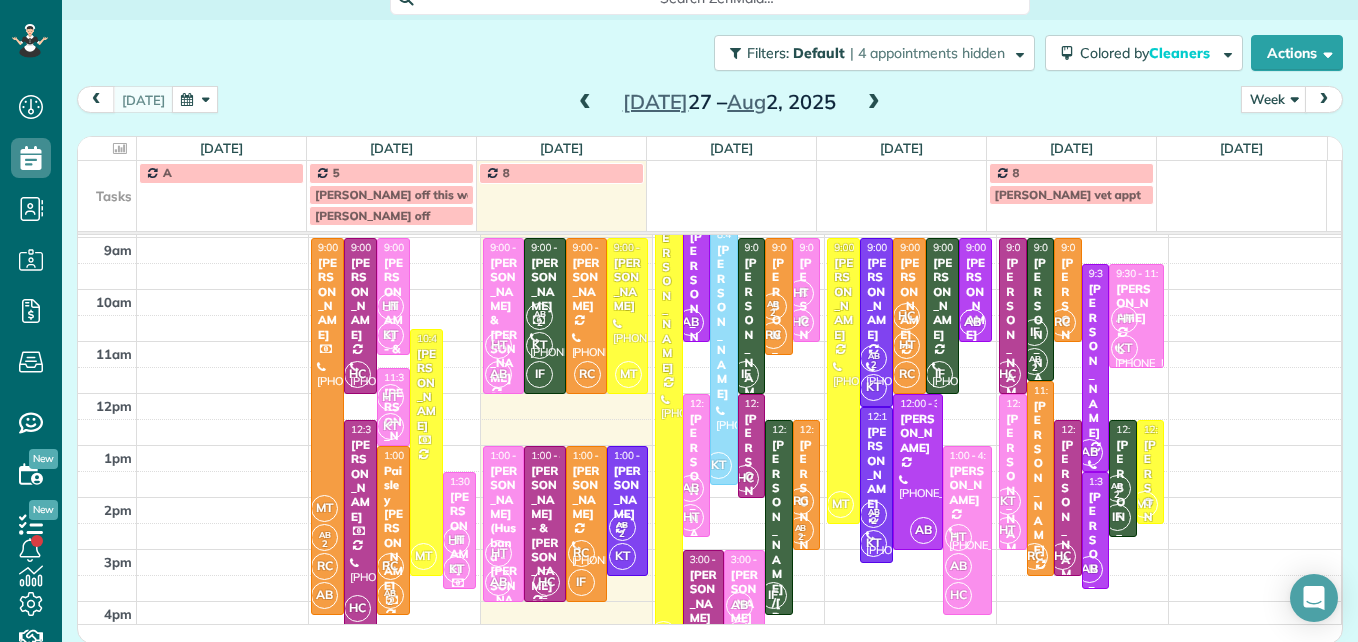 click on "[PERSON_NAME] - & [PERSON_NAME]" at bounding box center (544, 528) 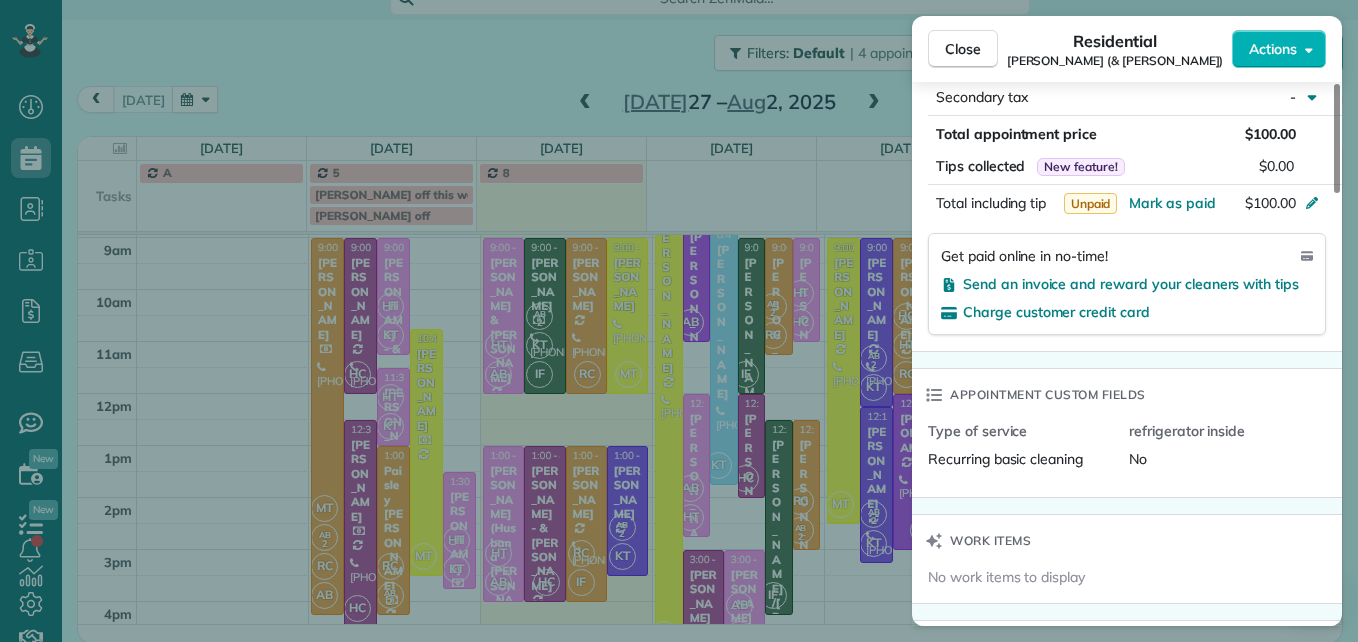 scroll, scrollTop: 1300, scrollLeft: 0, axis: vertical 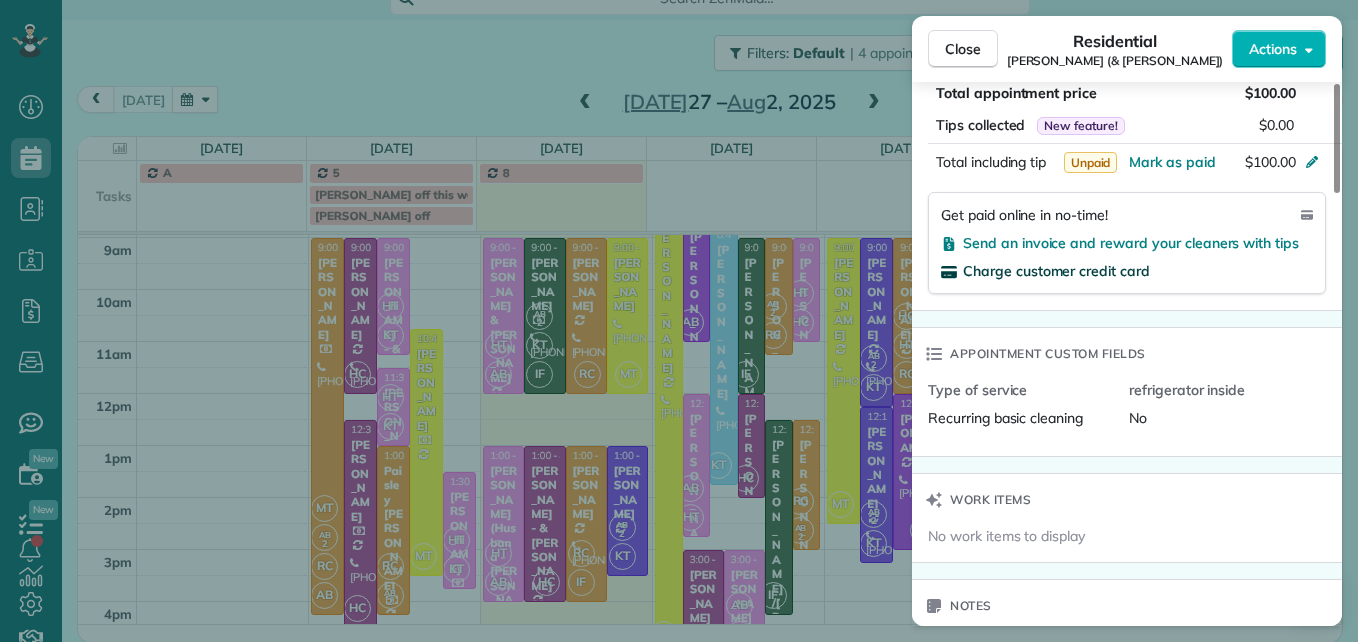click on "Charge customer credit card" at bounding box center [1056, 271] 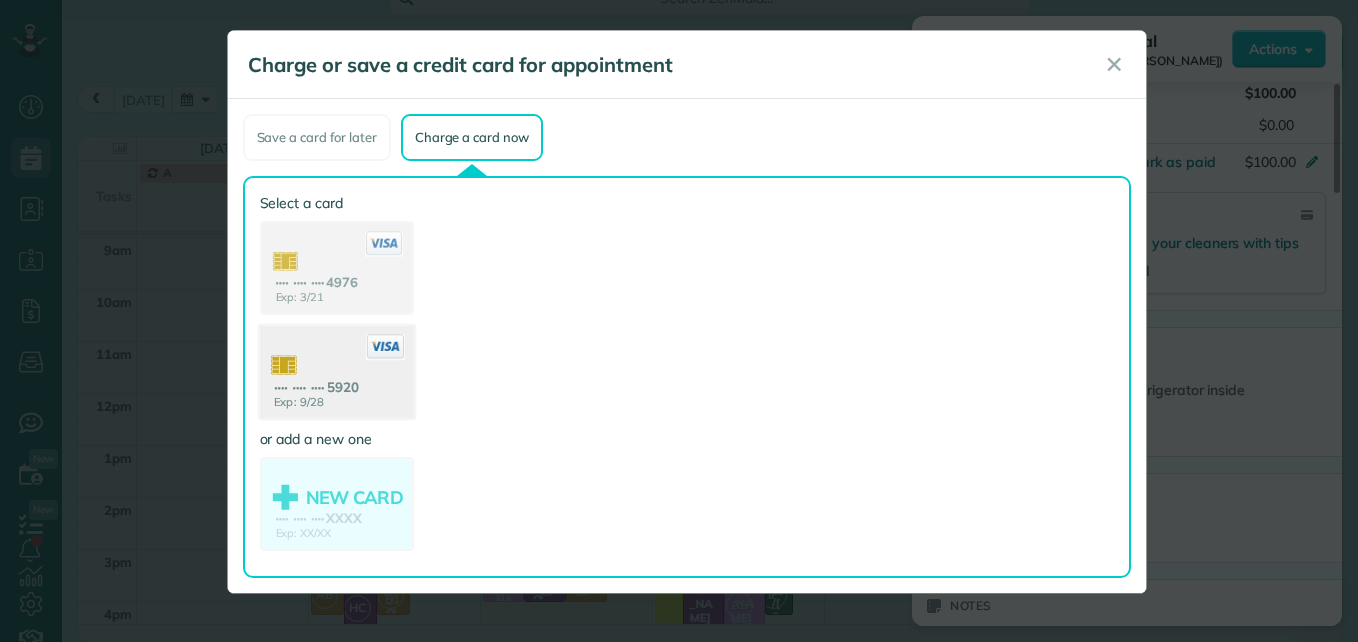 click 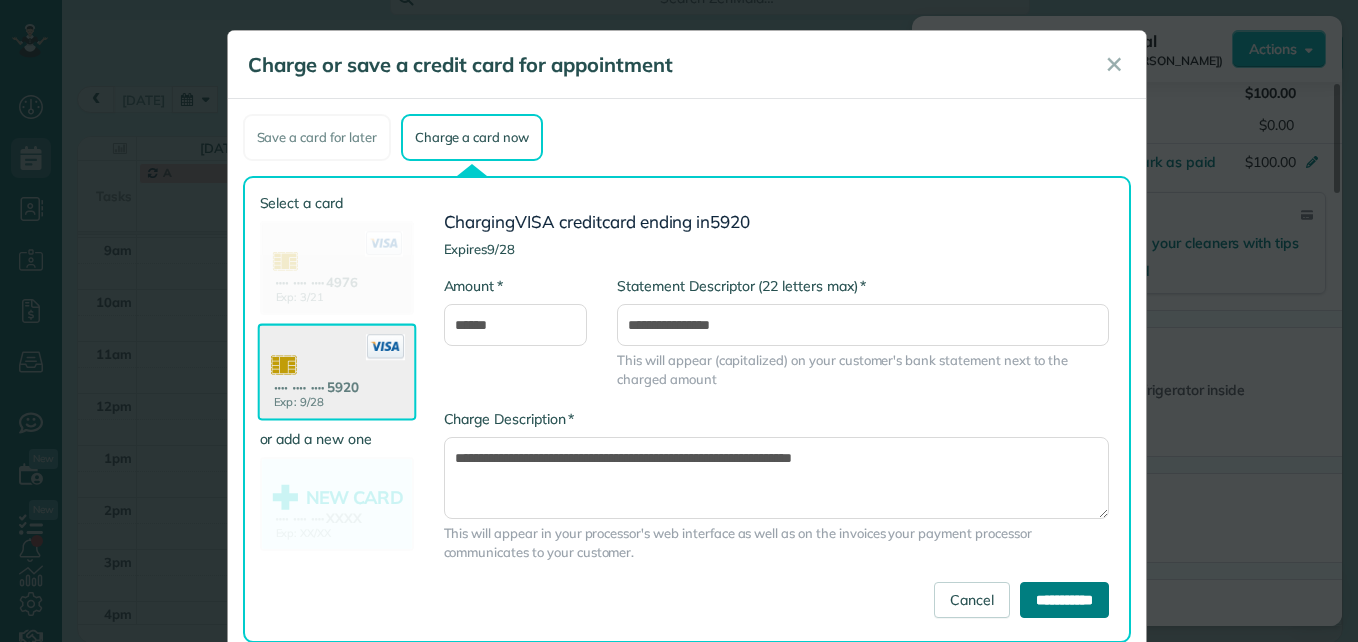 click on "**********" at bounding box center (1064, 600) 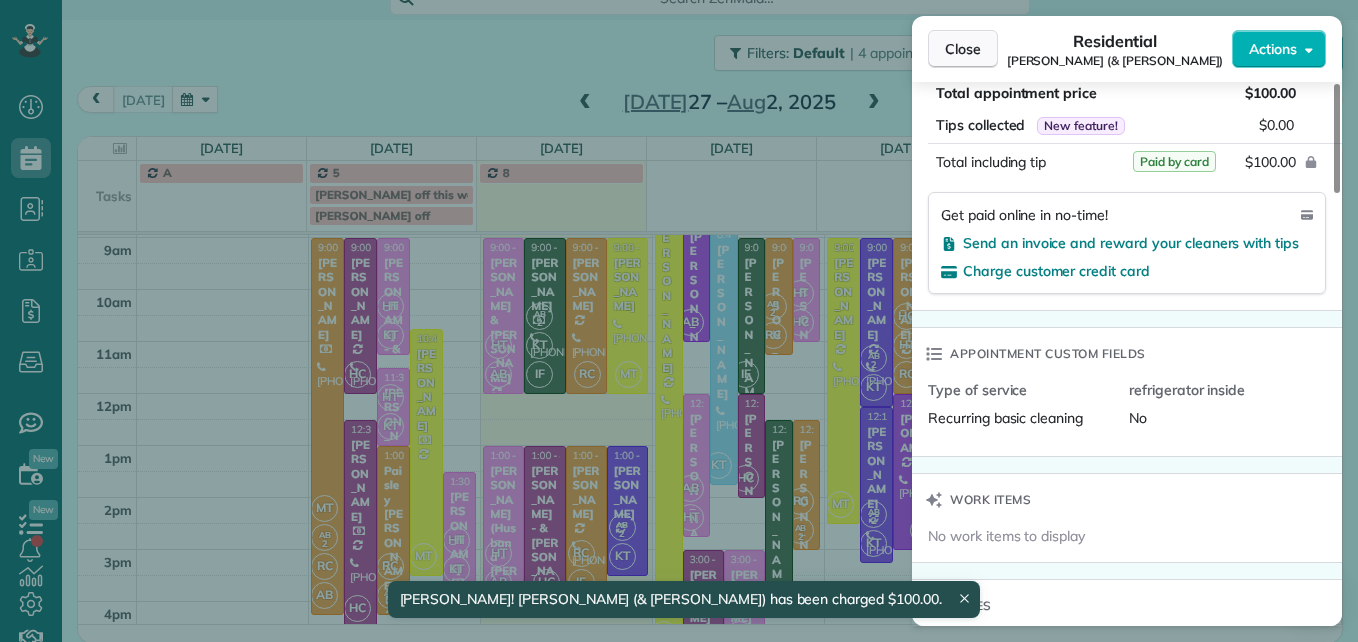 click on "Close" at bounding box center [963, 49] 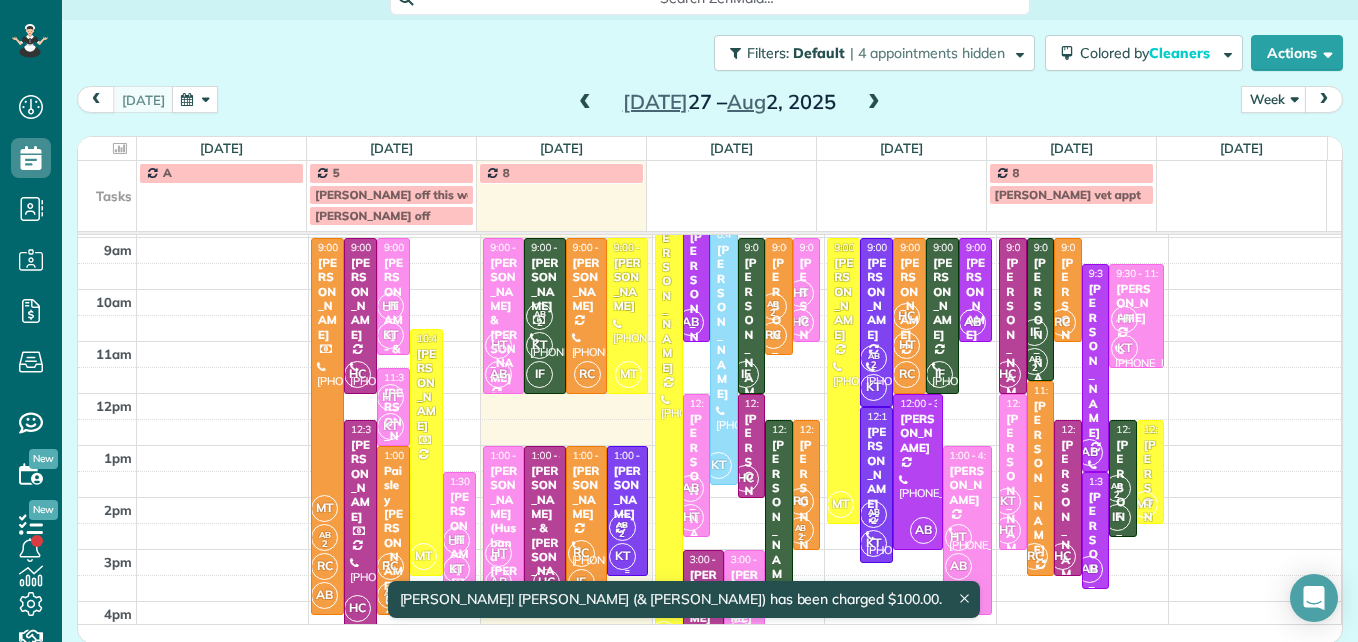click on "[PERSON_NAME]" at bounding box center [627, 493] 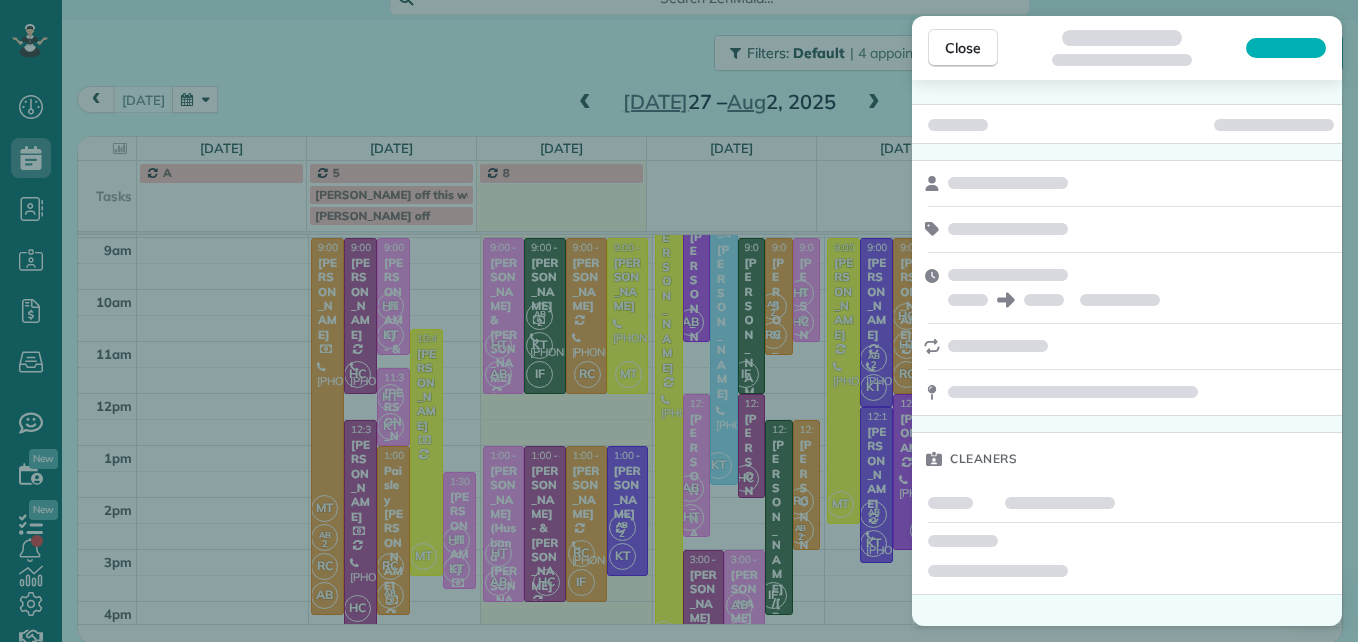 click on "Close   Cleaners" at bounding box center (679, 321) 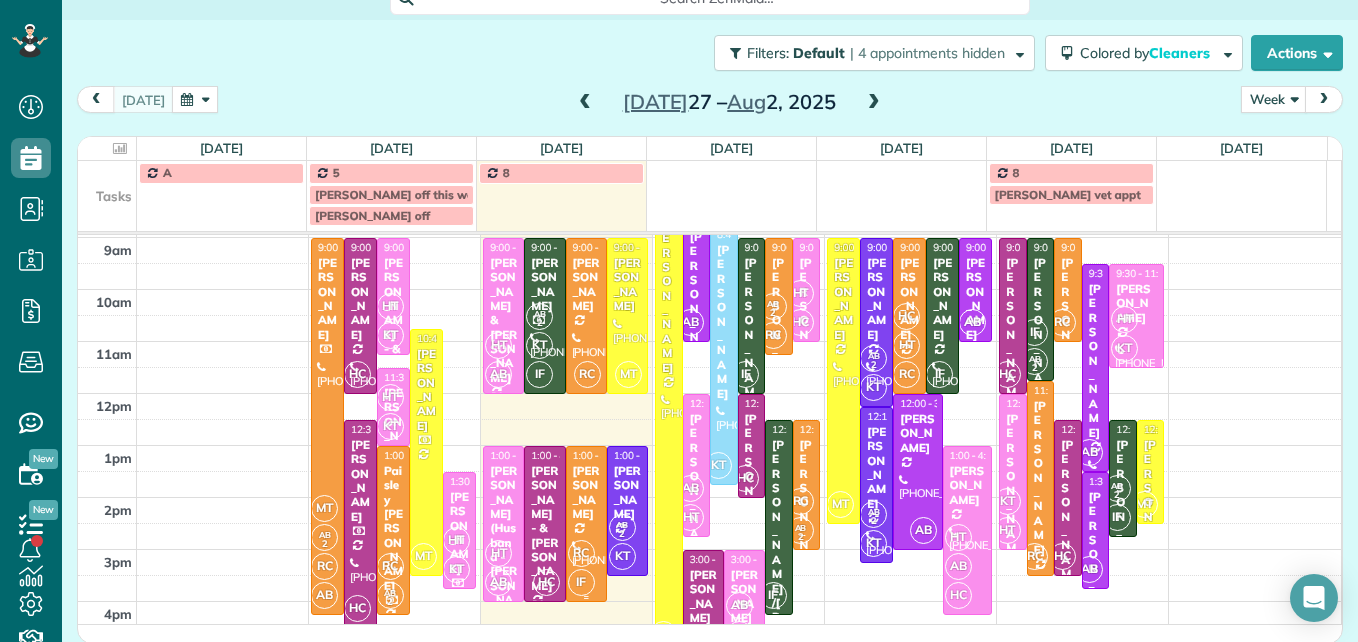 click at bounding box center (586, 524) 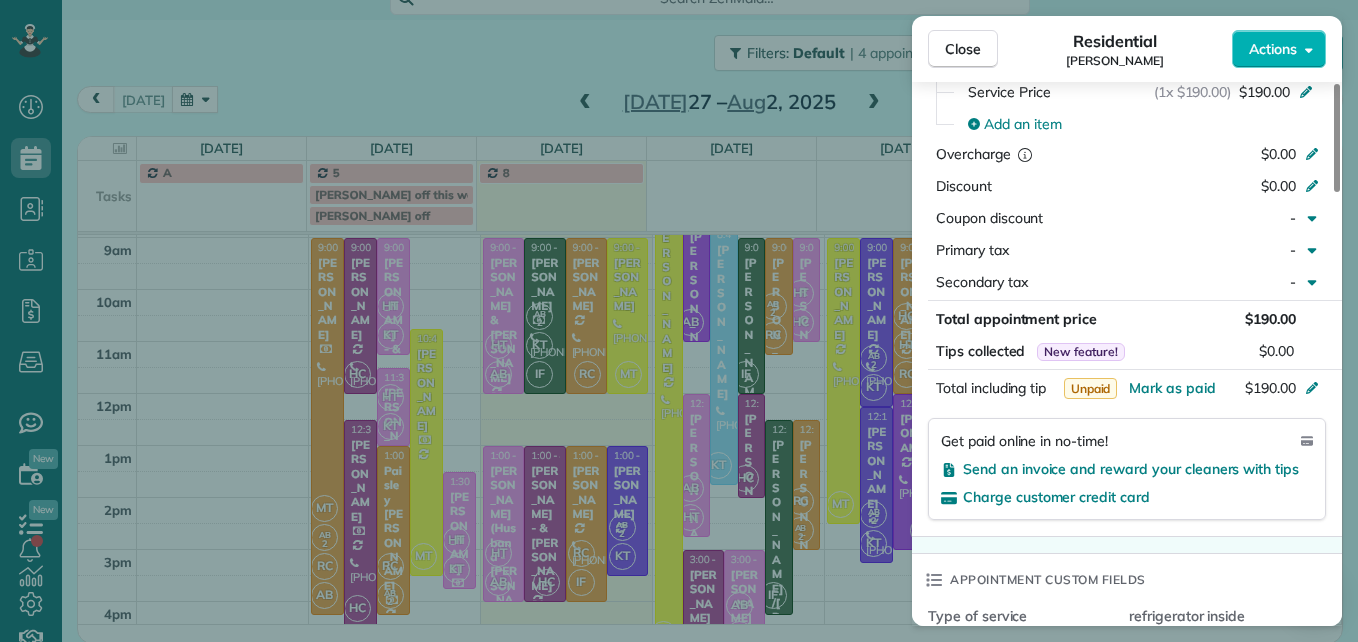 scroll, scrollTop: 1100, scrollLeft: 0, axis: vertical 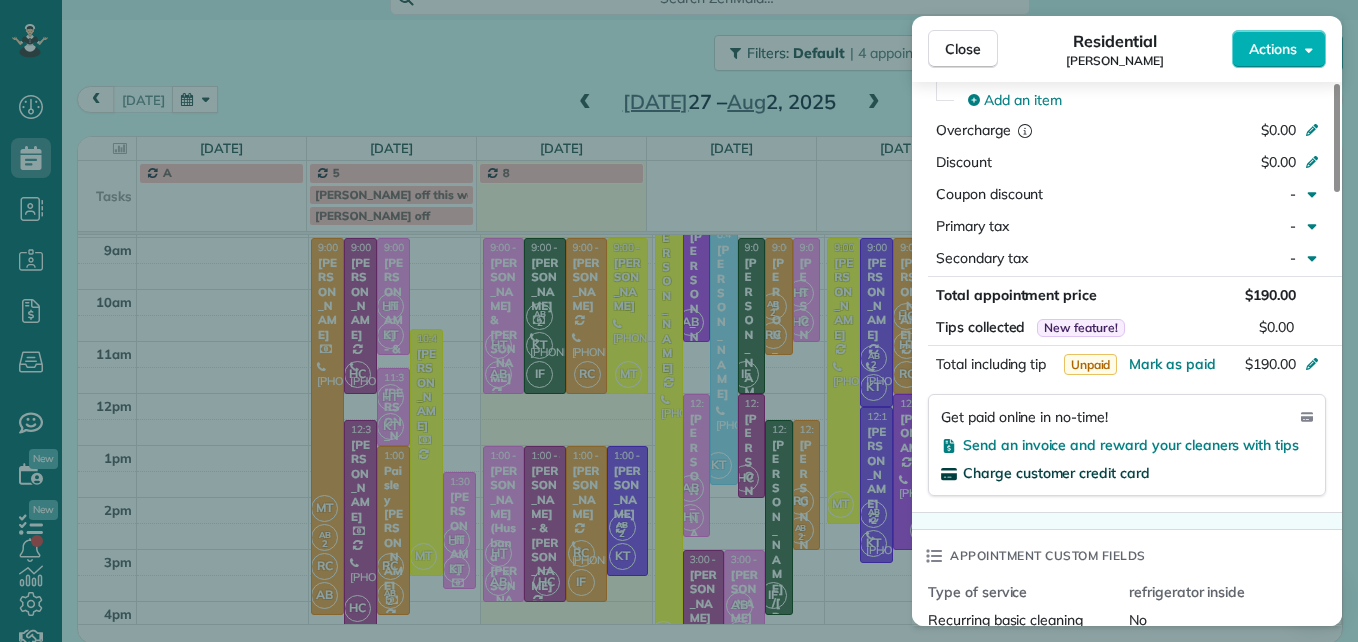 click on "Charge customer credit card" at bounding box center (1056, 473) 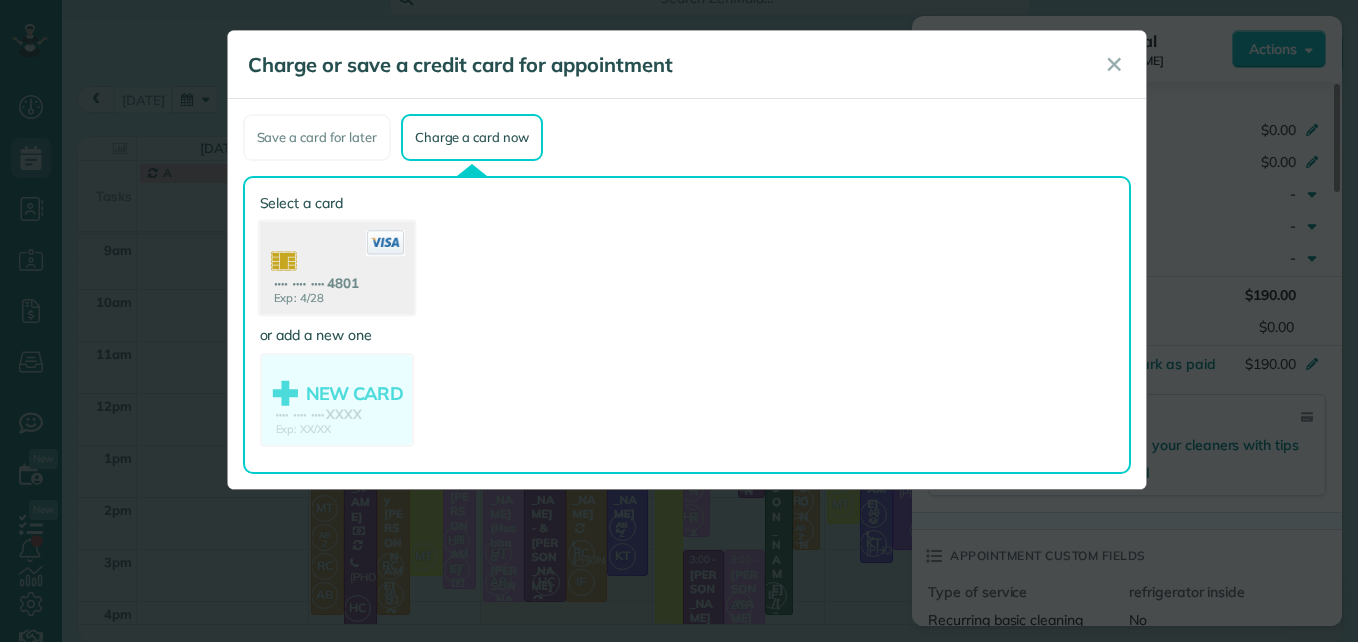 click 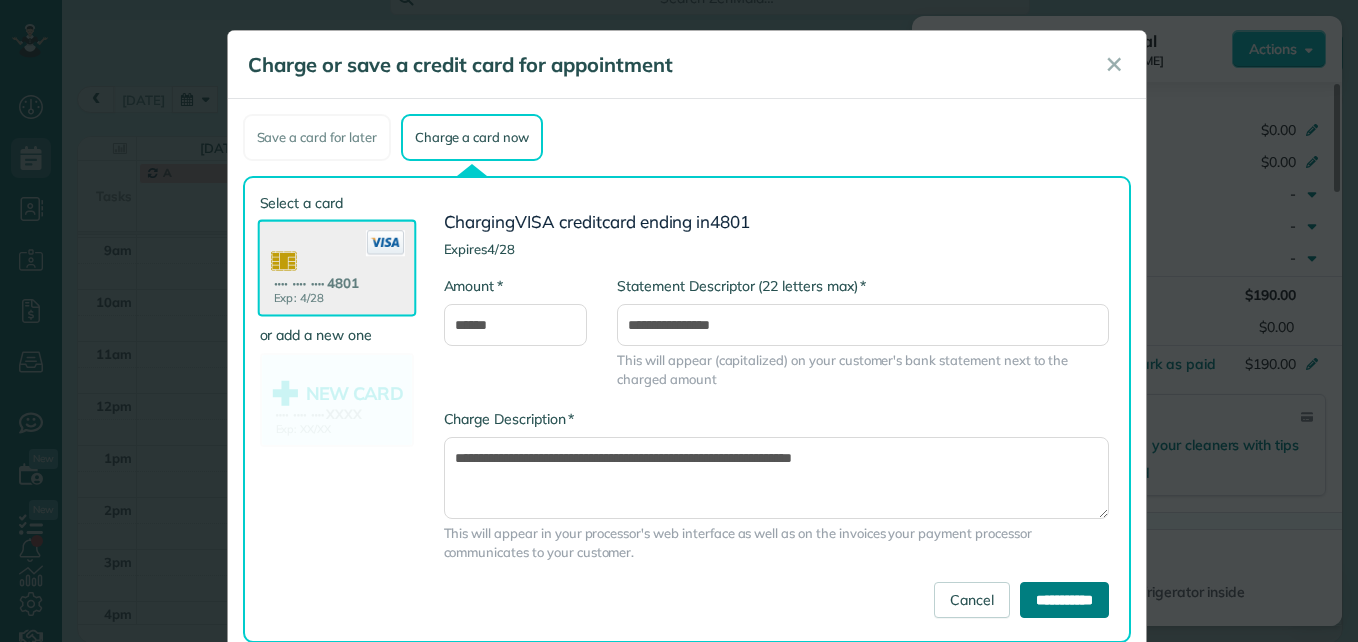 click on "**********" at bounding box center [1064, 600] 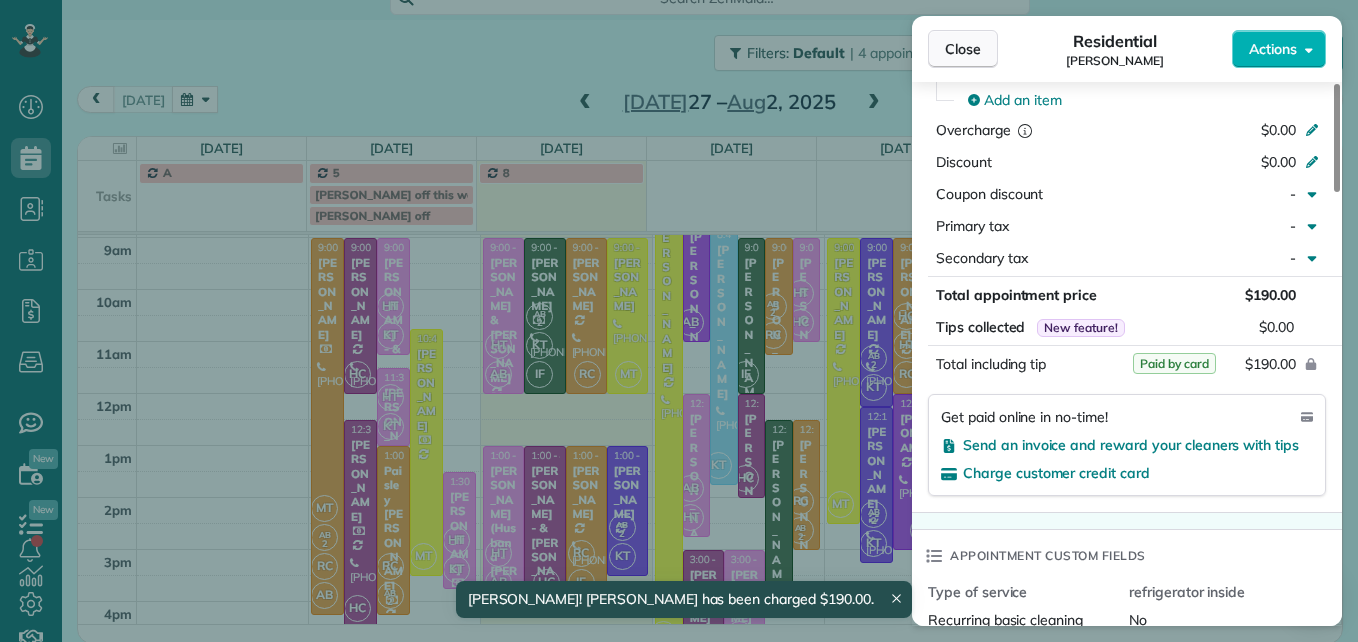 click on "Close" at bounding box center [963, 49] 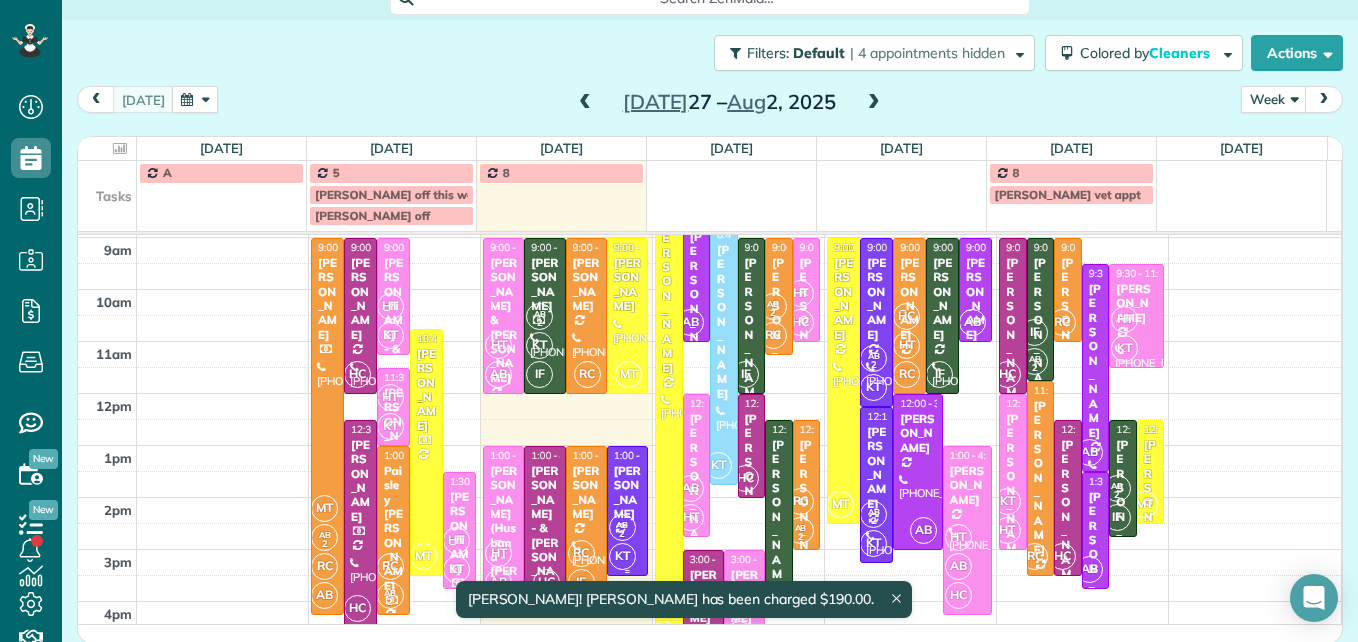 click at bounding box center [627, 511] 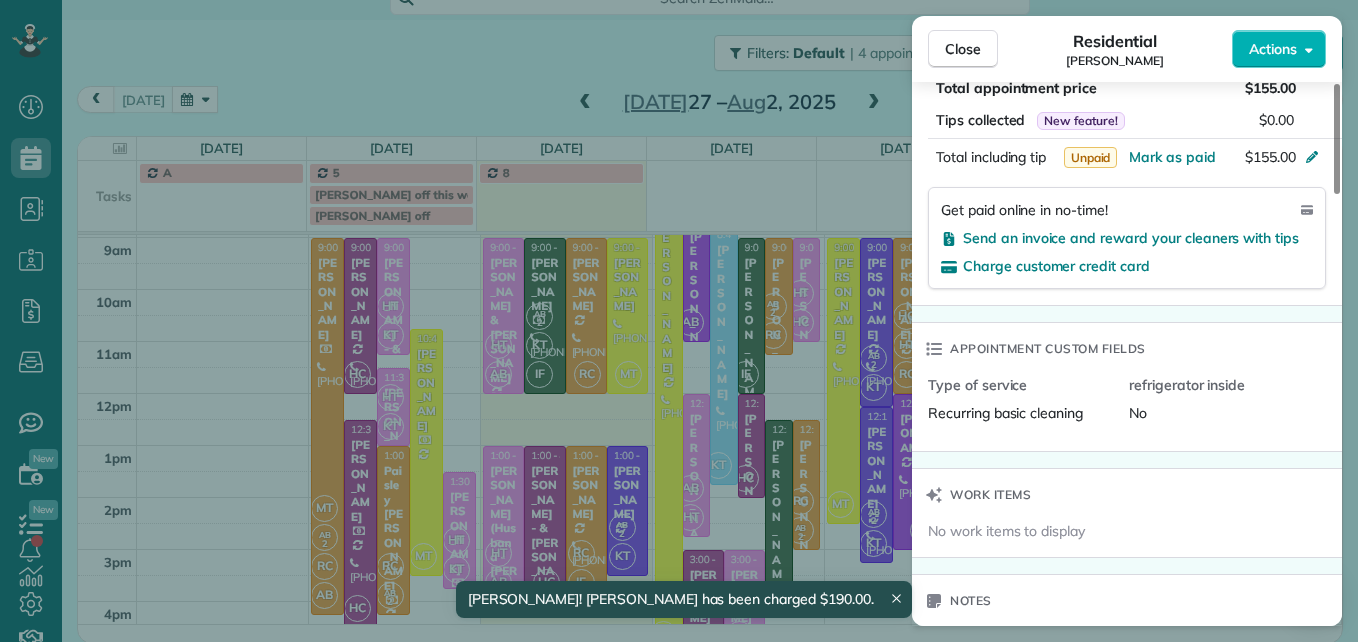 scroll, scrollTop: 1300, scrollLeft: 0, axis: vertical 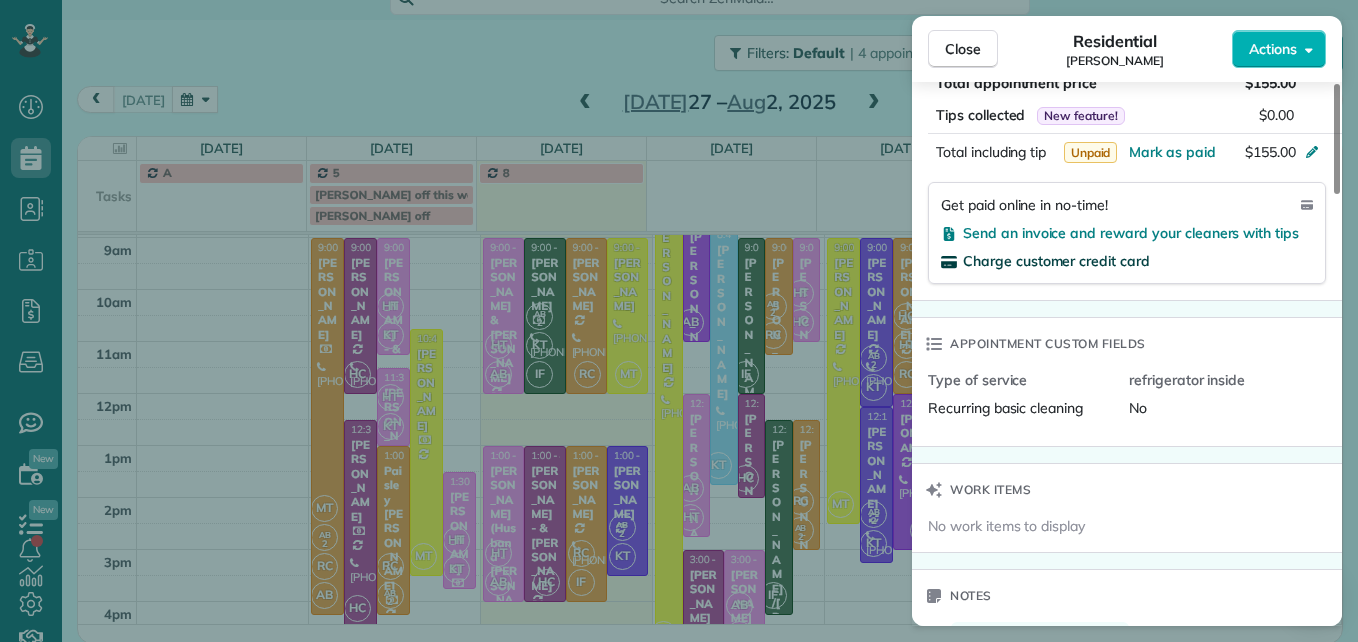 click on "Charge customer credit card" at bounding box center [1056, 261] 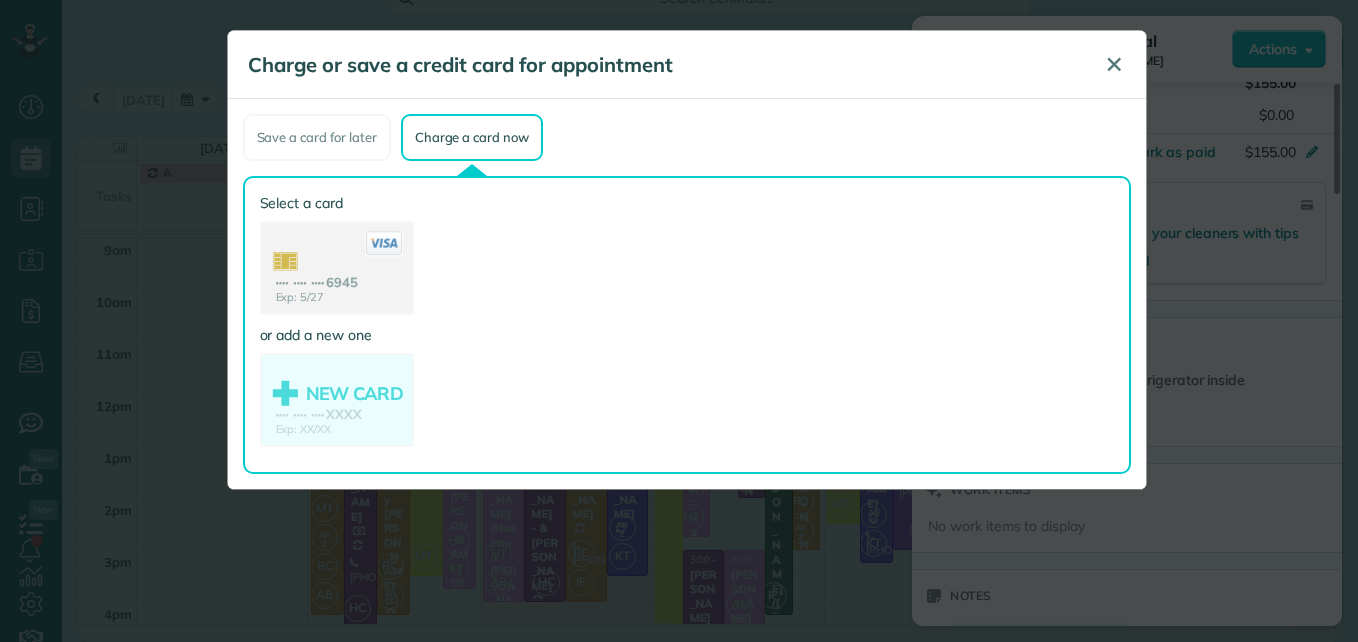 click on "✕" at bounding box center [1114, 64] 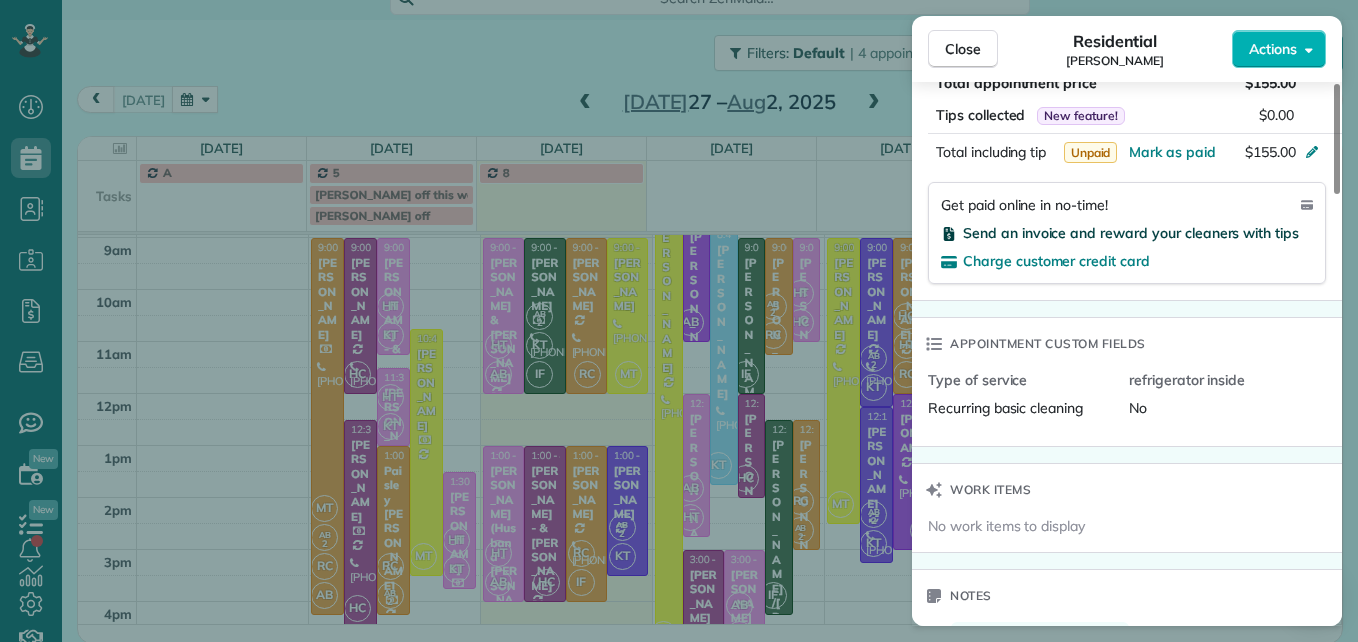 click on "Send an invoice and reward your cleaners with tips" at bounding box center [1131, 233] 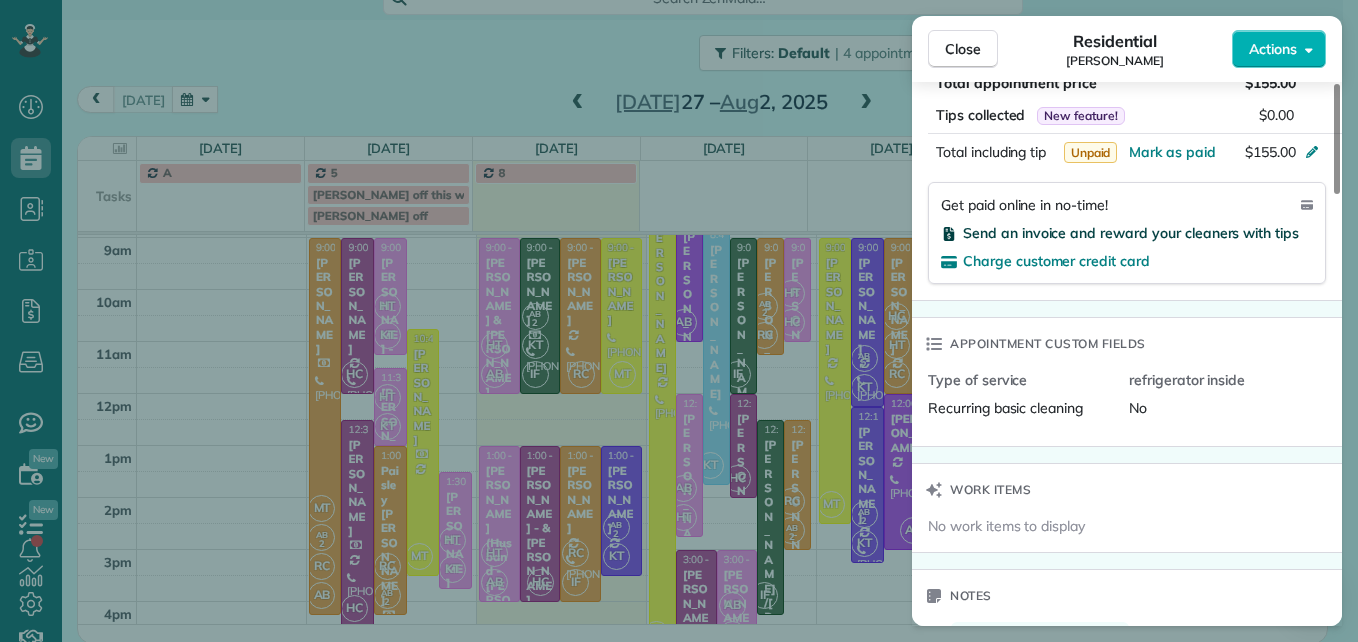 click on "Send an invoice and reward your cleaners with tips" at bounding box center [1131, 233] 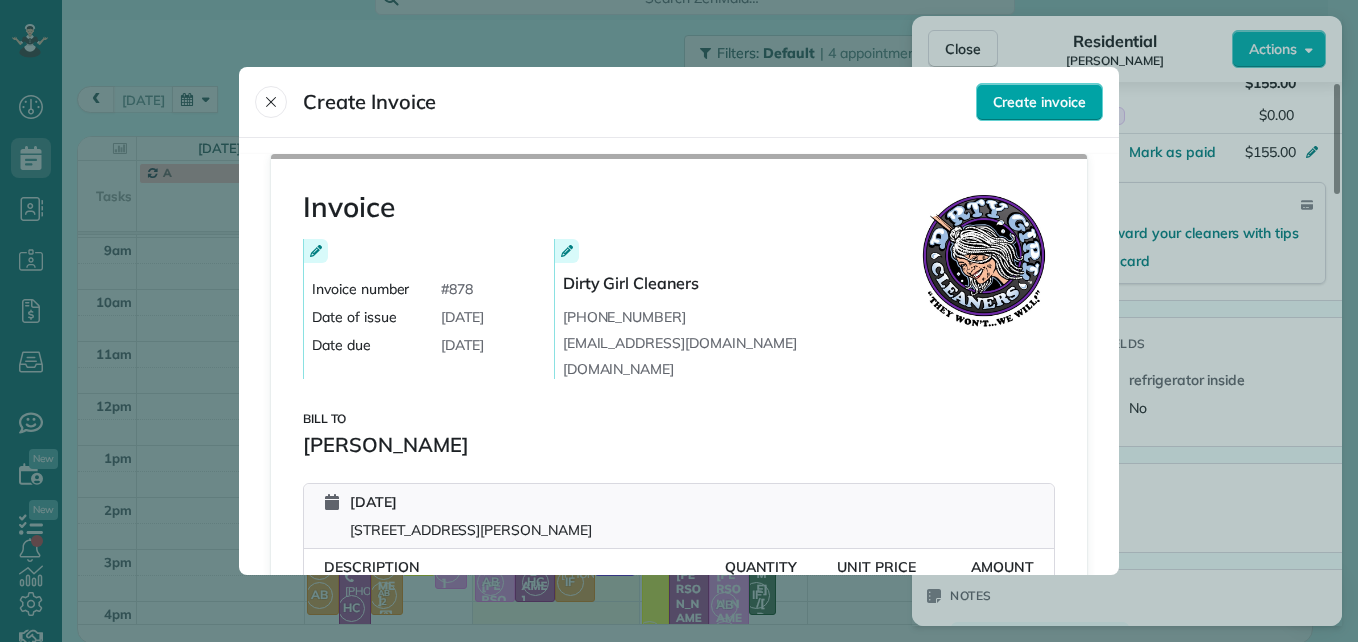 click on "Create invoice" at bounding box center [1039, 102] 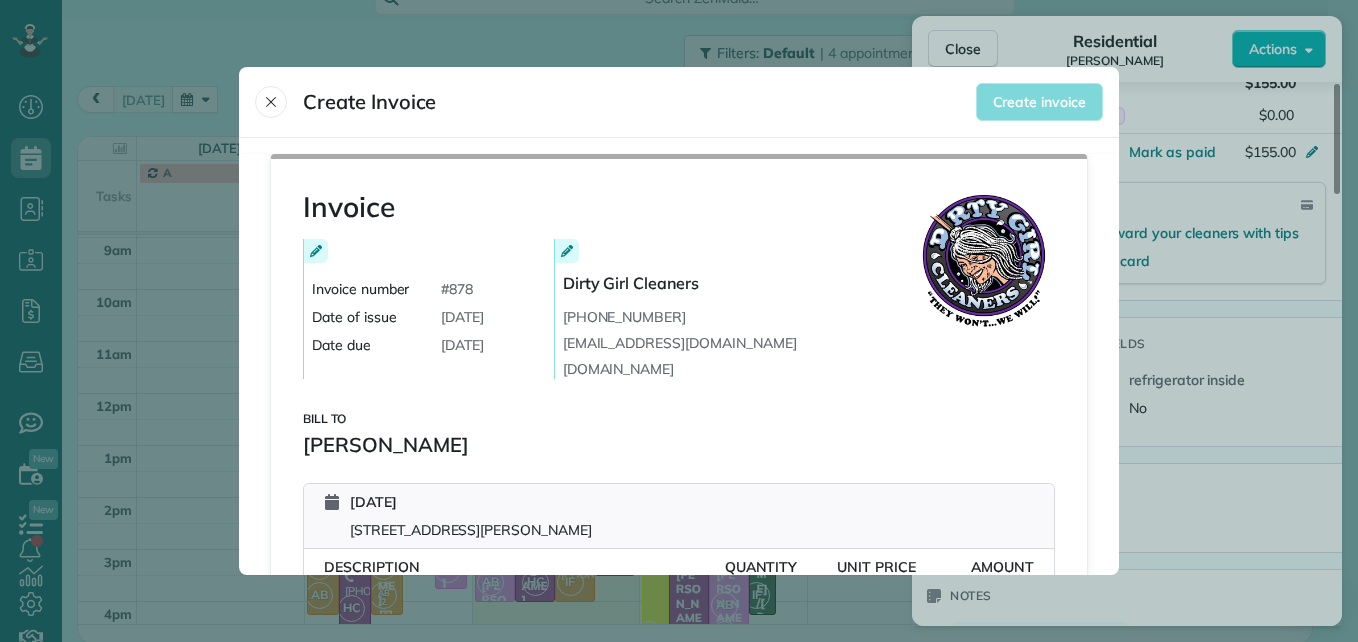 scroll, scrollTop: 100, scrollLeft: 0, axis: vertical 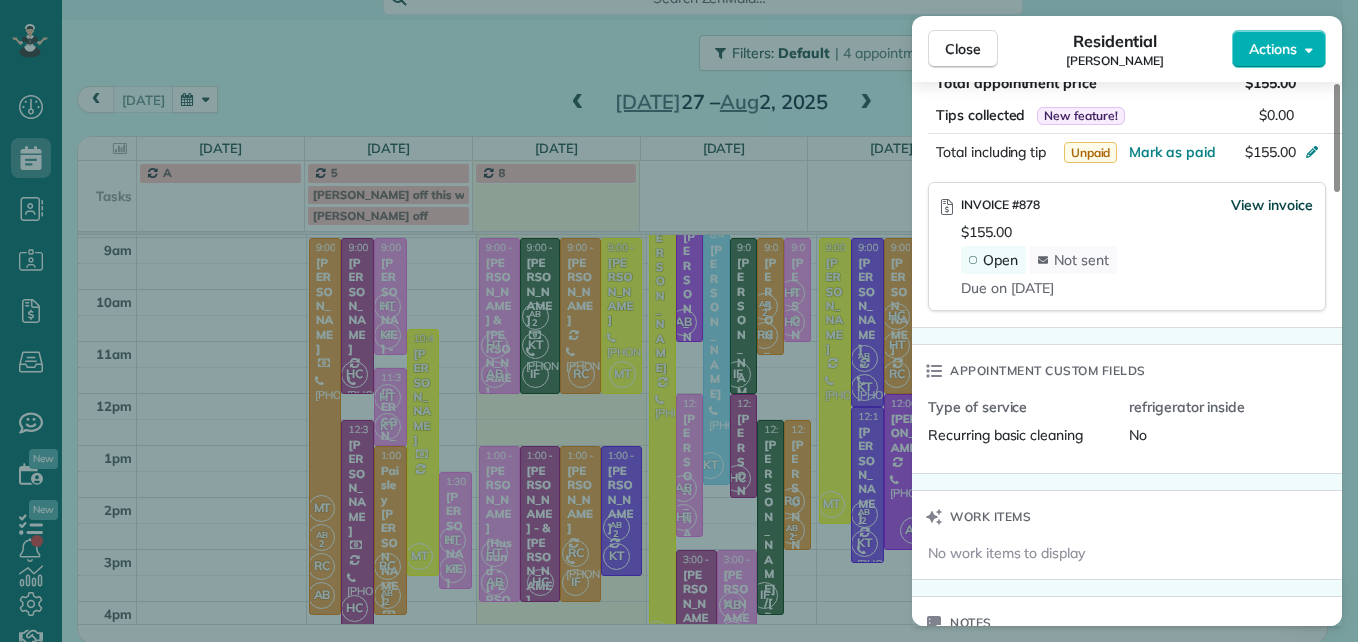 click on "View invoice" at bounding box center (1272, 205) 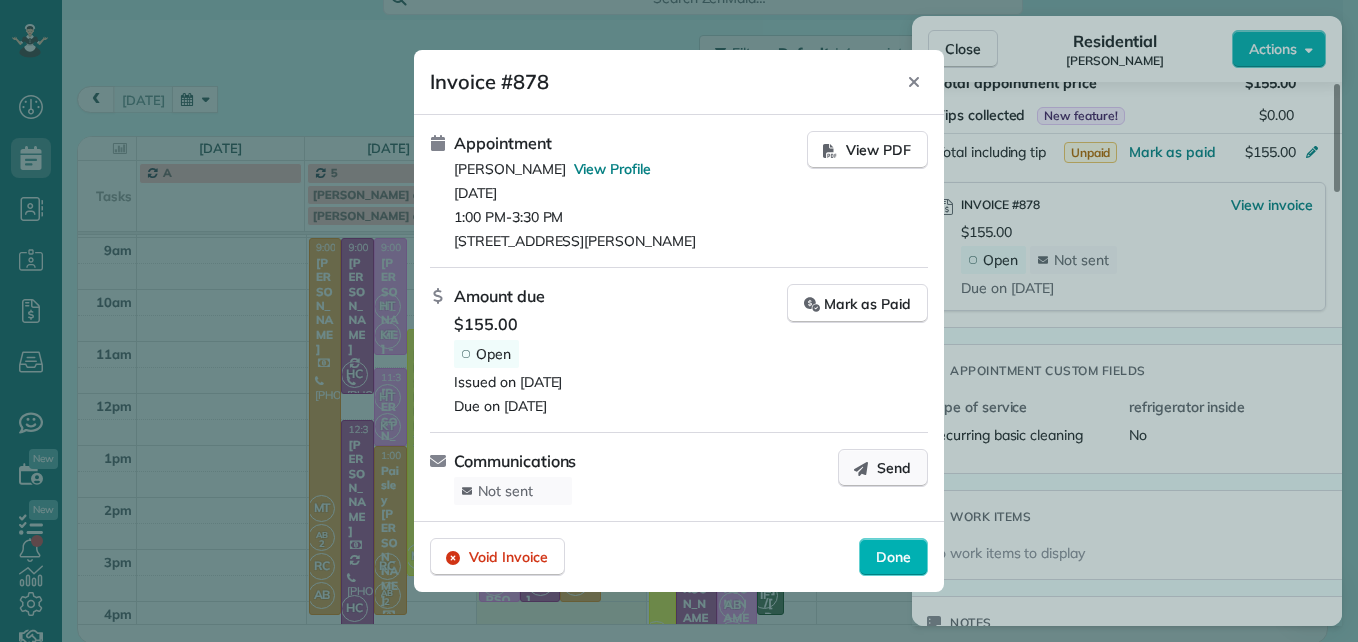 click on "Send" at bounding box center (894, 468) 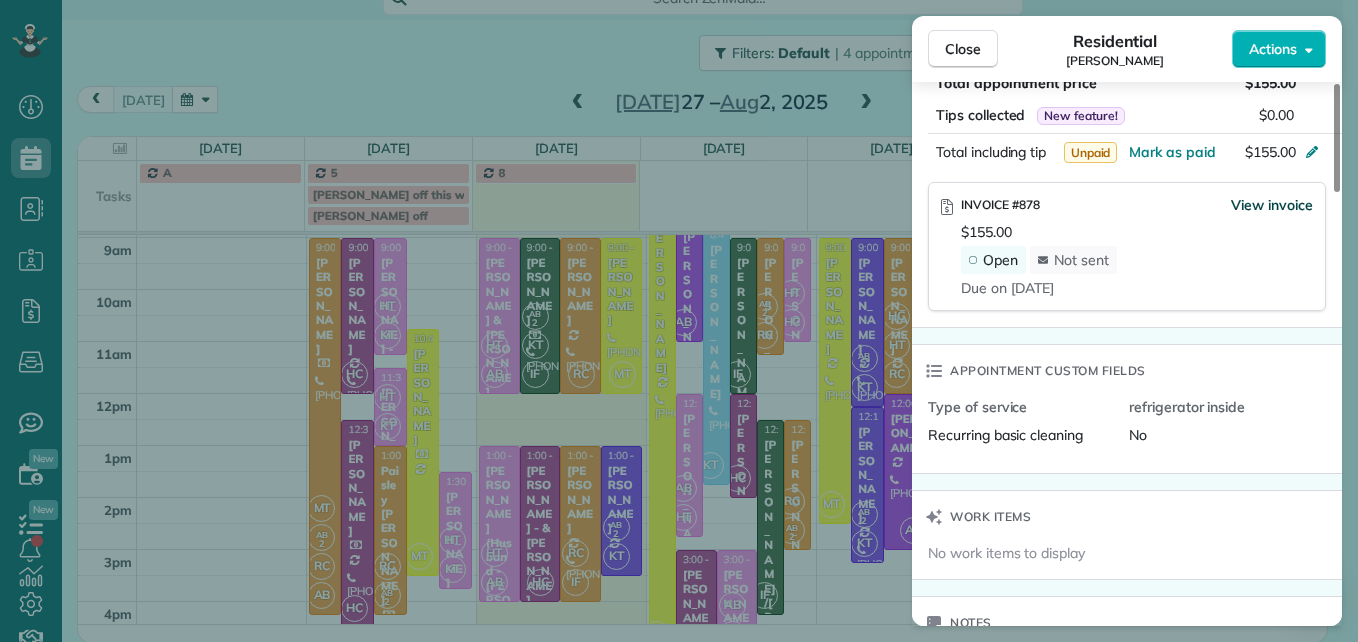 click on "View invoice" at bounding box center [1272, 205] 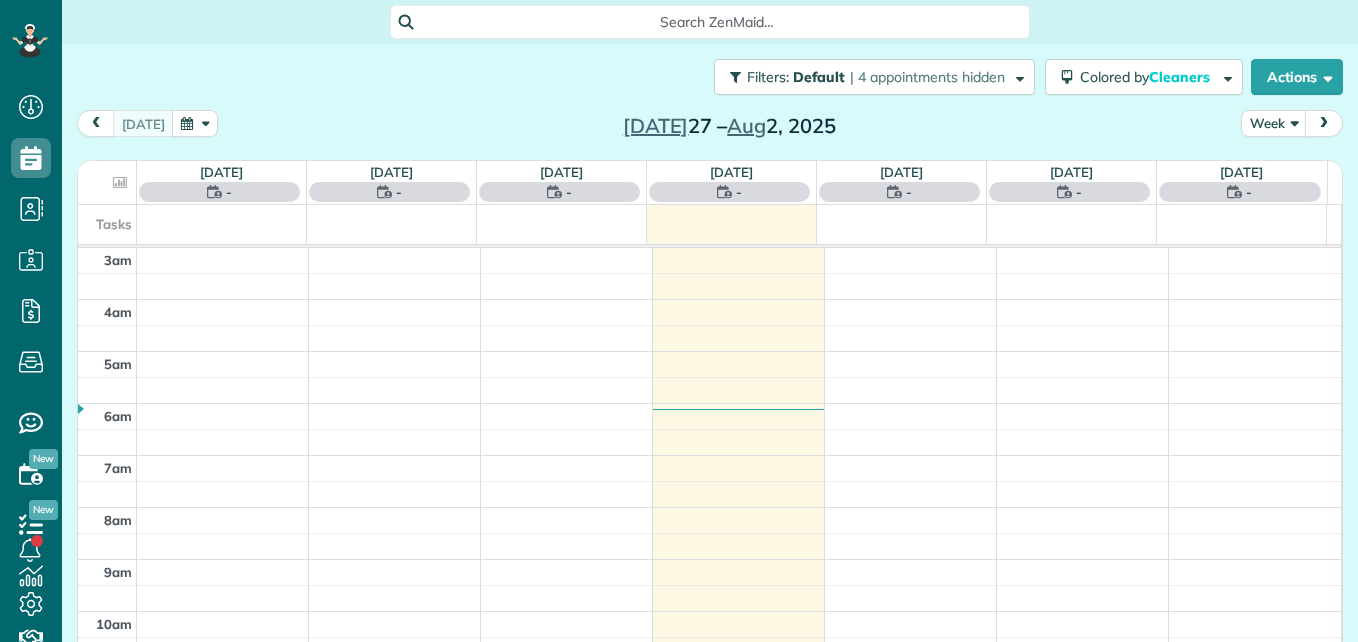 scroll, scrollTop: 0, scrollLeft: 0, axis: both 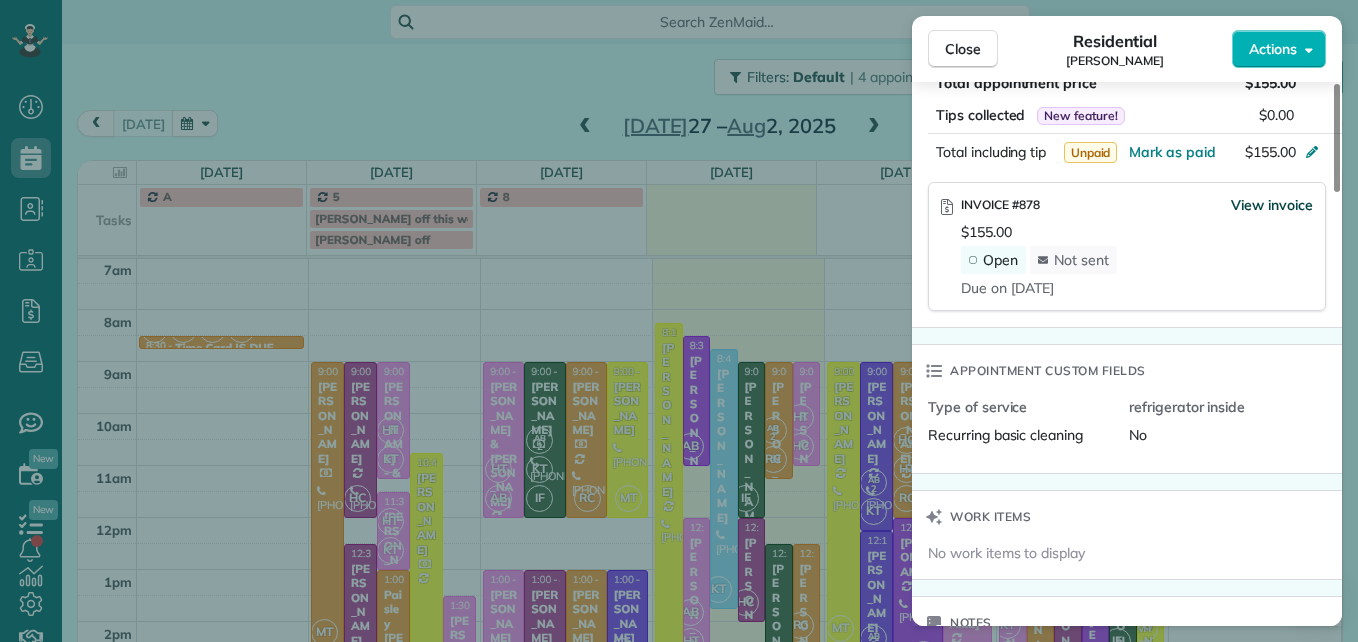 click on "View invoice" at bounding box center [1272, 205] 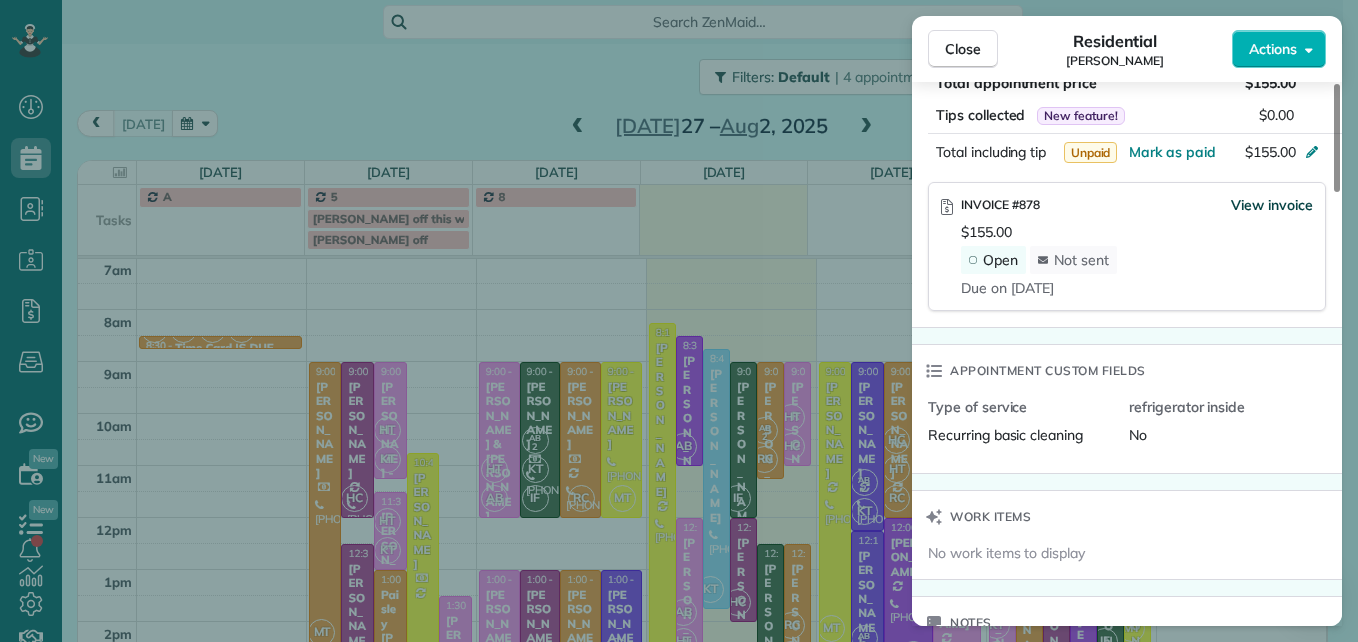 click on "View invoice" at bounding box center (1272, 205) 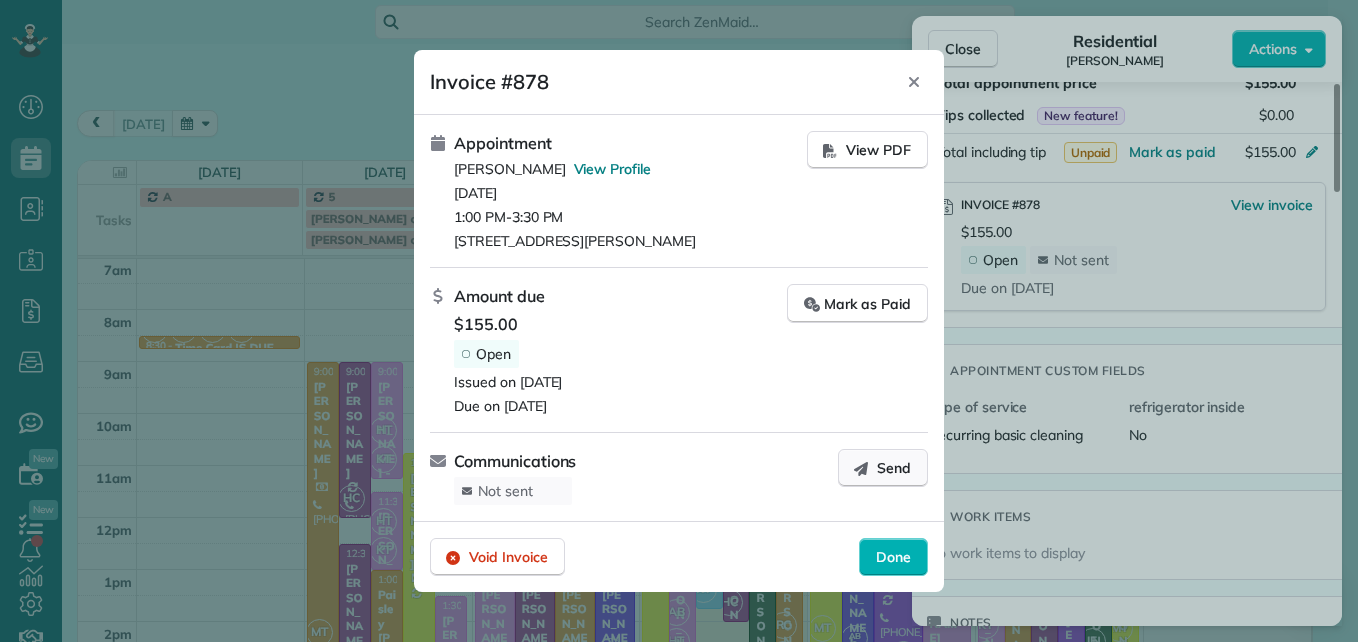 click 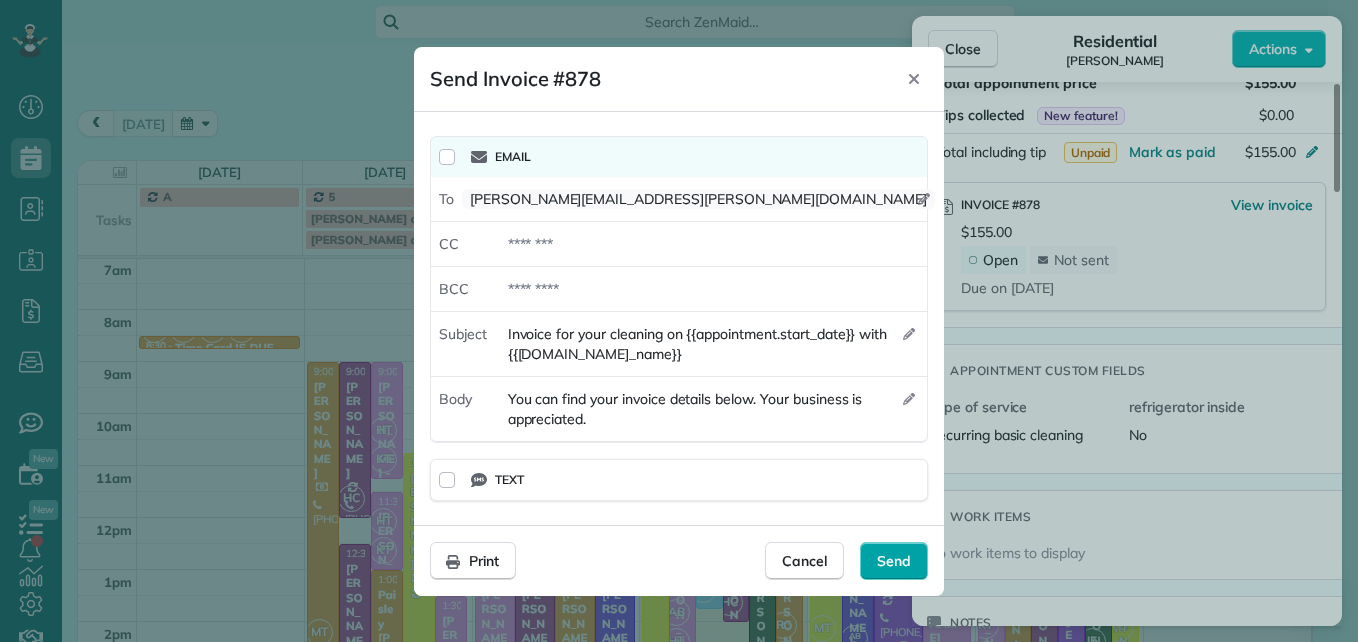 click on "Send" at bounding box center (894, 561) 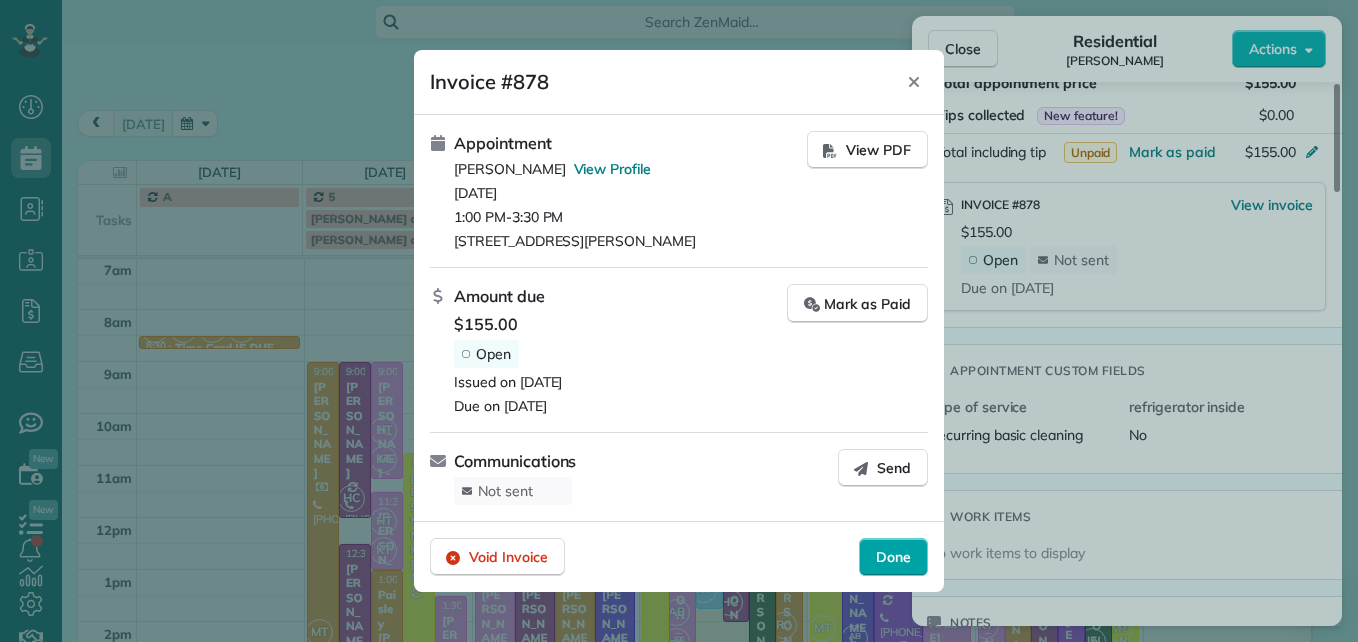 click on "Done" at bounding box center (893, 557) 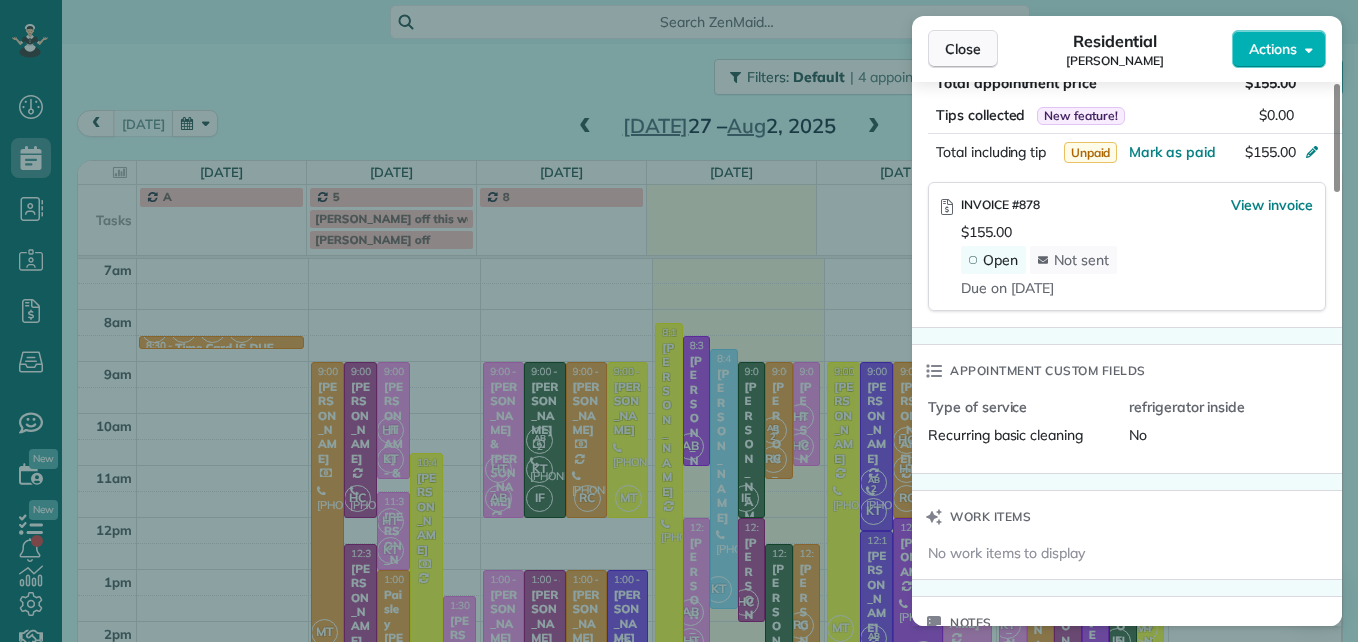 click on "Close" at bounding box center [963, 49] 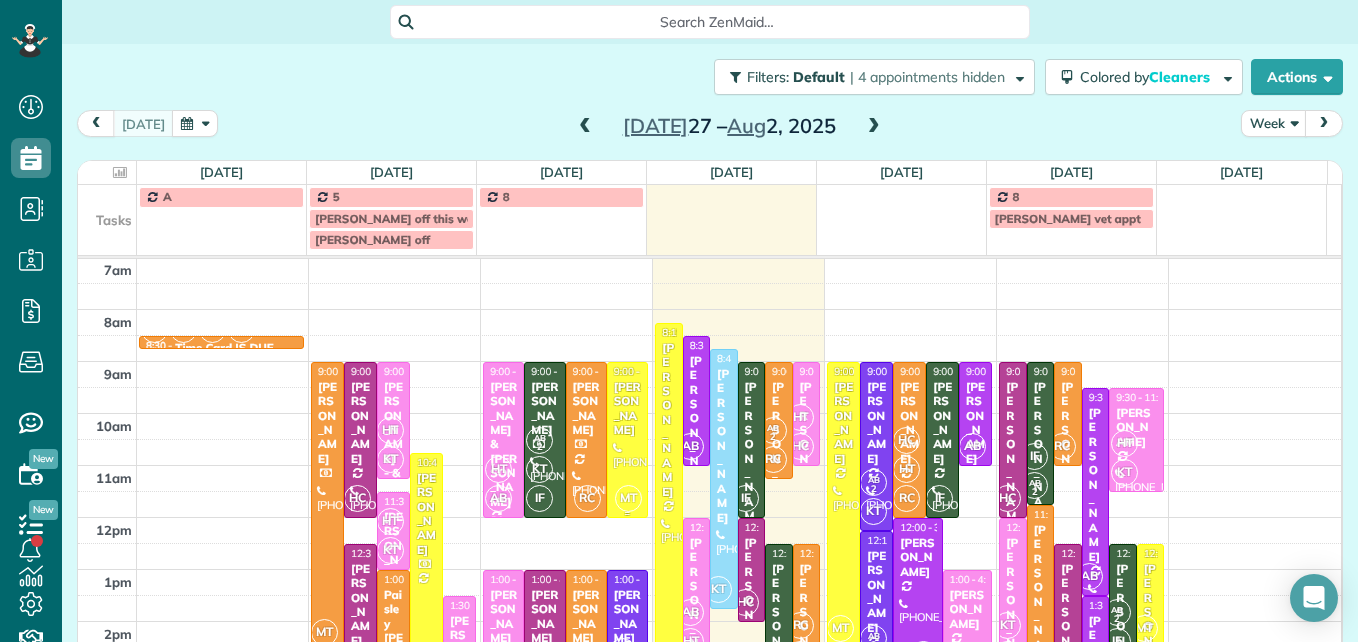 scroll, scrollTop: 309, scrollLeft: 0, axis: vertical 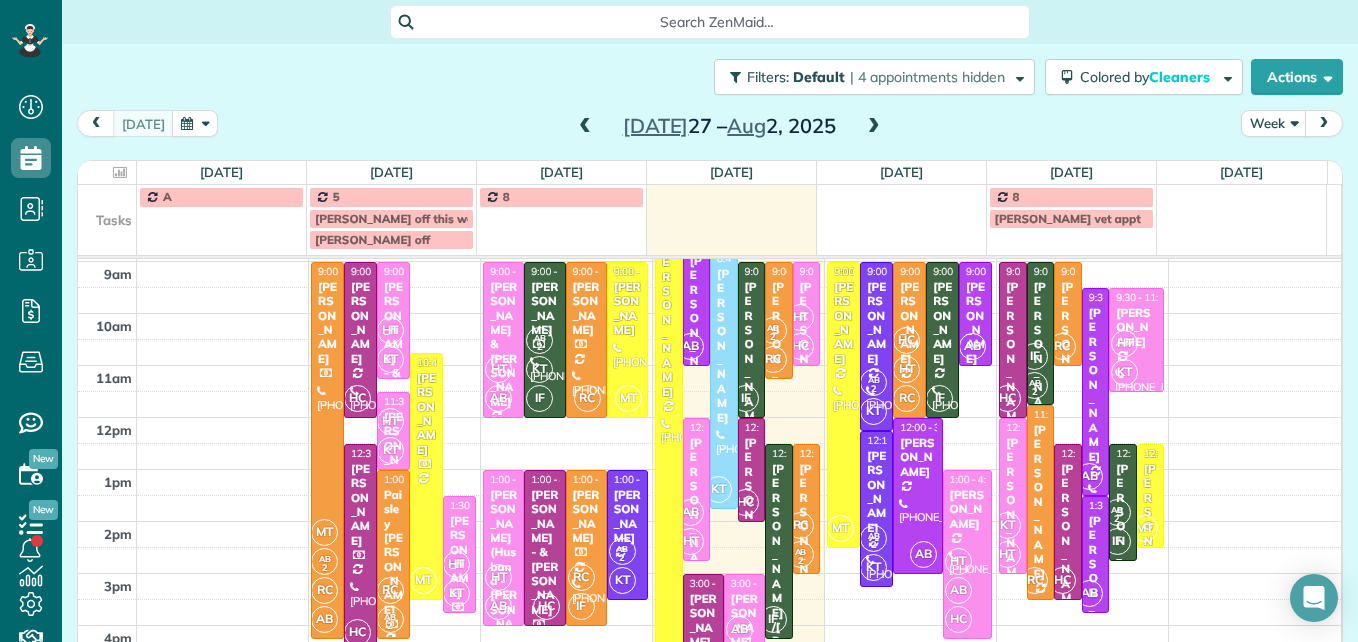 click at bounding box center (585, 127) 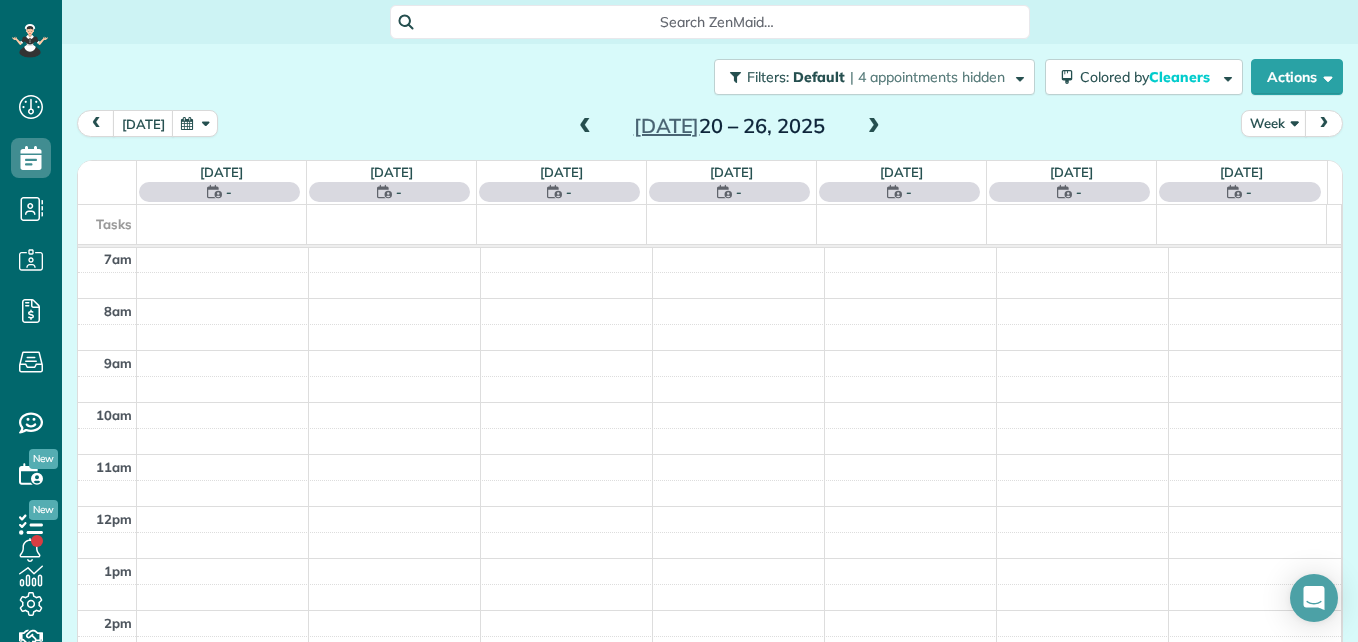 click at bounding box center [585, 127] 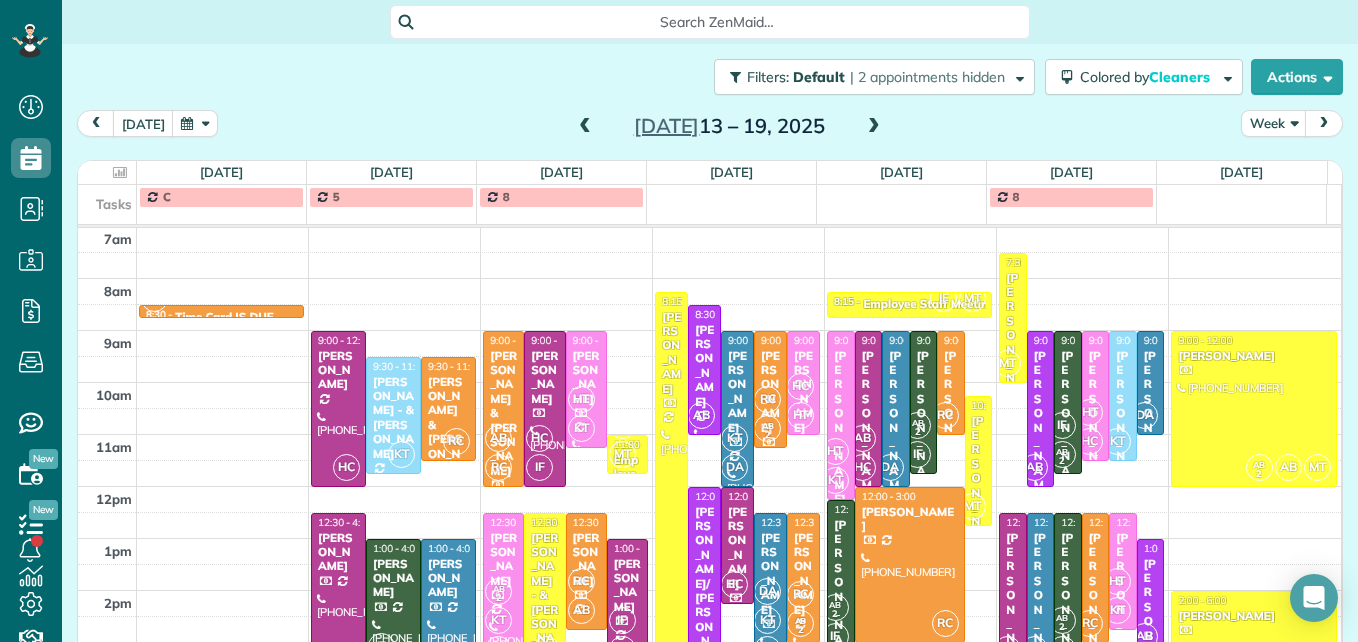 click on "HT HC" at bounding box center (1089, 427) 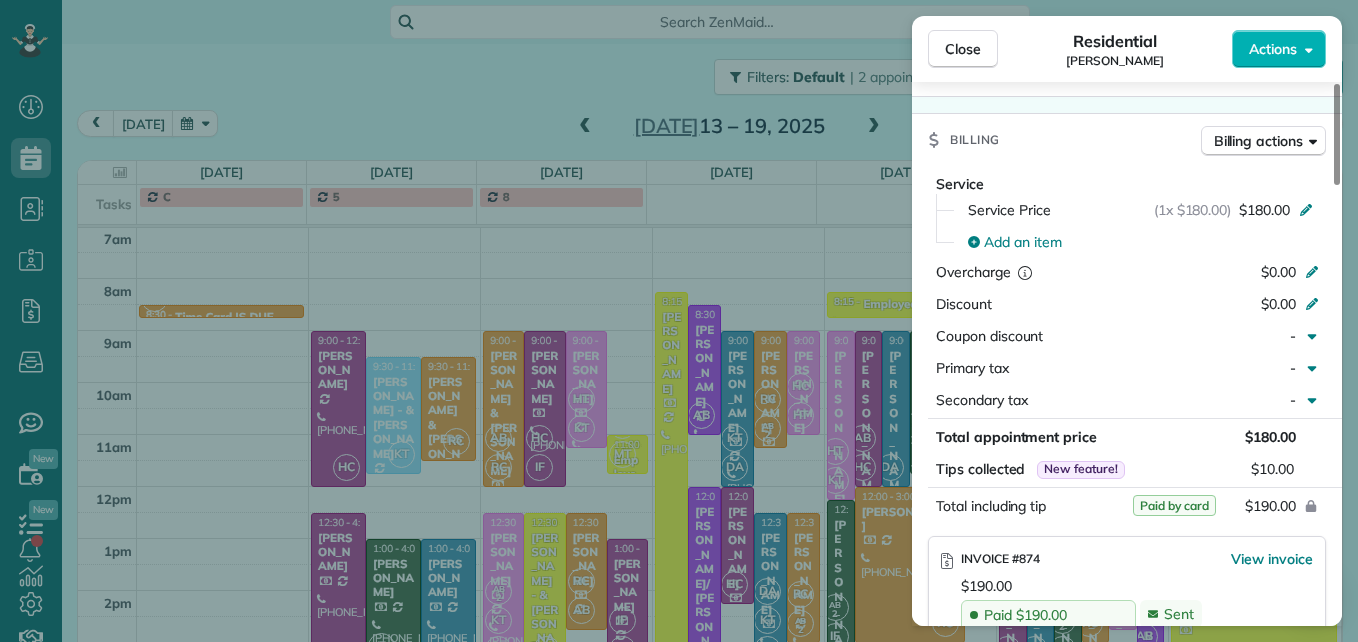 scroll, scrollTop: 1000, scrollLeft: 0, axis: vertical 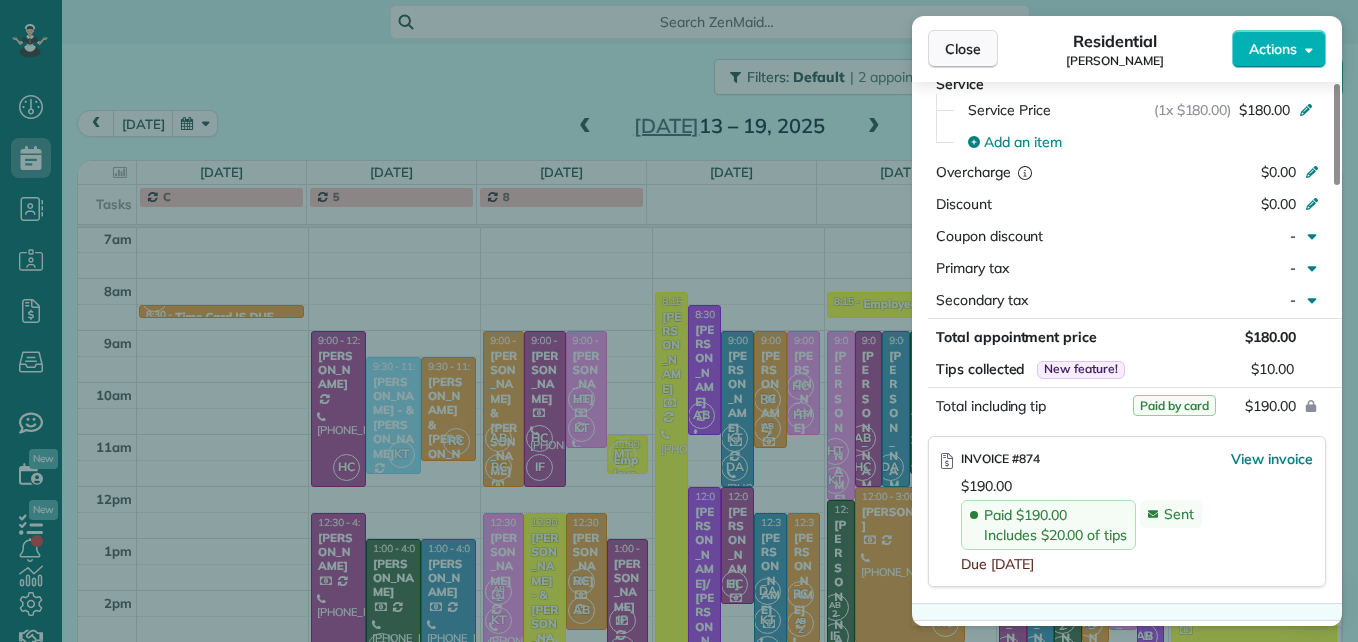 click on "Close" at bounding box center [963, 49] 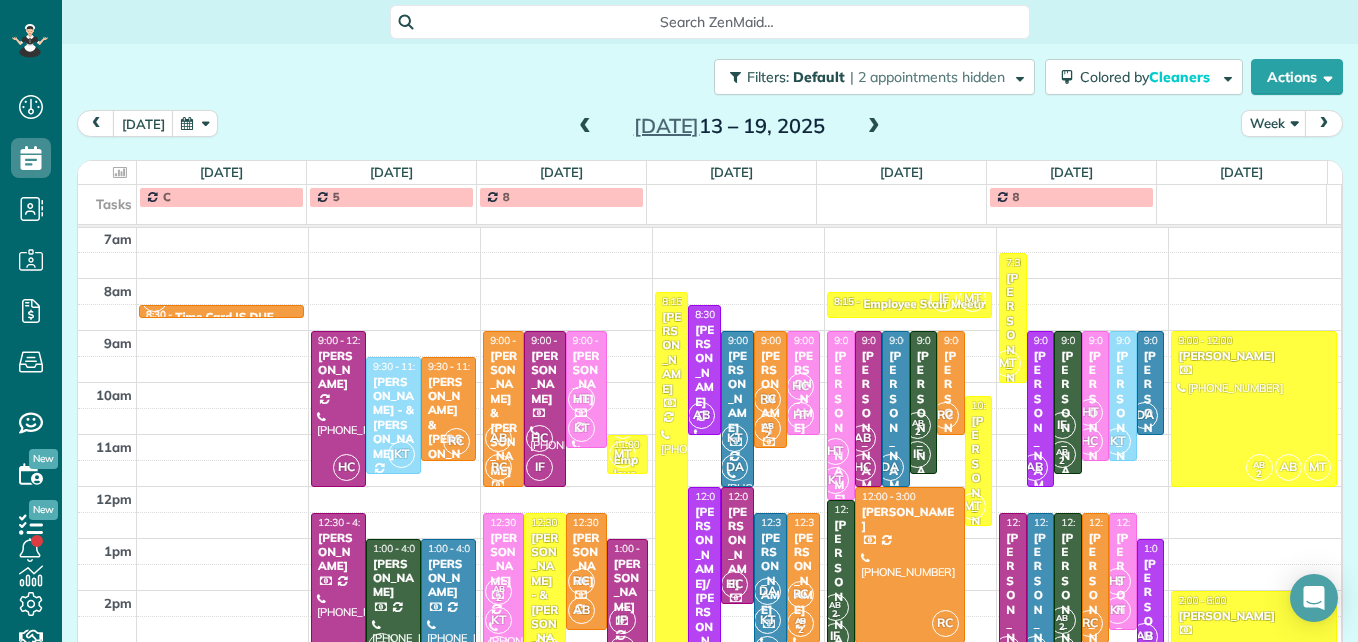 click at bounding box center (874, 127) 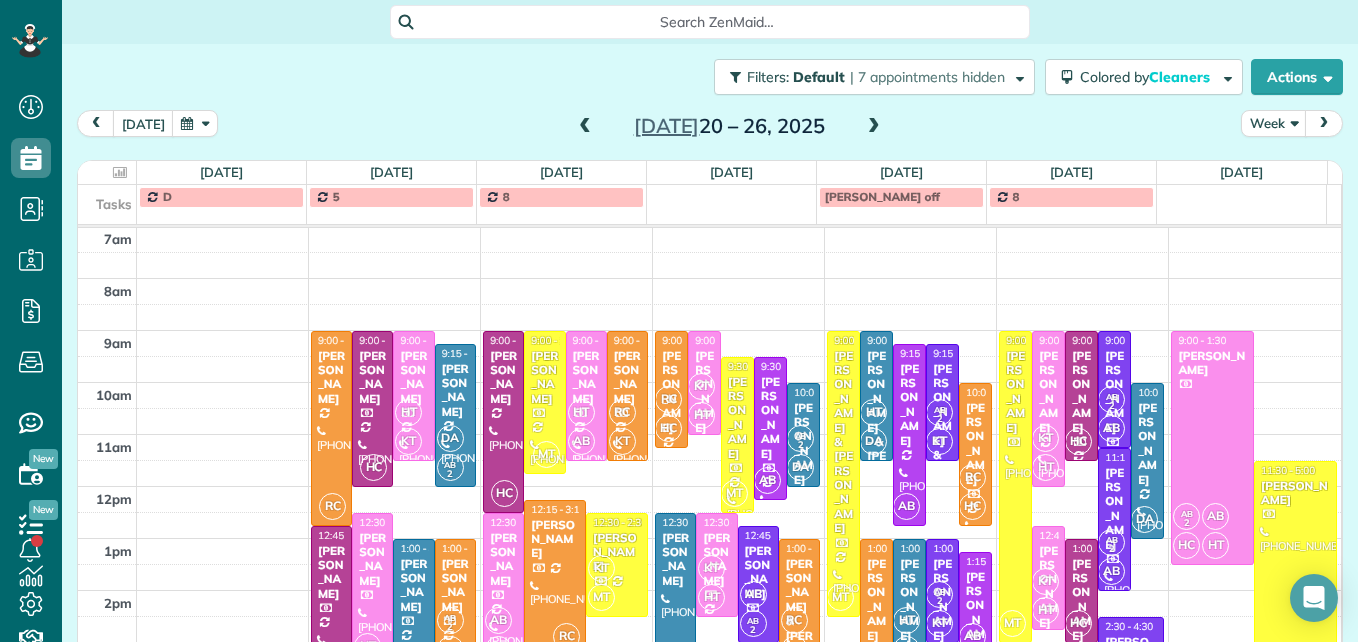scroll, scrollTop: 309, scrollLeft: 0, axis: vertical 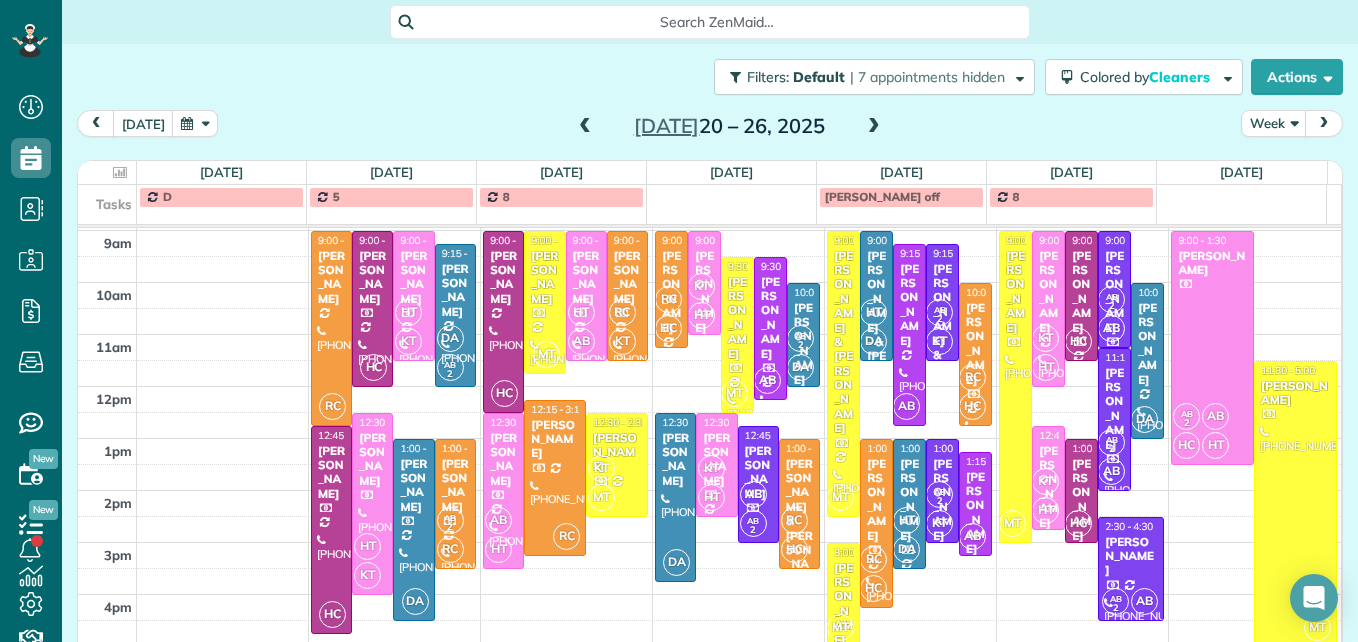 click at bounding box center [874, 127] 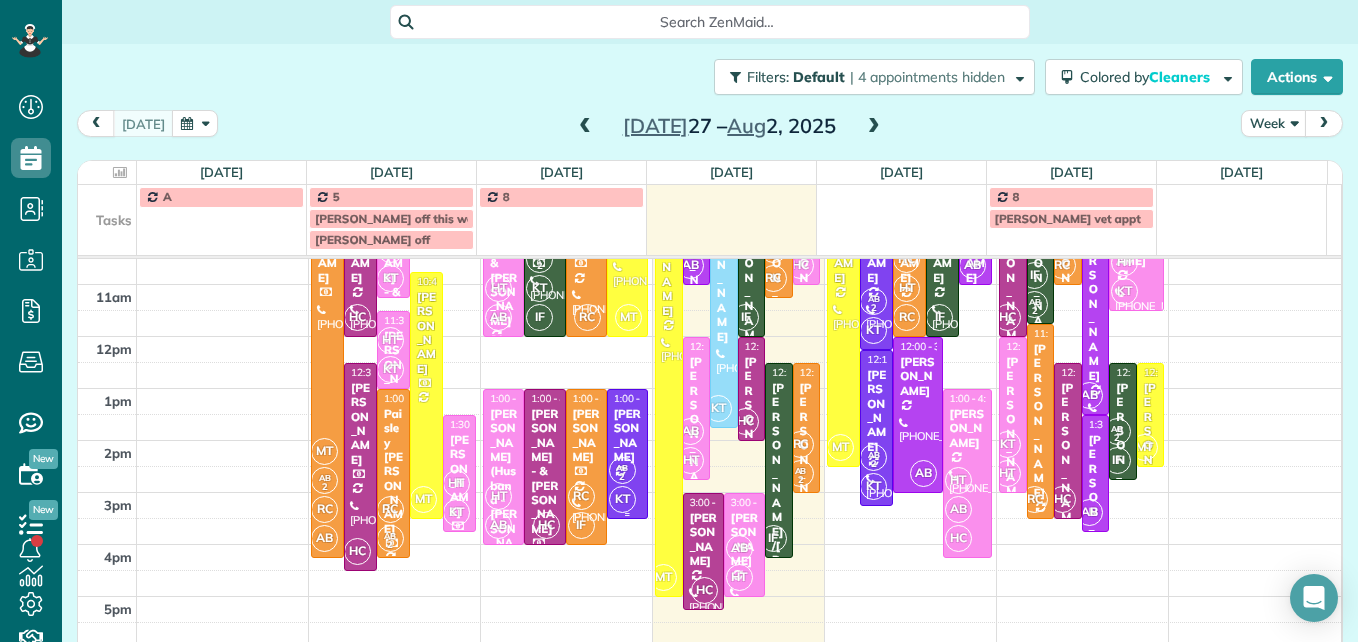 scroll, scrollTop: 290, scrollLeft: 0, axis: vertical 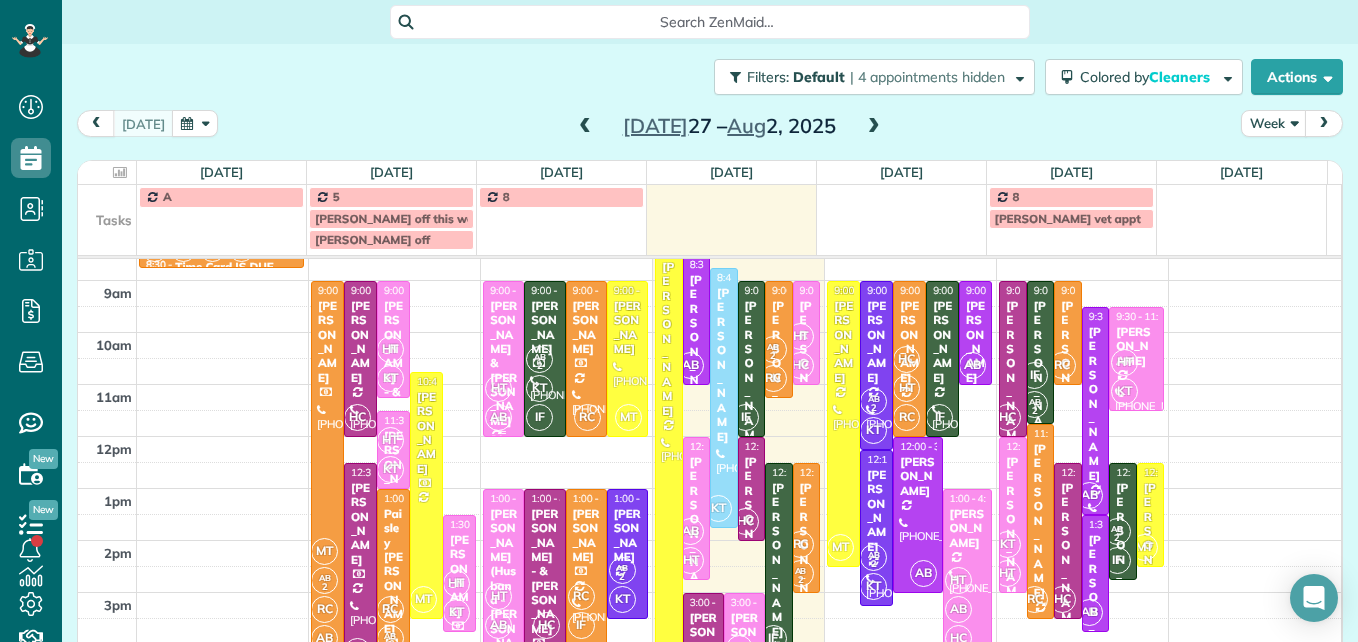 click on "HT" at bounding box center [498, 388] 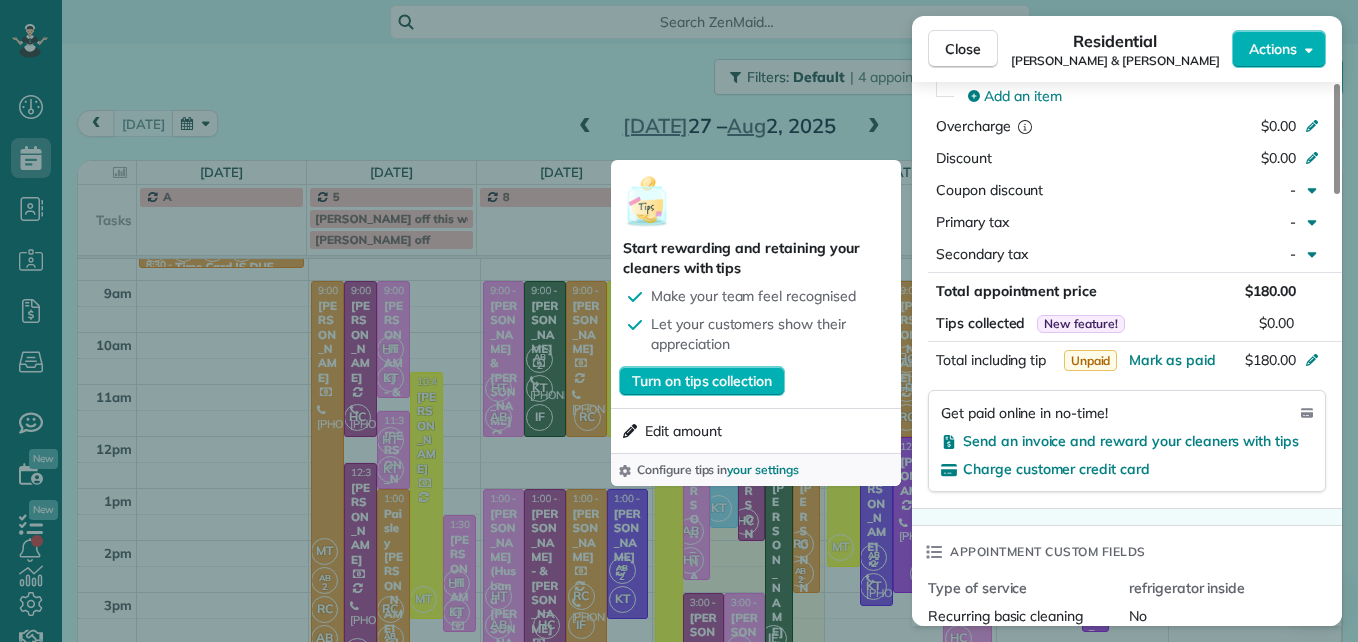 scroll, scrollTop: 1100, scrollLeft: 0, axis: vertical 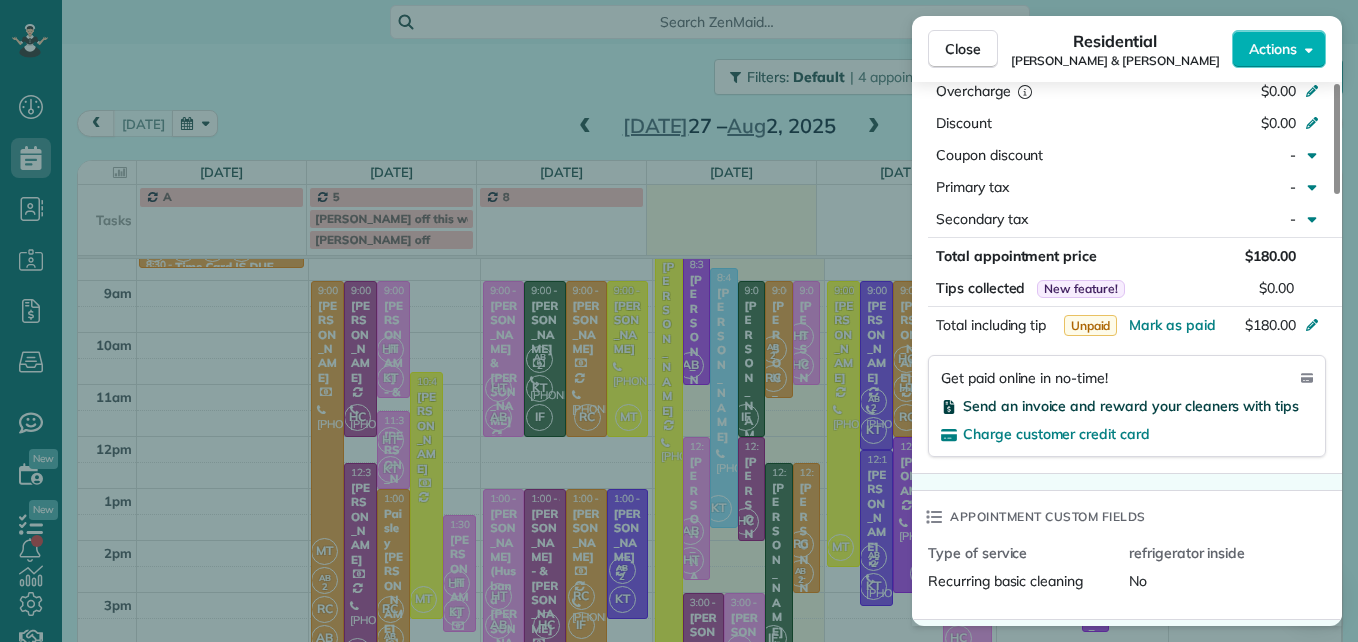 click on "Send an invoice and reward your cleaners with tips" at bounding box center [1131, 406] 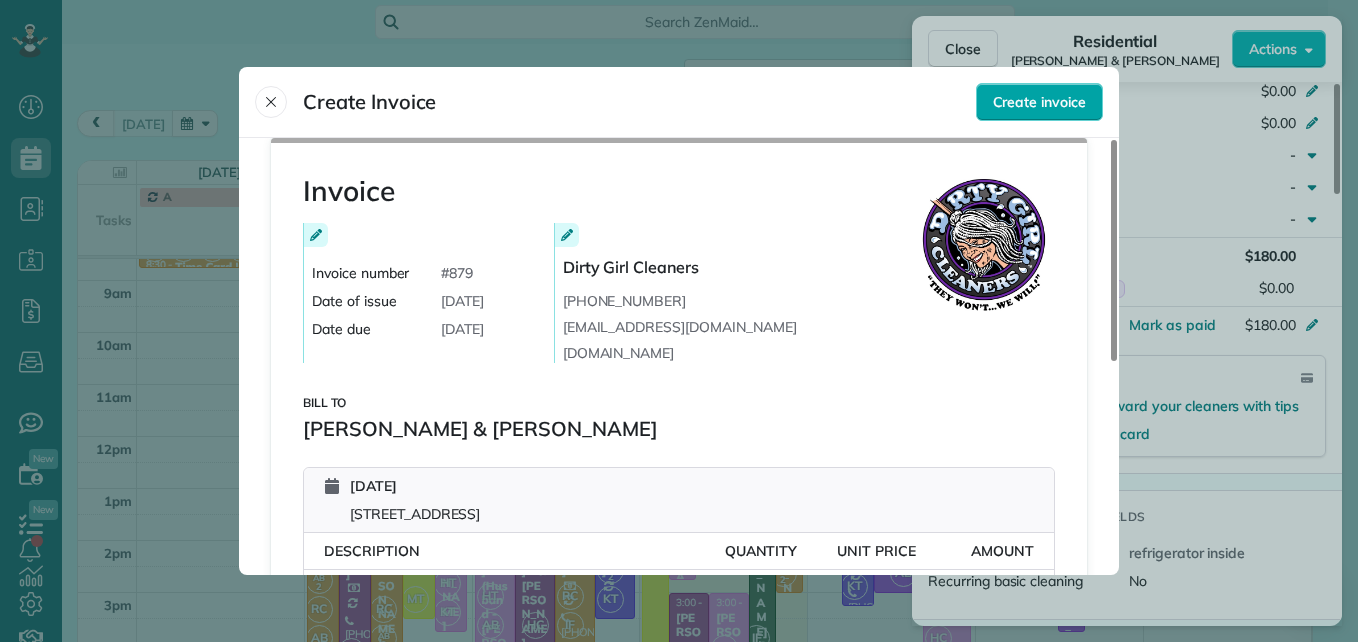 click on "Create invoice" at bounding box center (1039, 102) 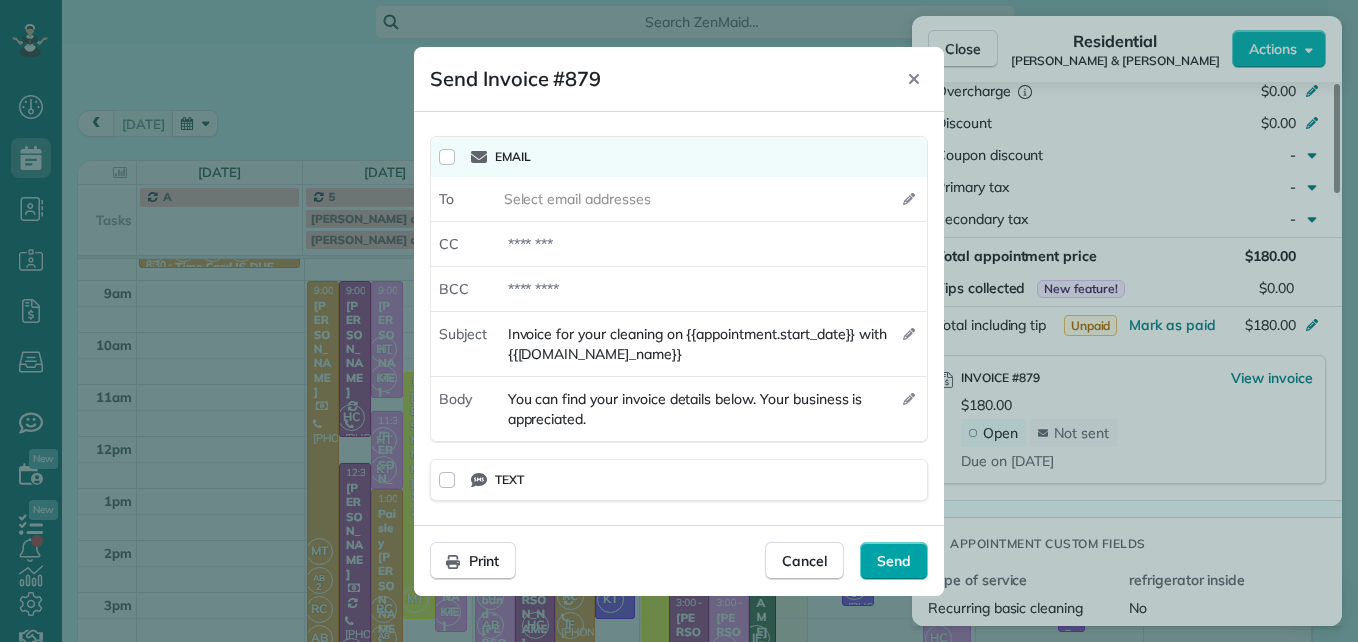 click on "Send" at bounding box center (894, 561) 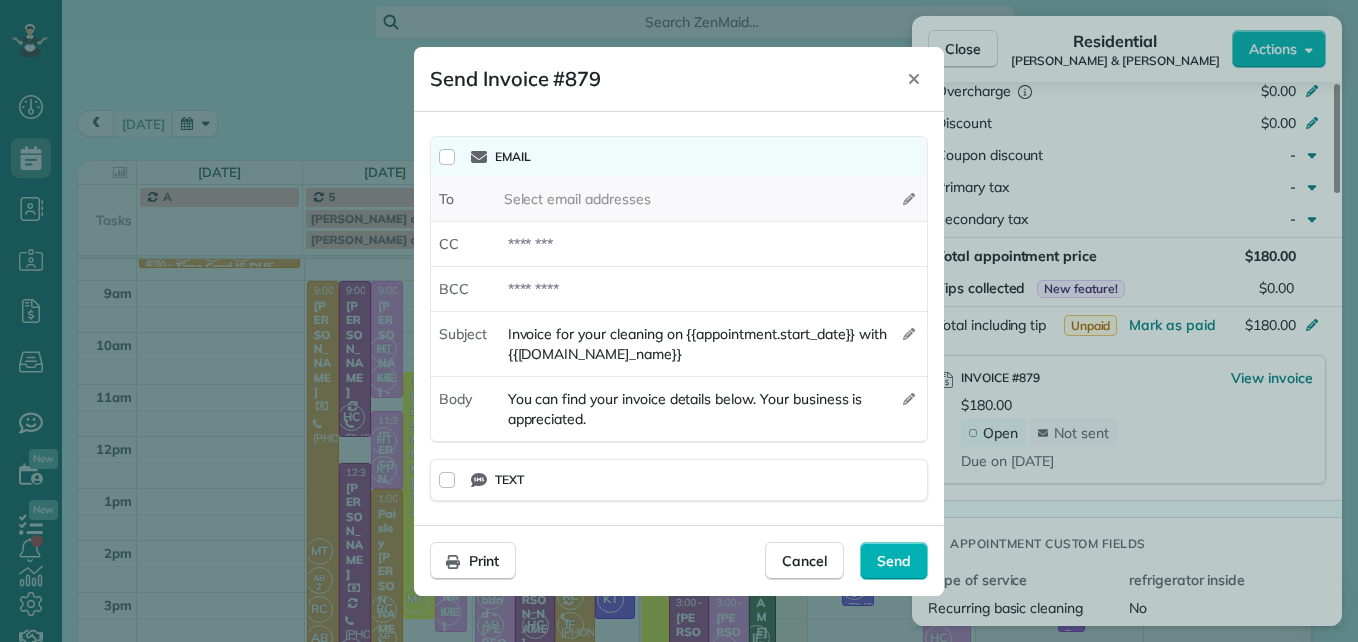 click on "Select email addresses" at bounding box center (711, 199) 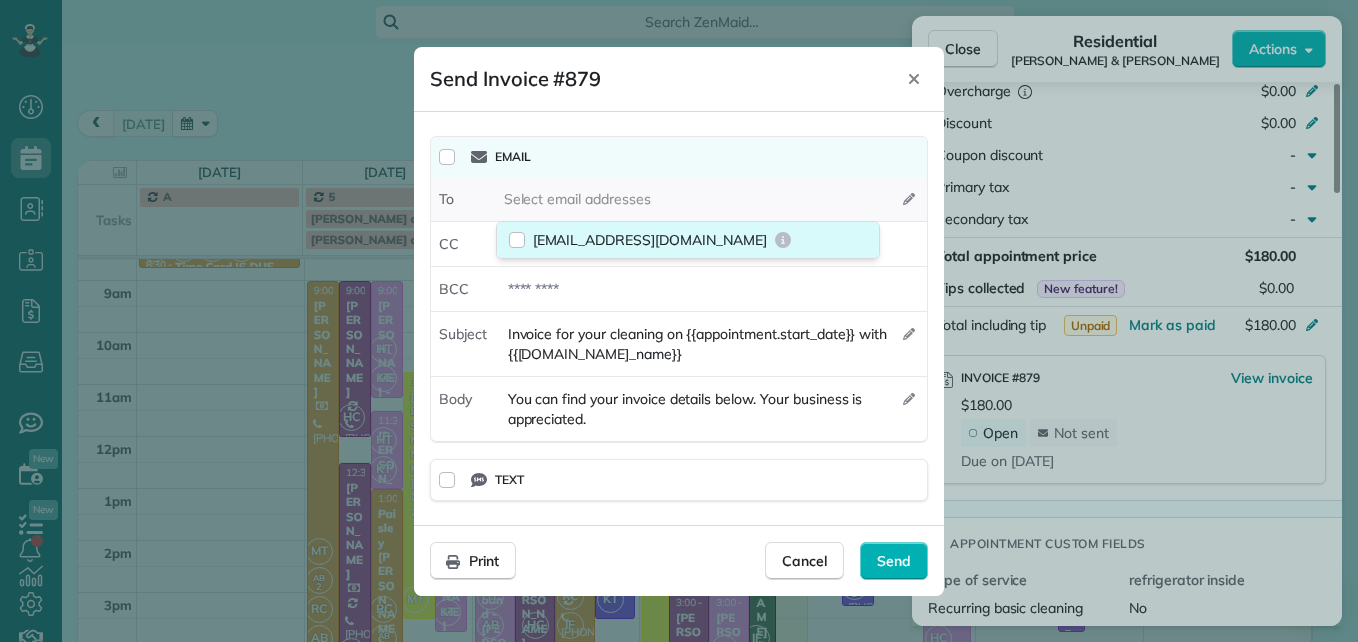 click on "daerontrodn@gmail.com" at bounding box center [650, 240] 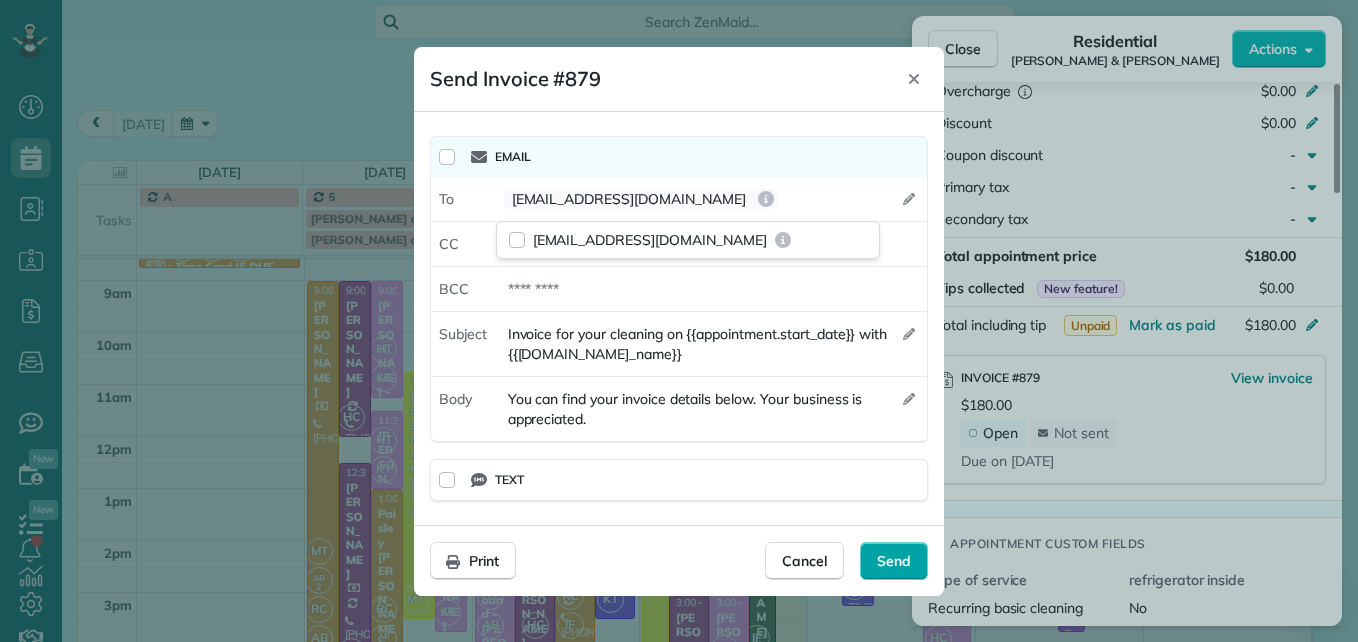 click on "Send" at bounding box center (894, 561) 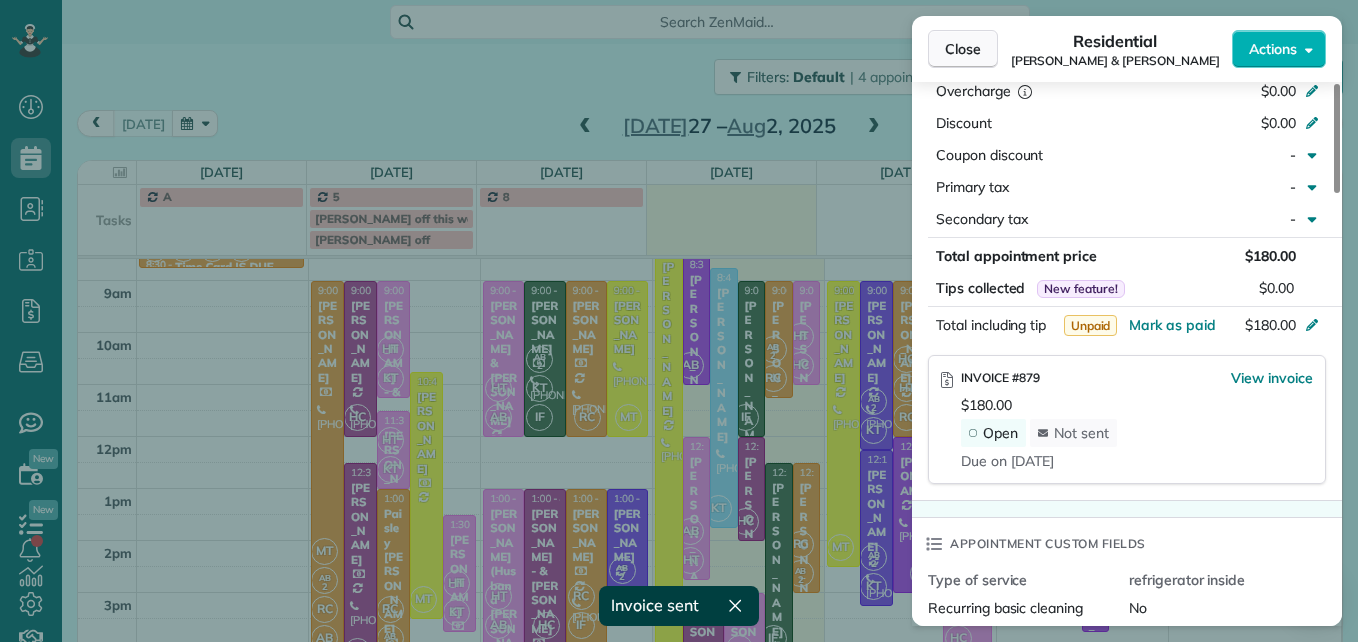 click on "Close" at bounding box center (963, 49) 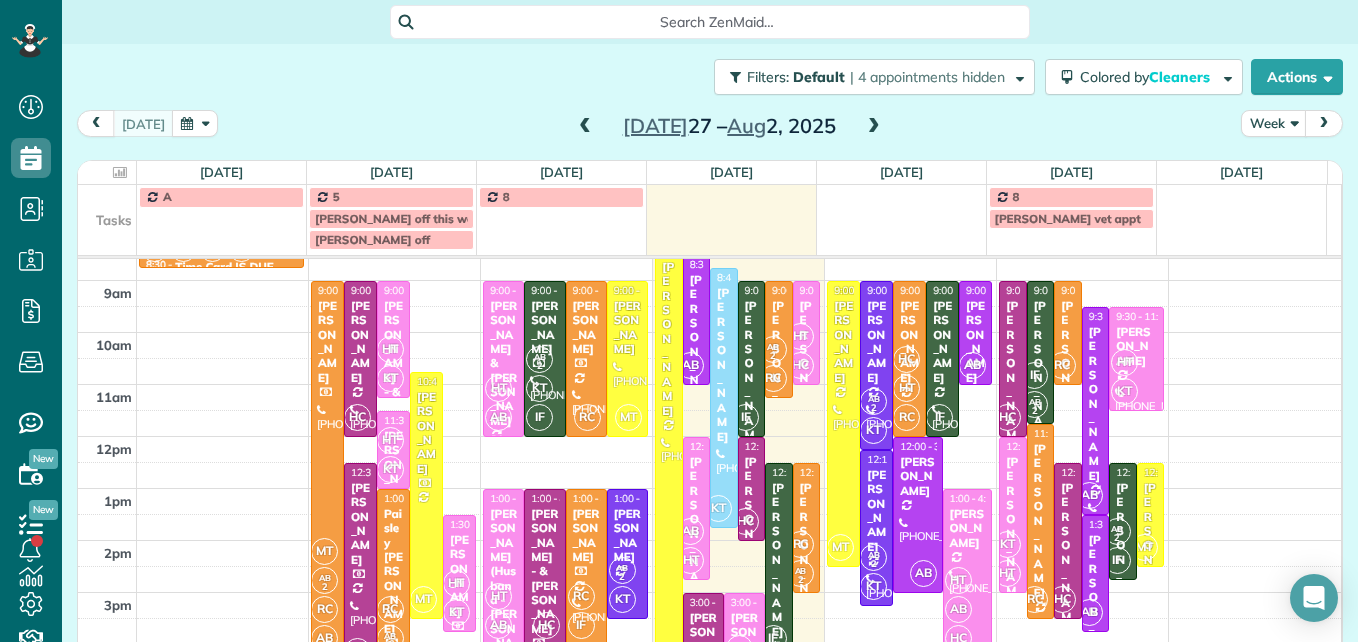 click at bounding box center (585, 127) 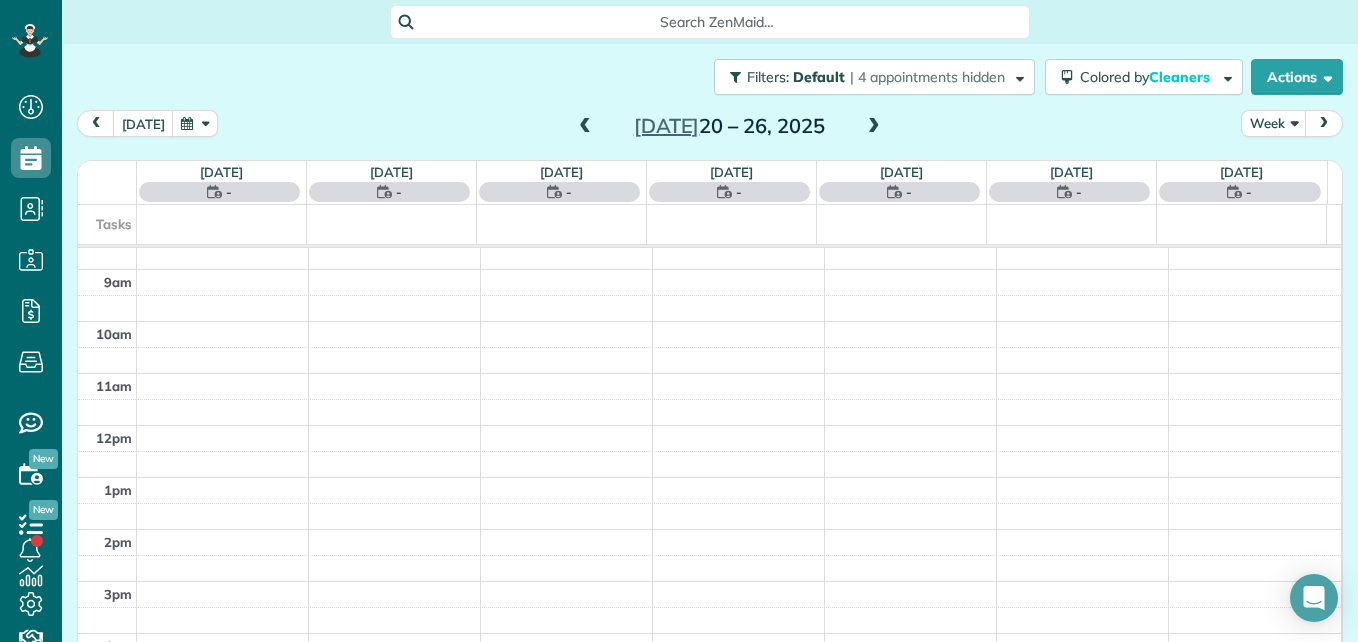scroll, scrollTop: 209, scrollLeft: 0, axis: vertical 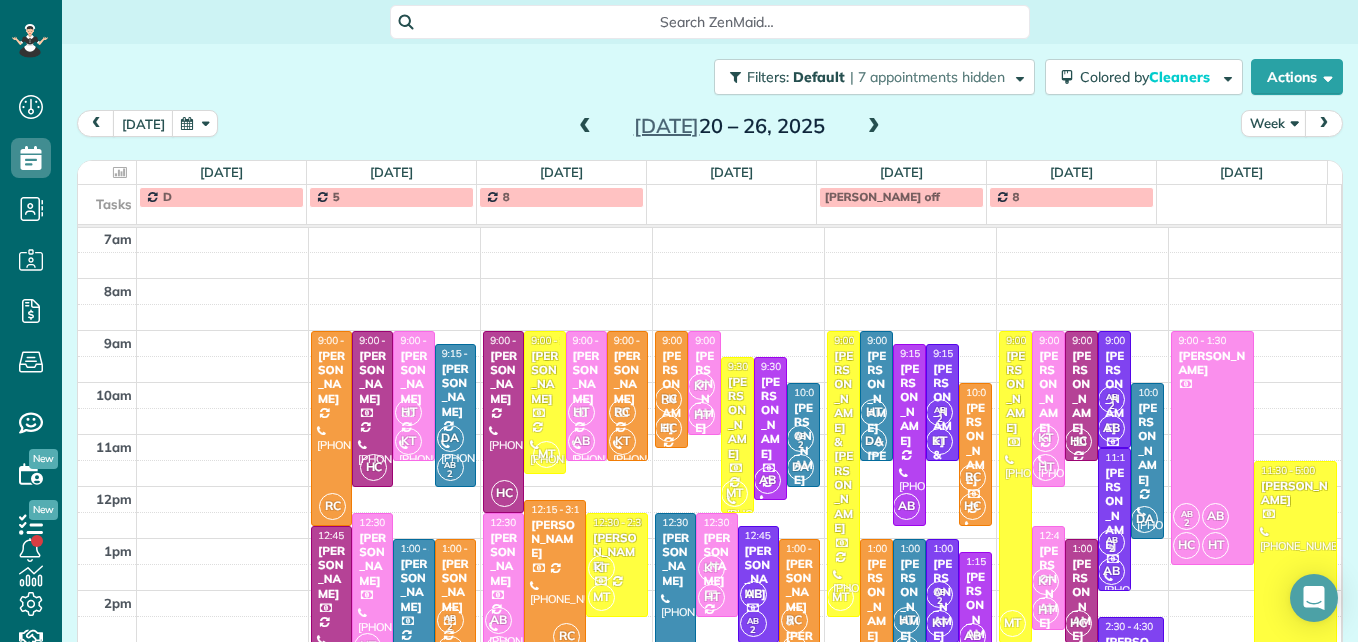 click at bounding box center (585, 127) 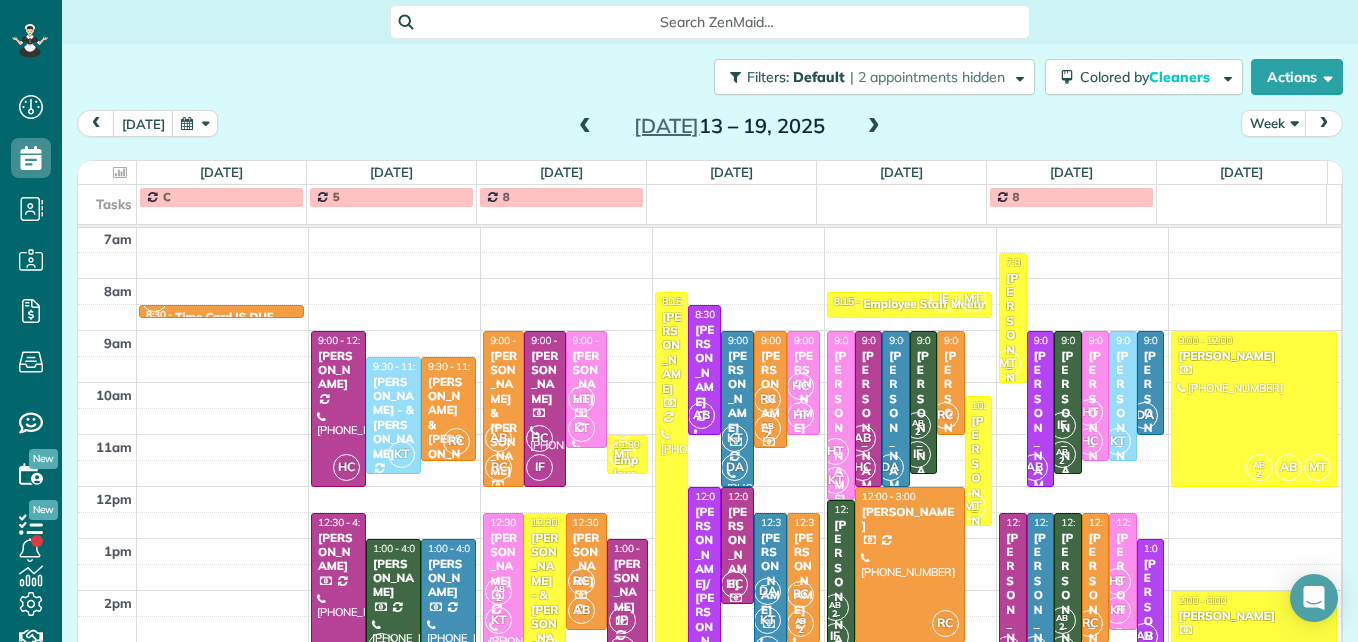 click at bounding box center (874, 127) 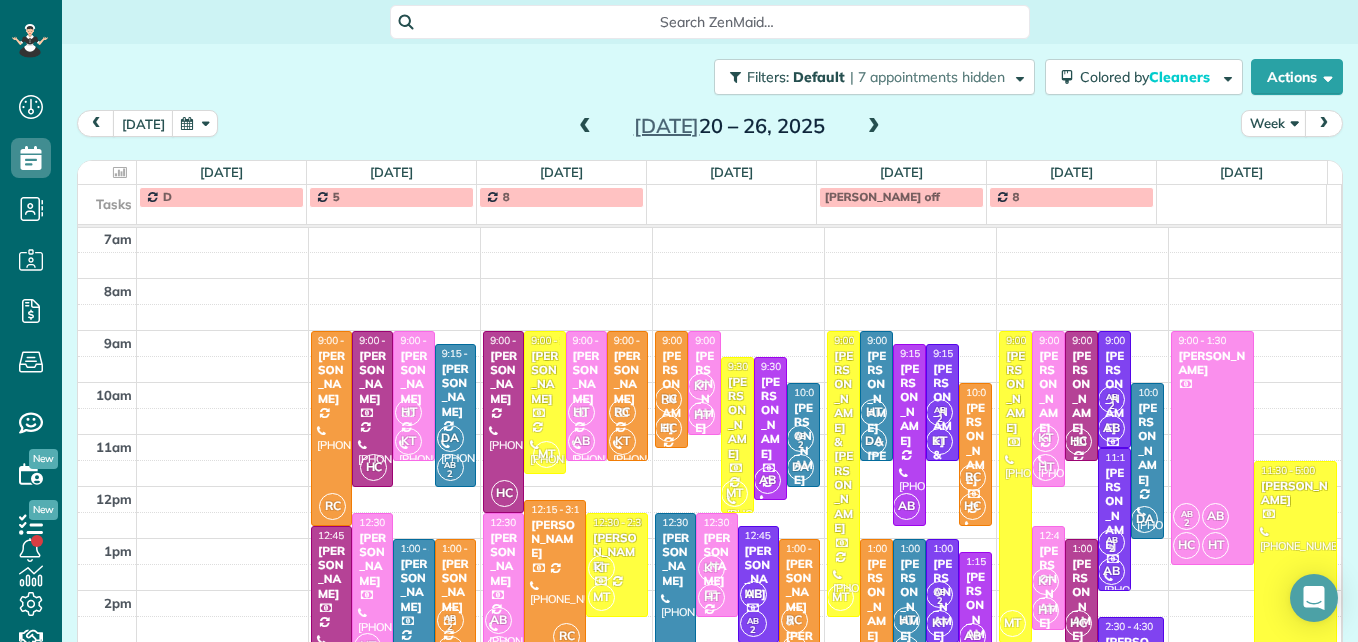 click at bounding box center [585, 127] 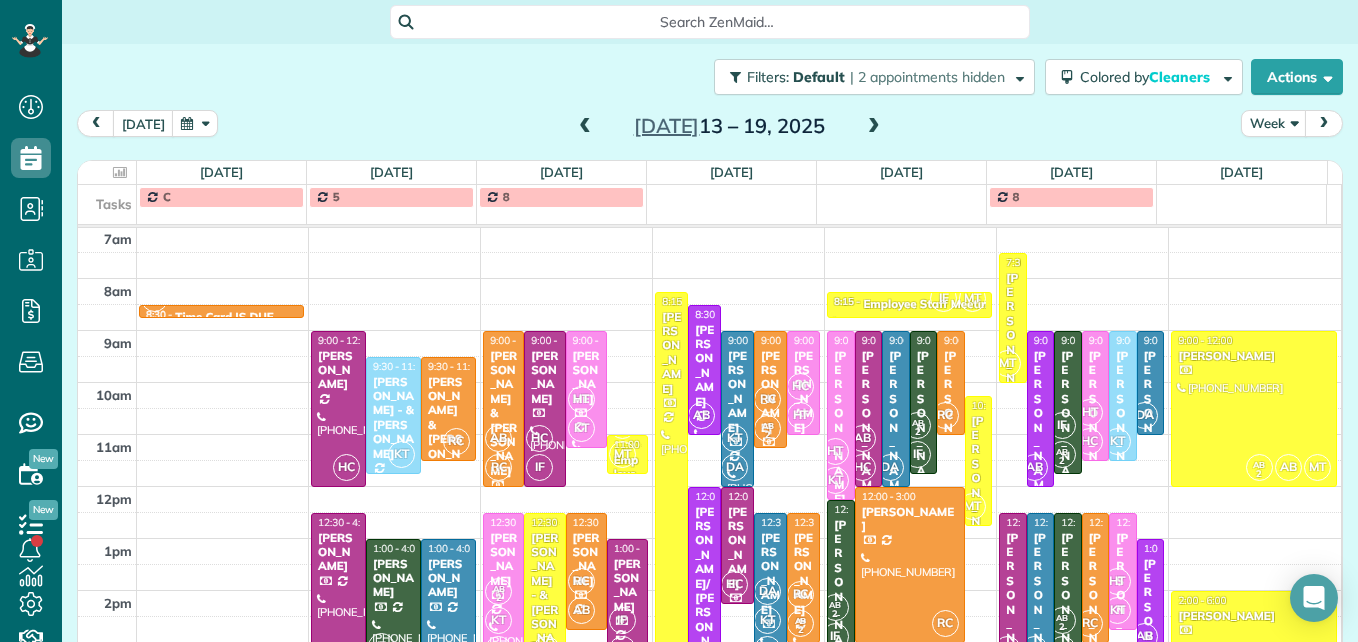 scroll, scrollTop: 309, scrollLeft: 0, axis: vertical 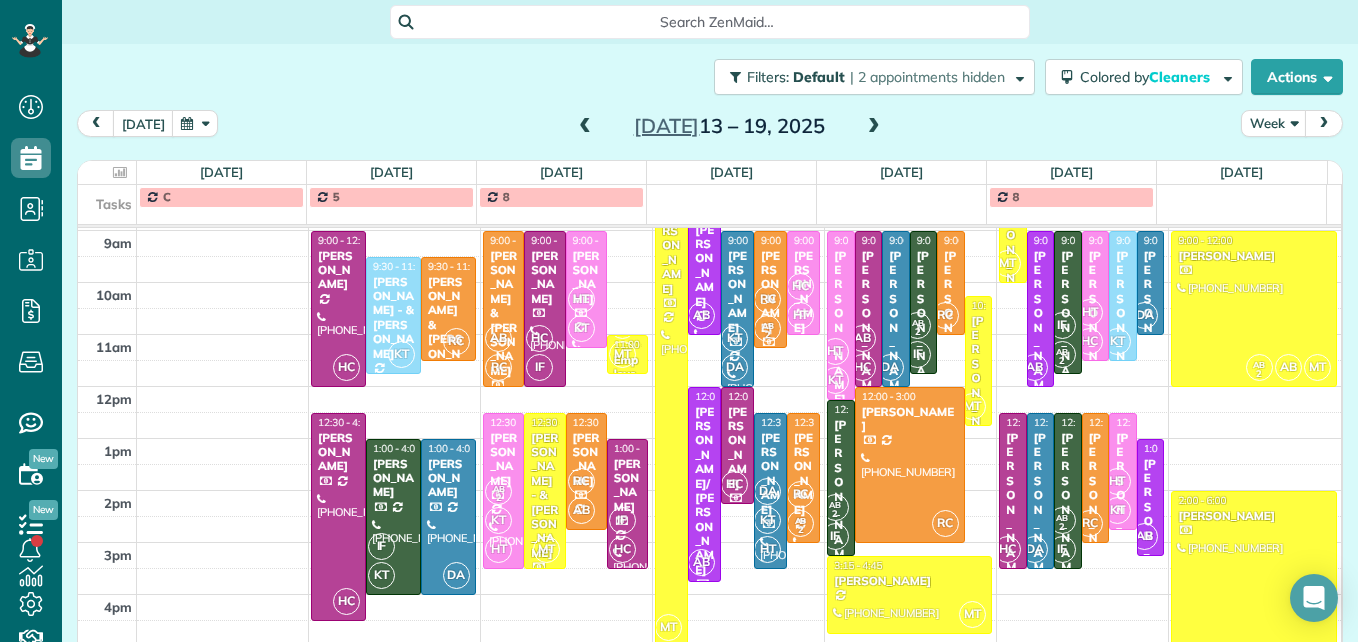 click at bounding box center [874, 127] 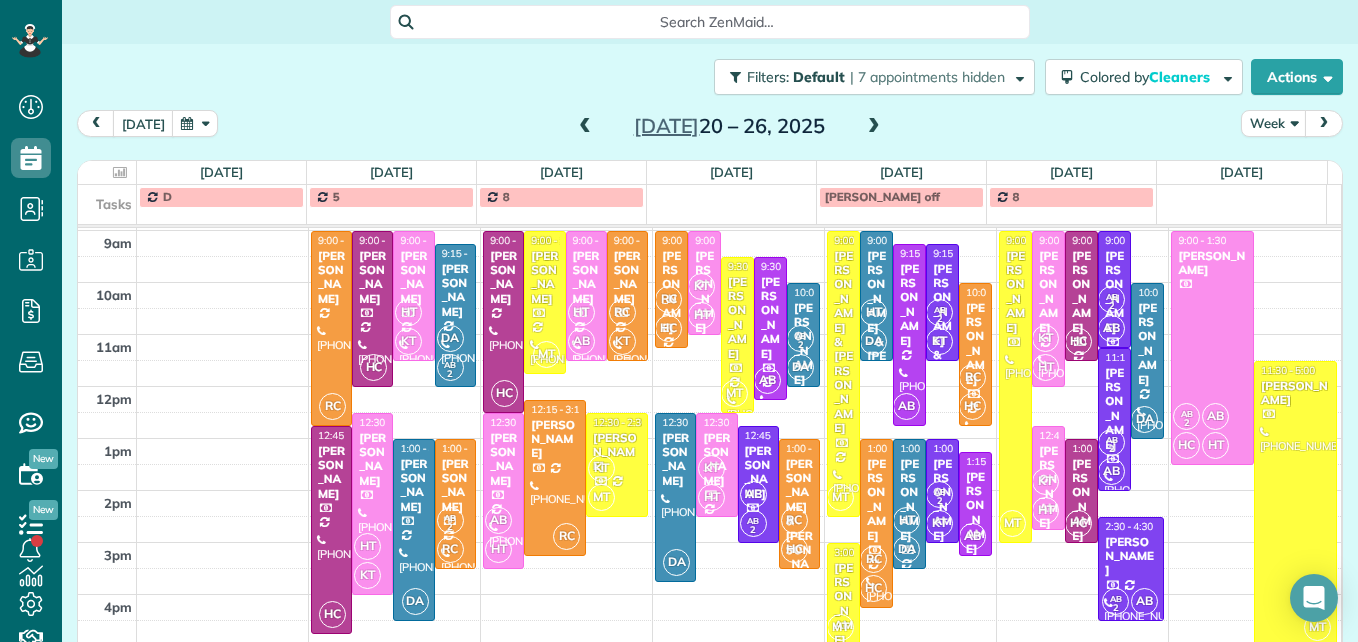 scroll, scrollTop: 209, scrollLeft: 0, axis: vertical 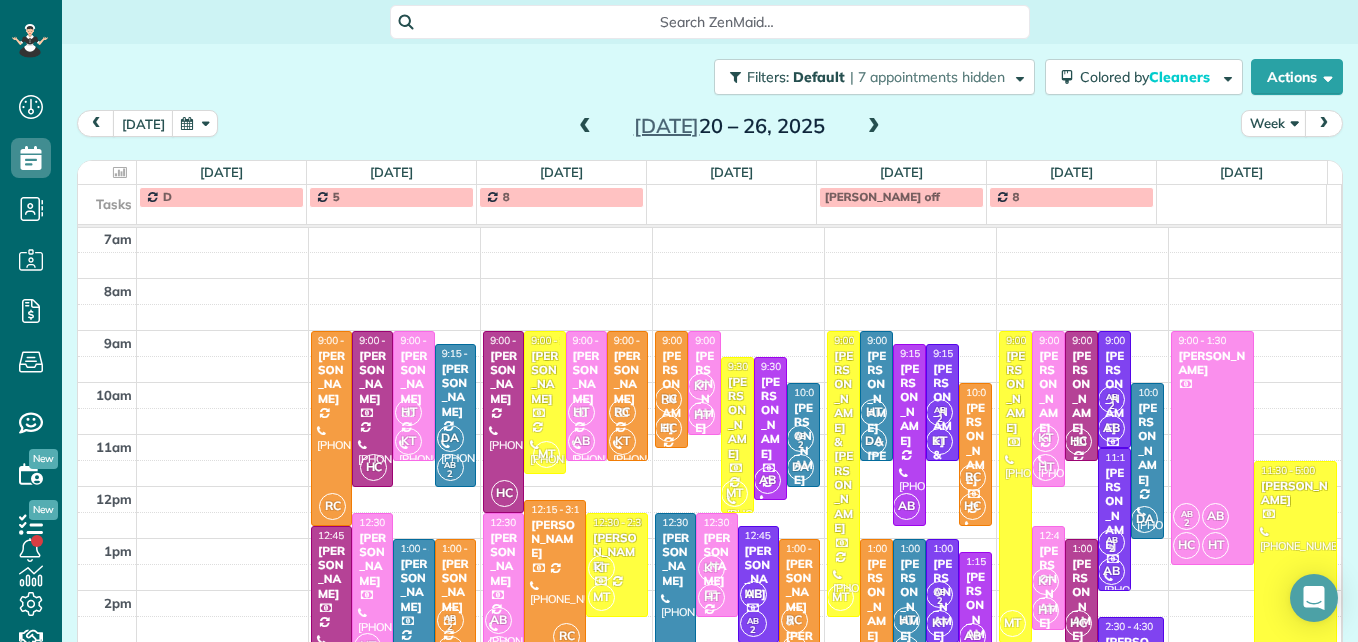 click at bounding box center [585, 127] 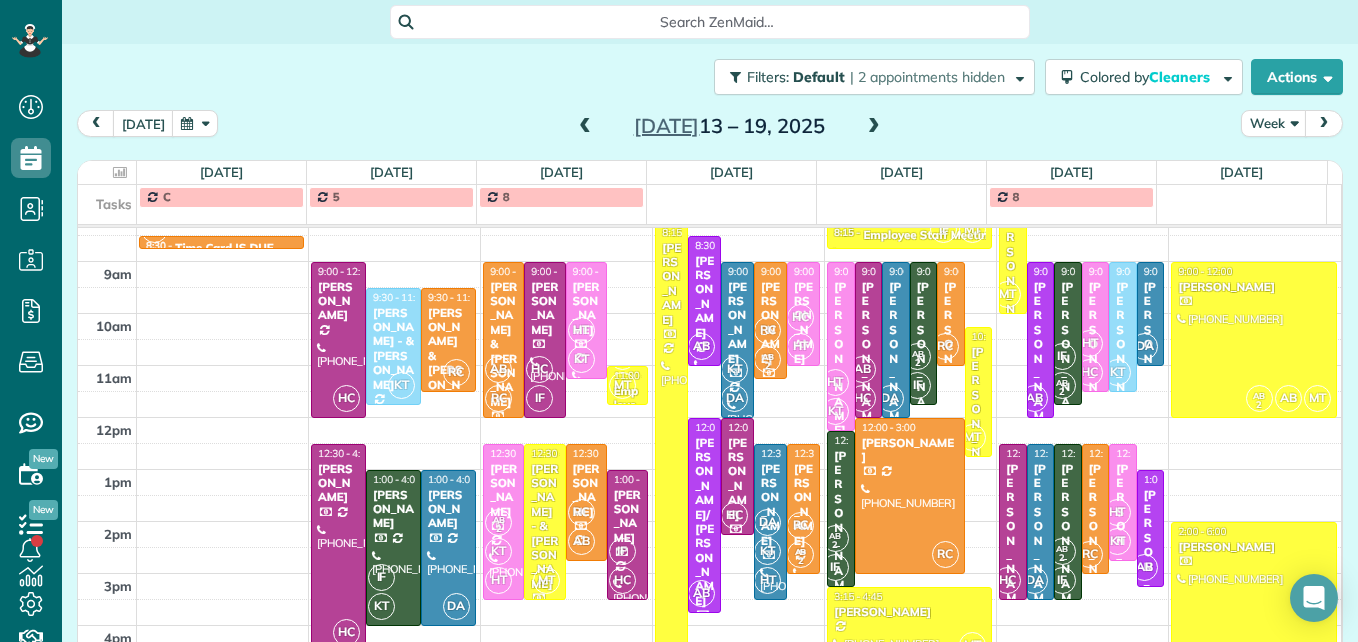 scroll, scrollTop: 309, scrollLeft: 0, axis: vertical 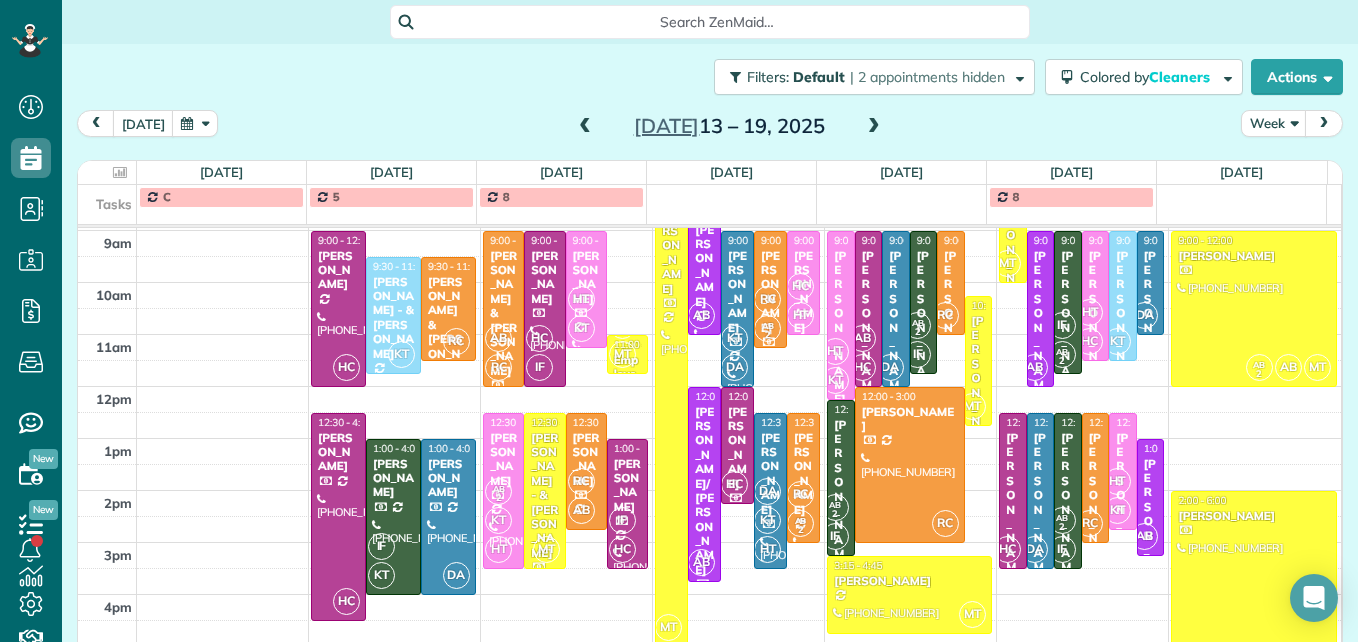 click at bounding box center [874, 127] 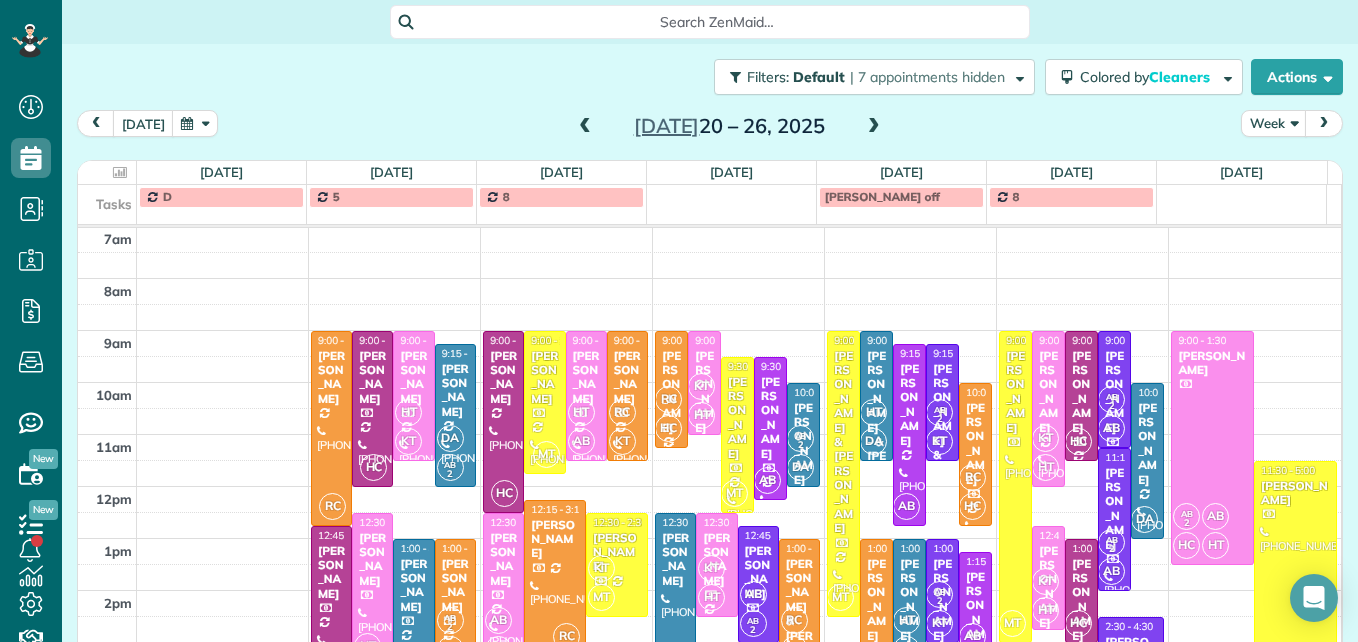 scroll, scrollTop: 309, scrollLeft: 0, axis: vertical 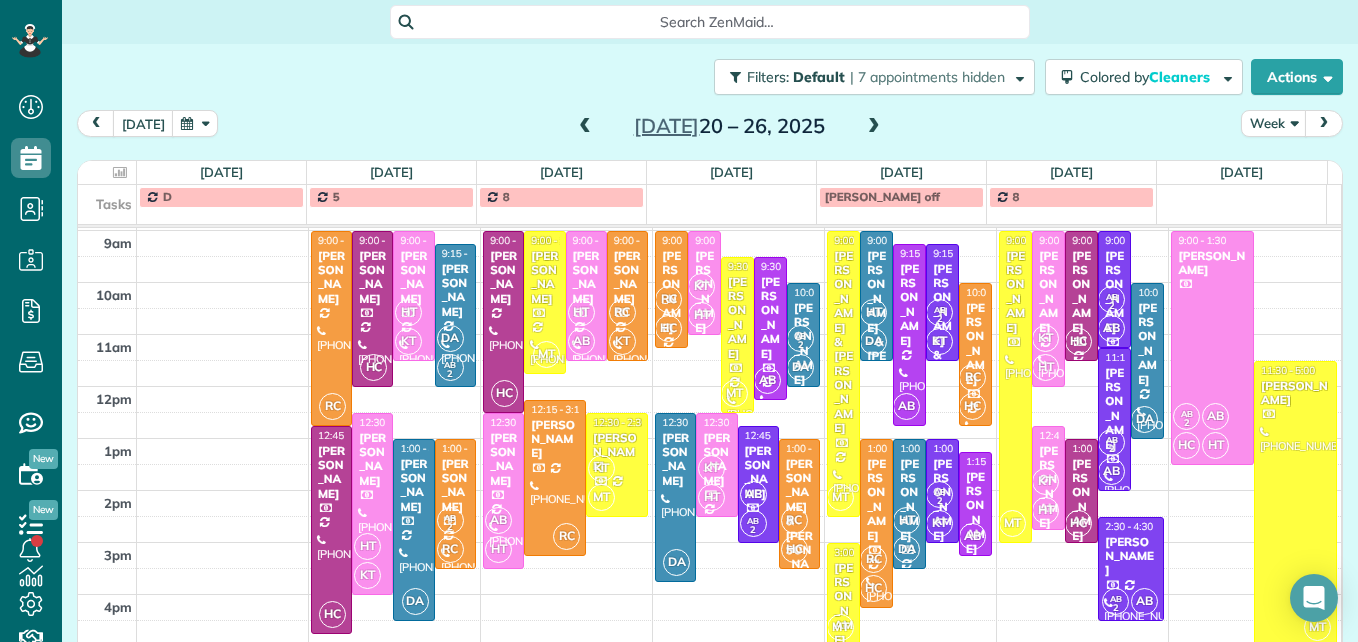 click at bounding box center [585, 127] 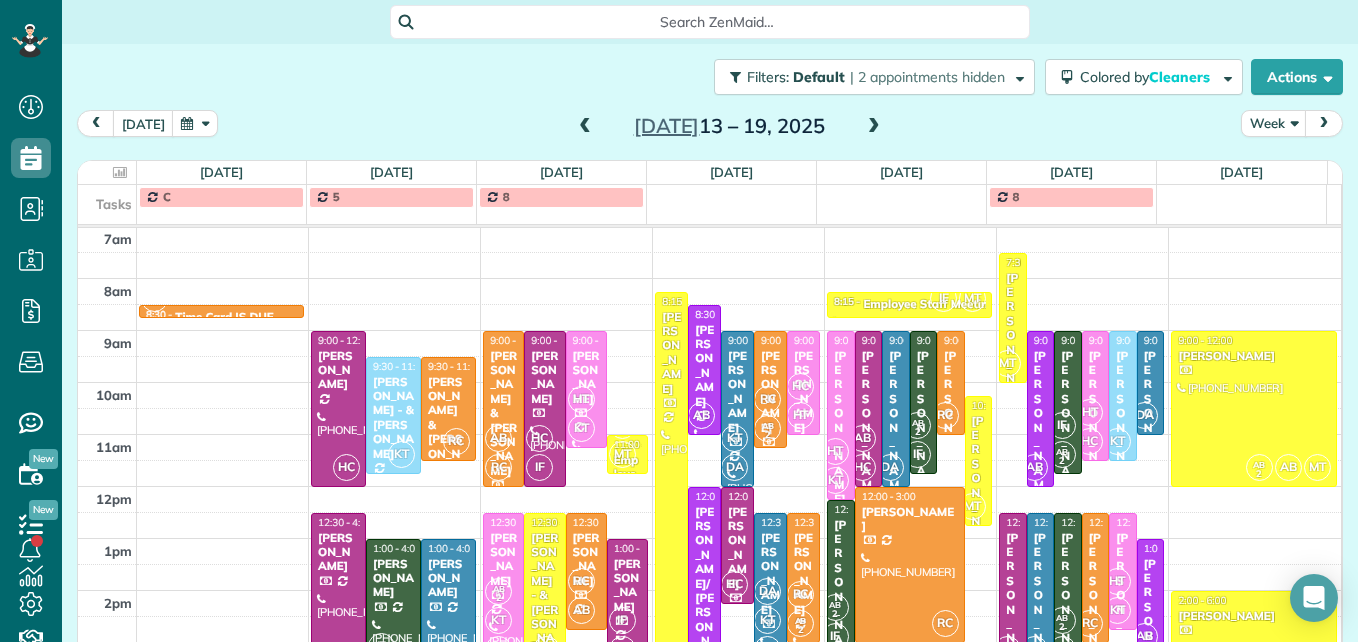 scroll, scrollTop: 309, scrollLeft: 0, axis: vertical 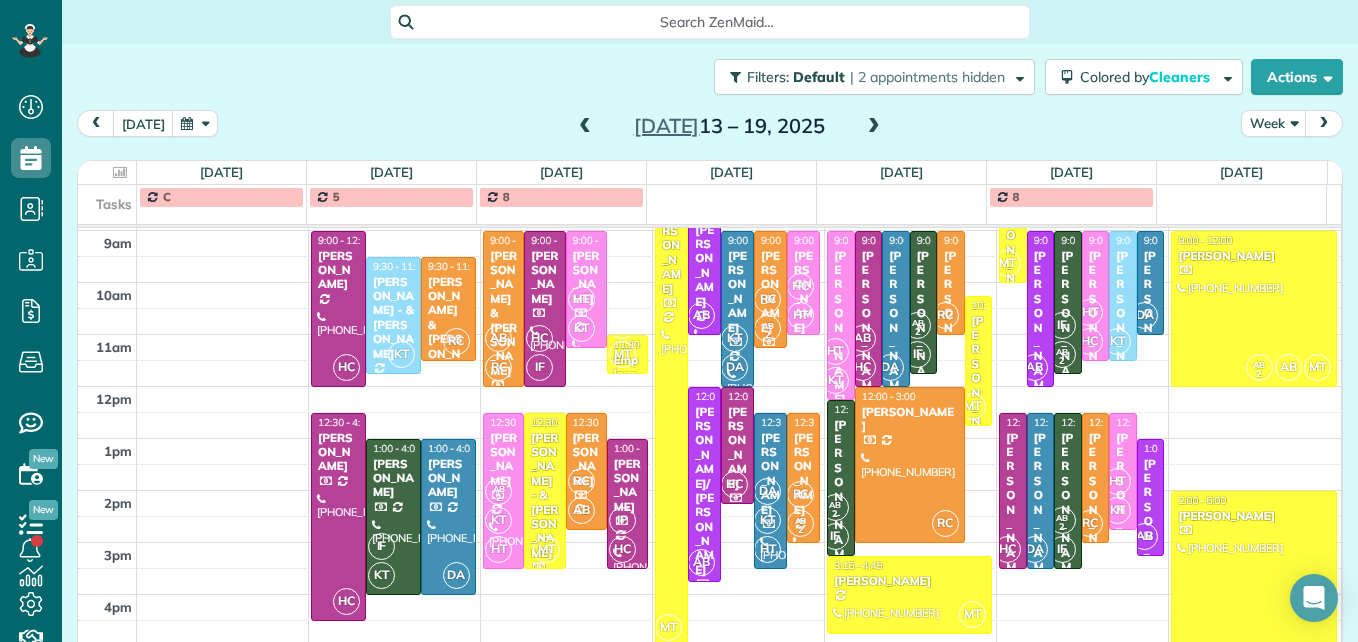 click at bounding box center [874, 127] 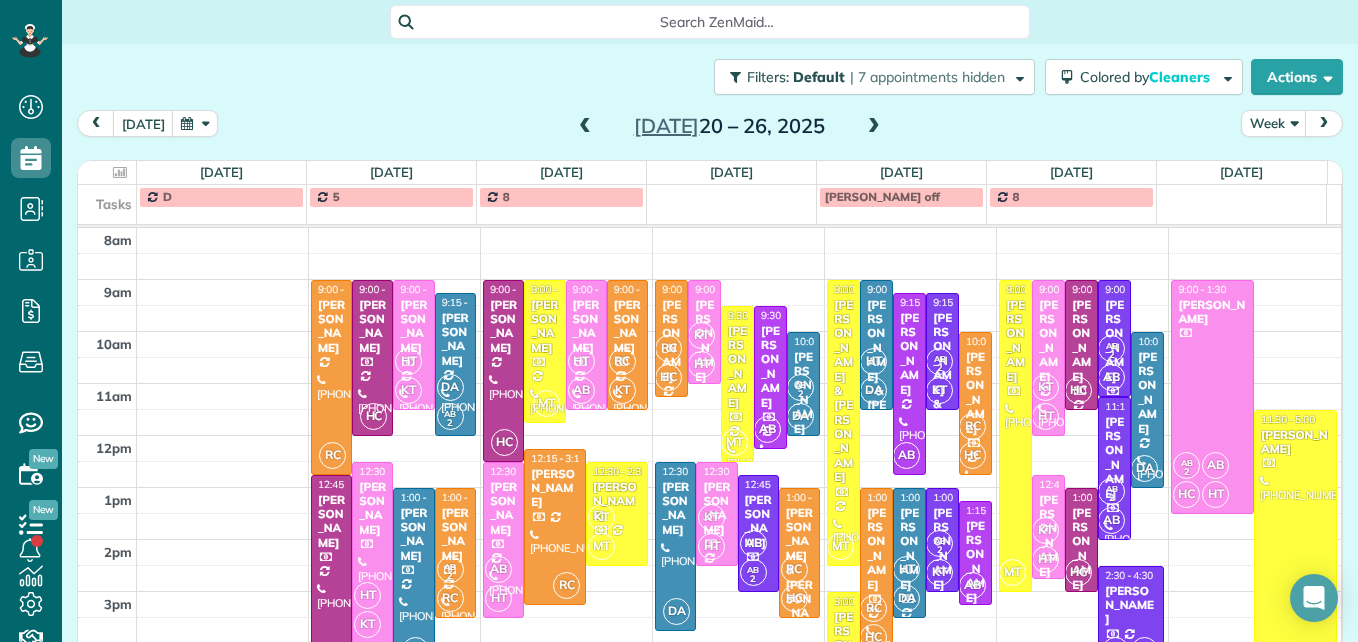scroll, scrollTop: 309, scrollLeft: 0, axis: vertical 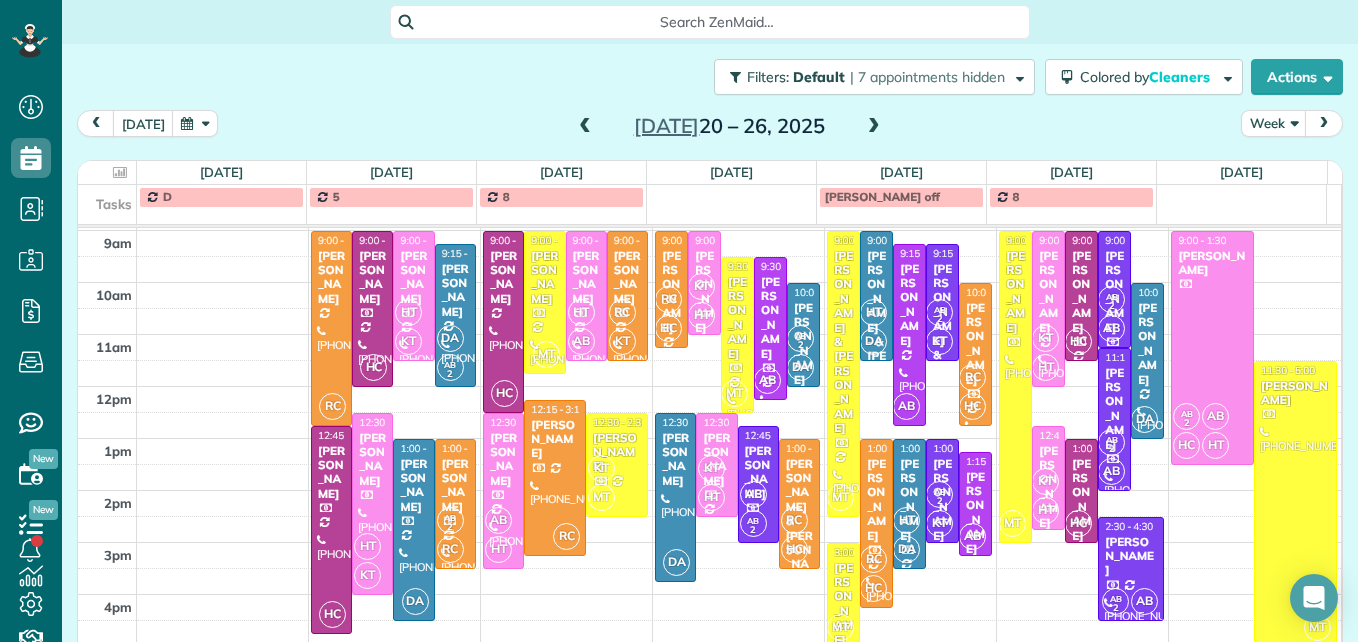 click at bounding box center (585, 127) 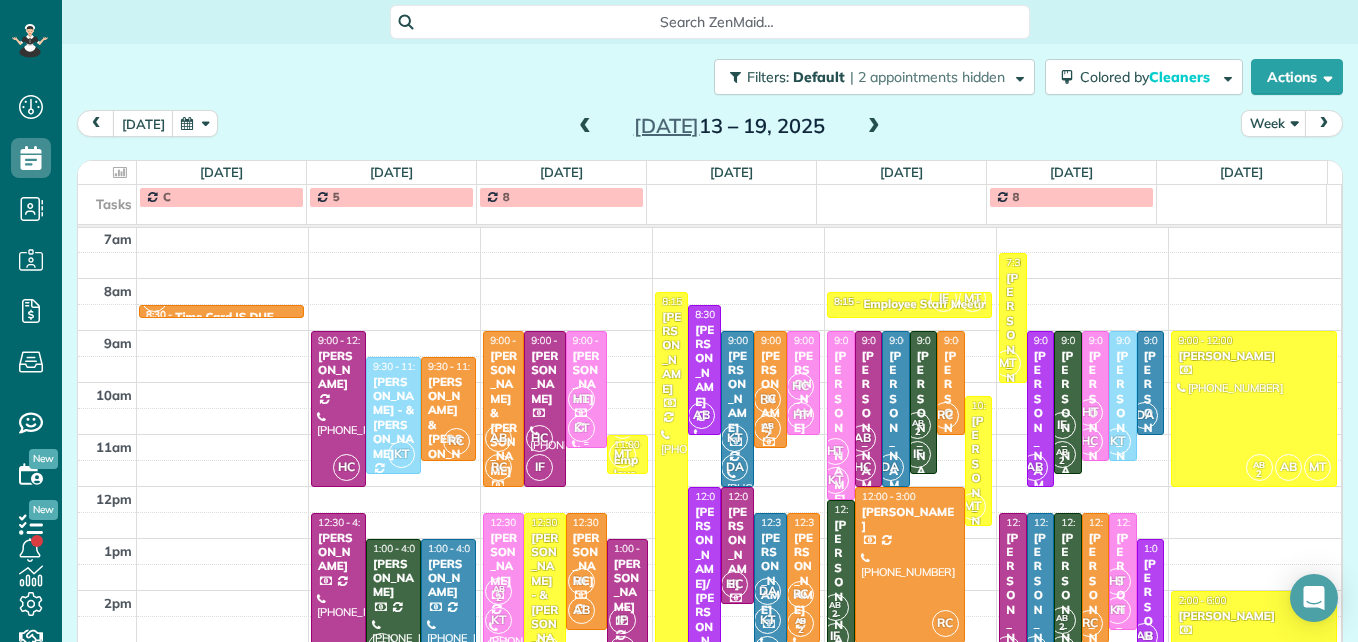 scroll, scrollTop: 309, scrollLeft: 0, axis: vertical 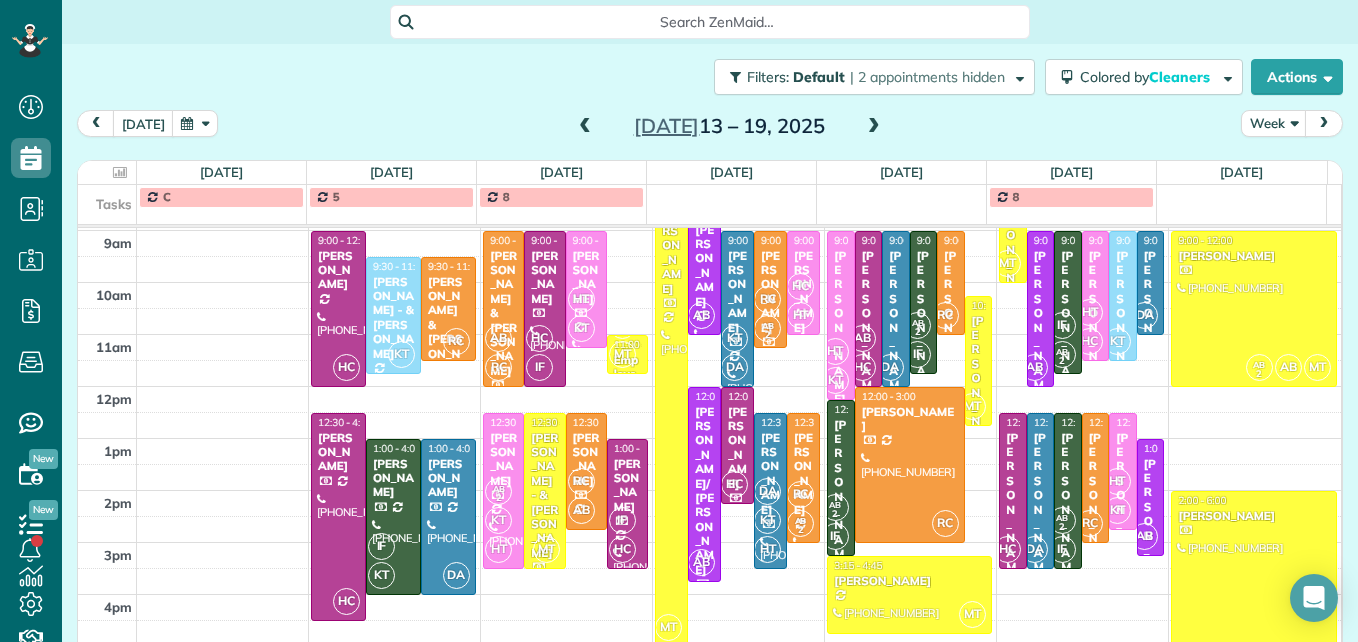 click at bounding box center [585, 127] 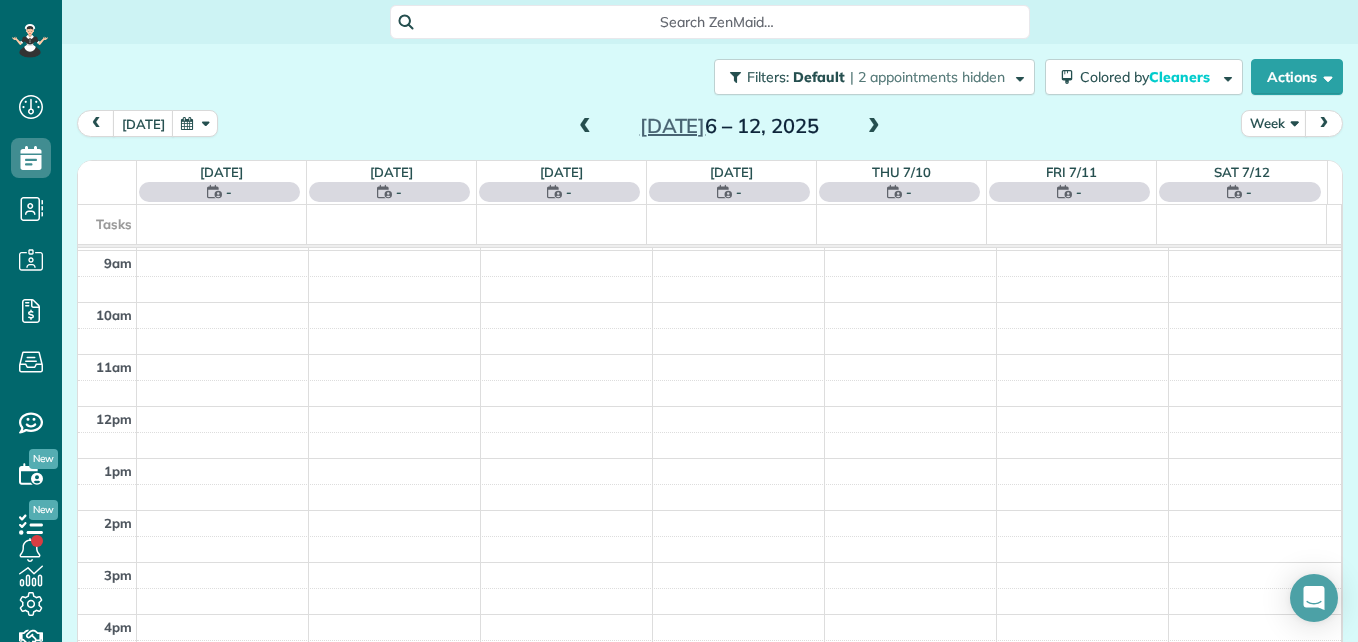 scroll, scrollTop: 209, scrollLeft: 0, axis: vertical 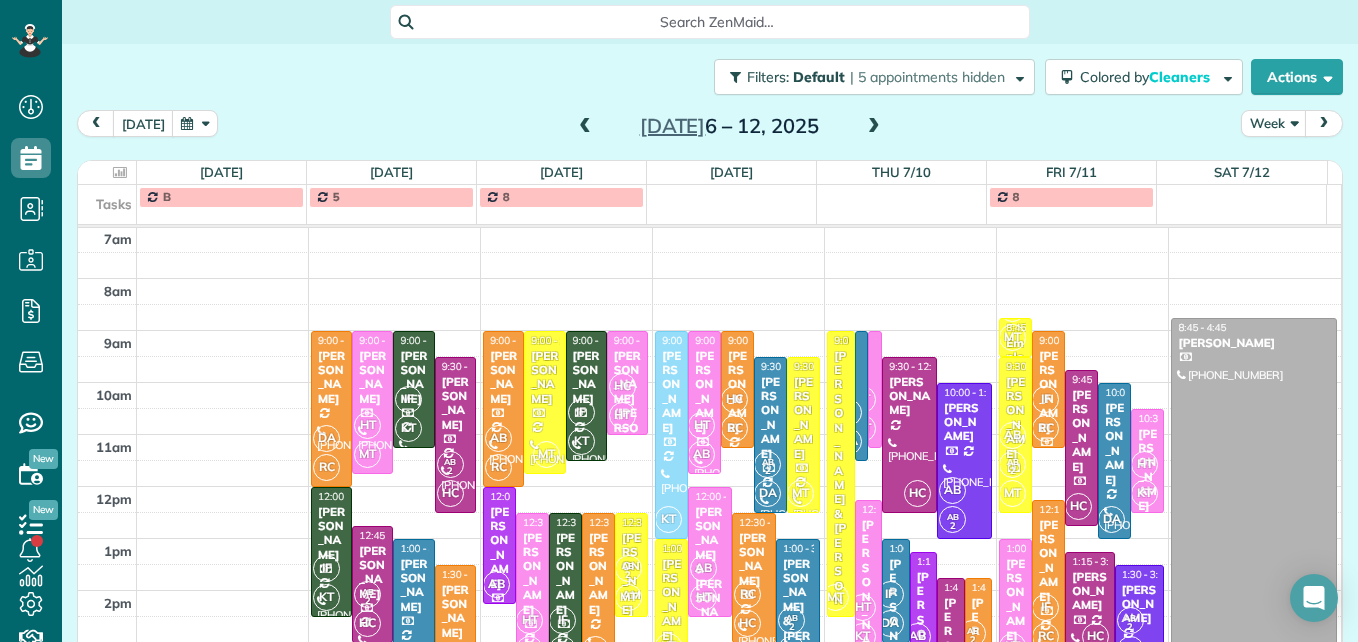 click at bounding box center (874, 127) 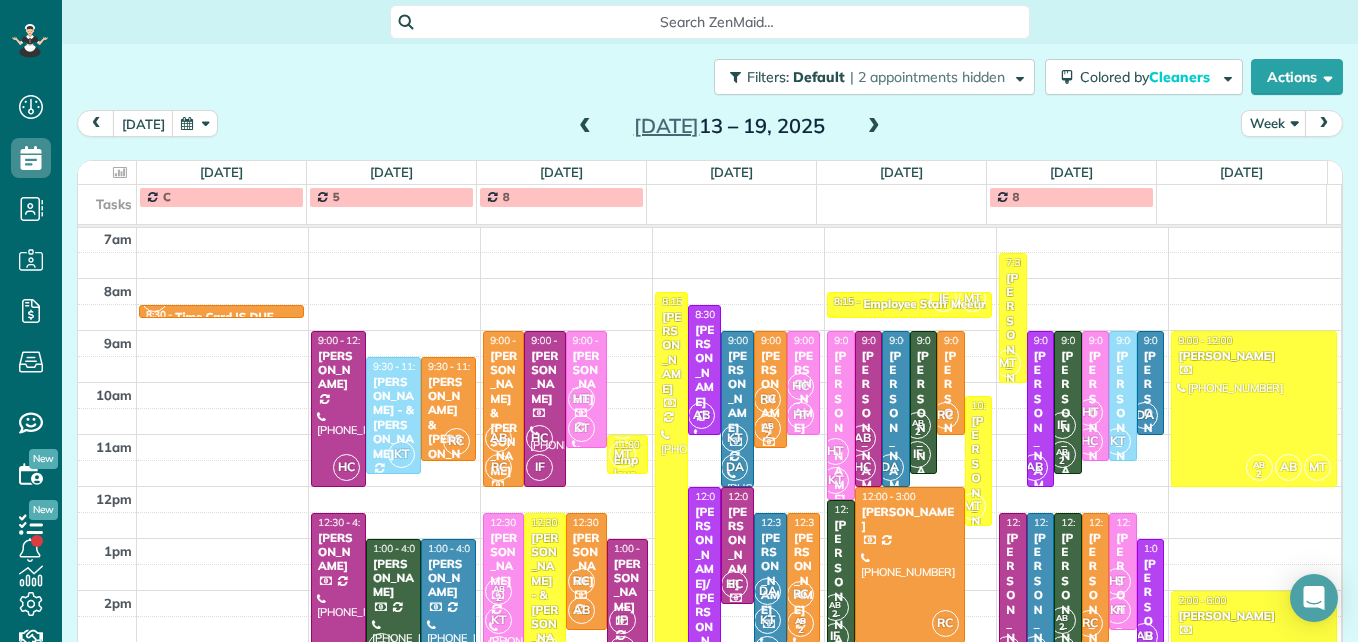 click at bounding box center [874, 127] 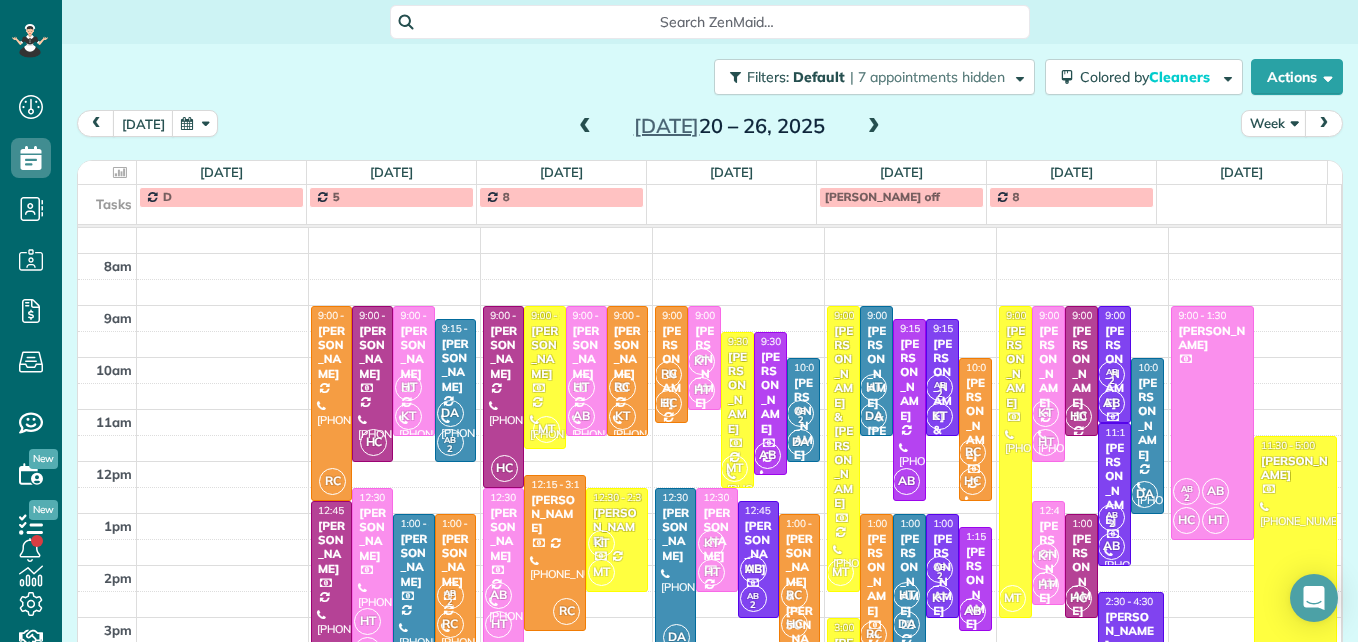 scroll, scrollTop: 309, scrollLeft: 0, axis: vertical 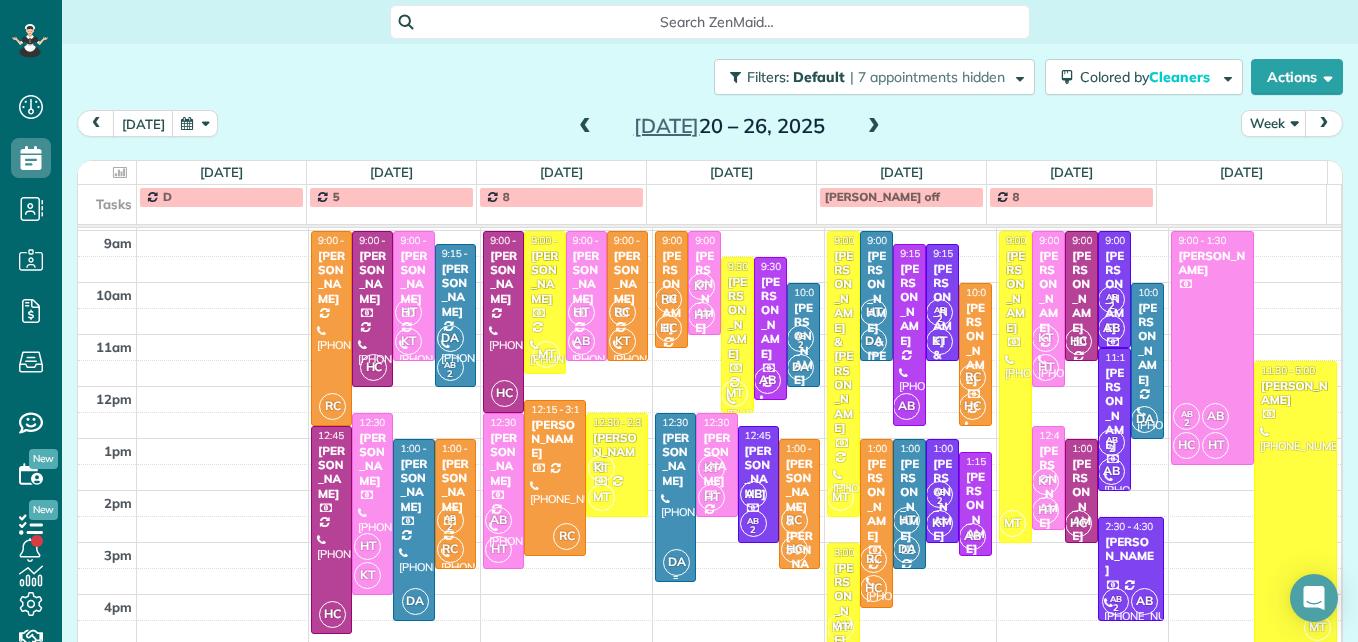 click at bounding box center (675, 497) 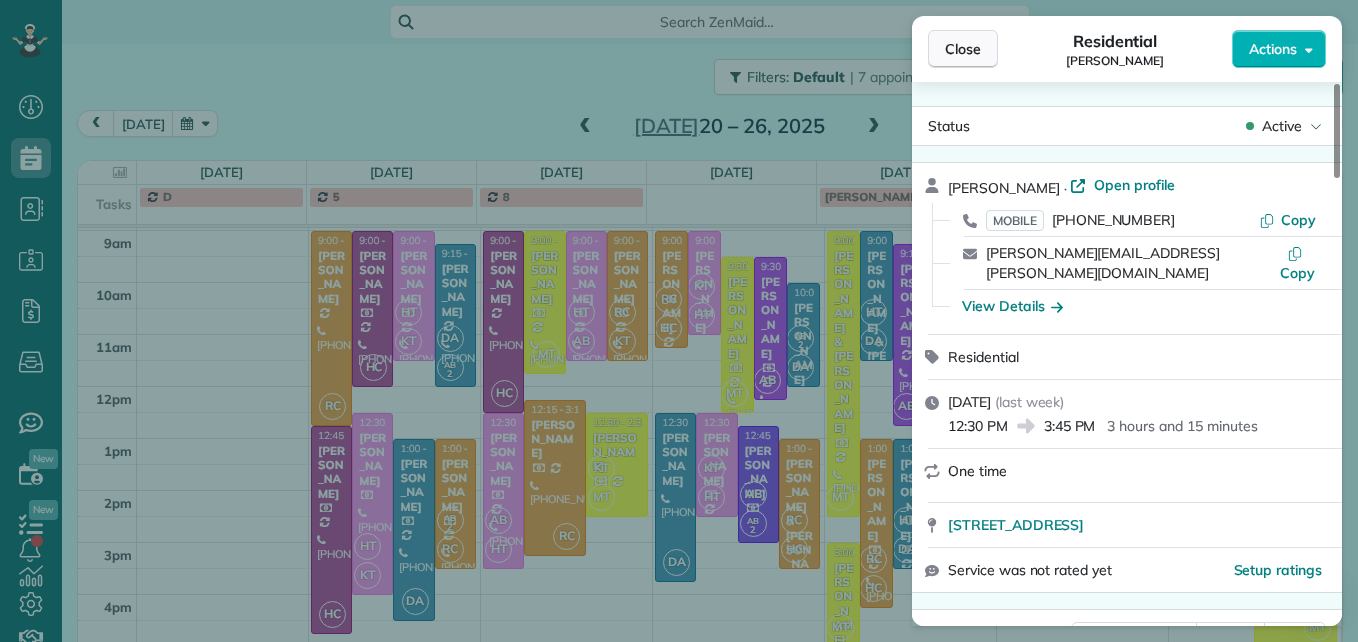 click on "Close" at bounding box center [963, 49] 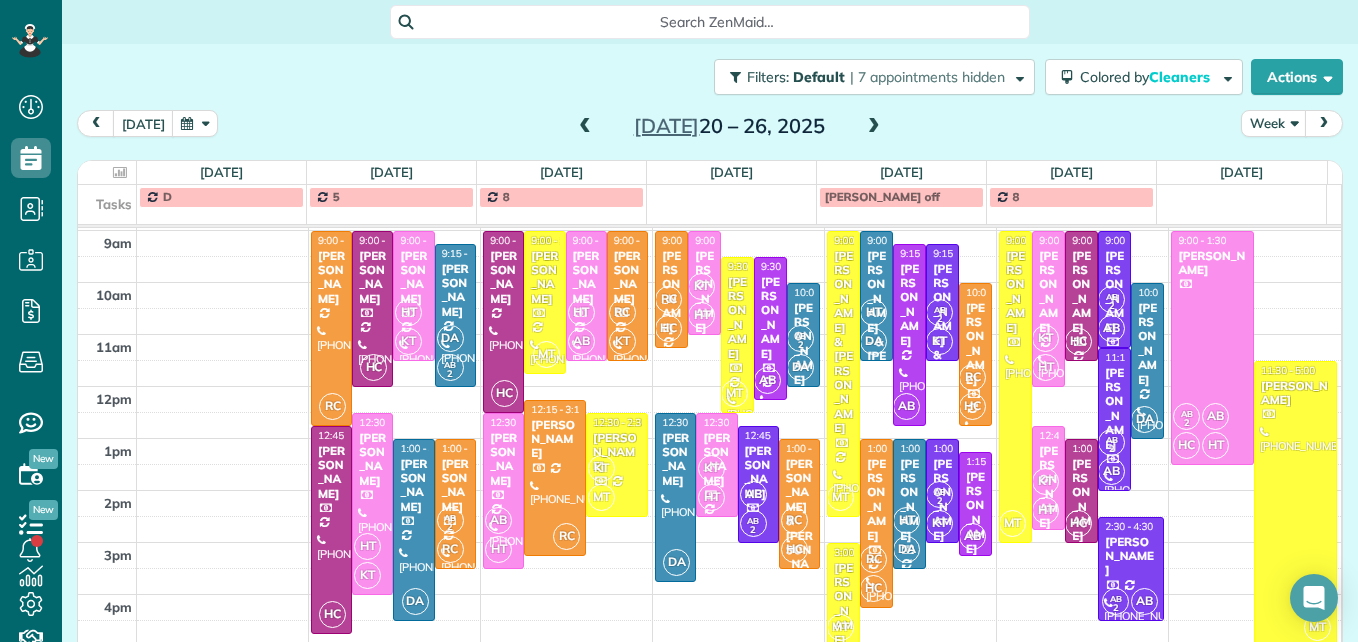 click at bounding box center [585, 127] 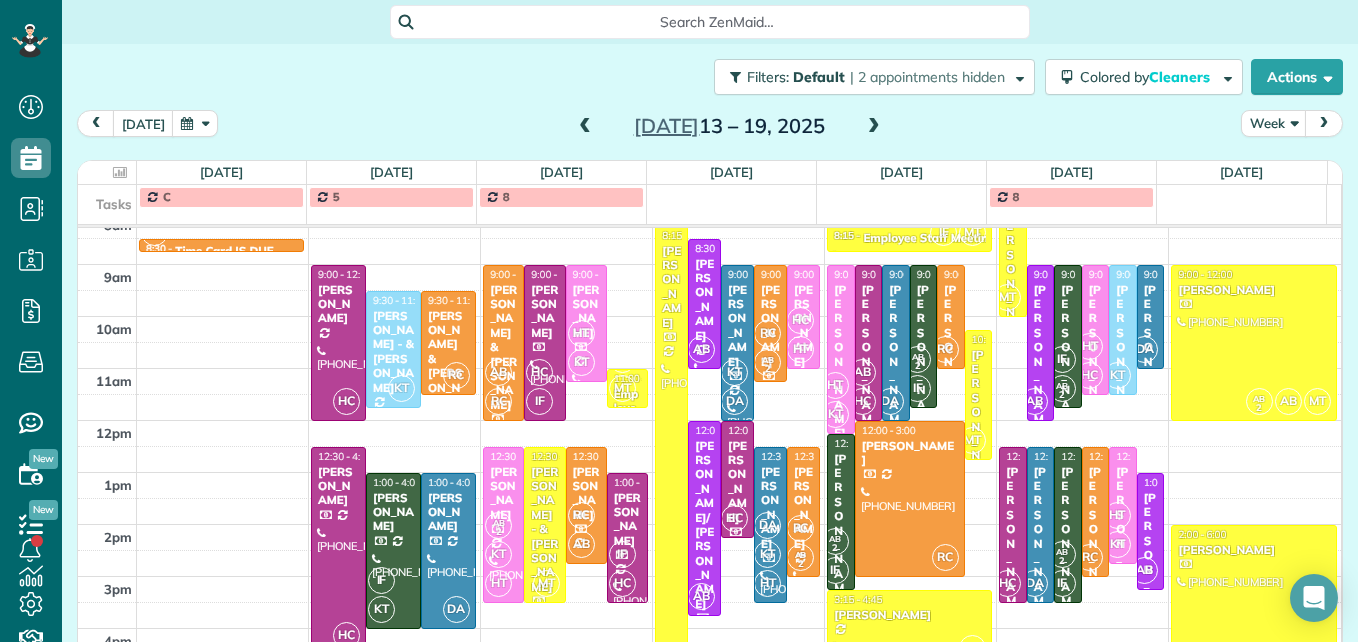 scroll, scrollTop: 309, scrollLeft: 0, axis: vertical 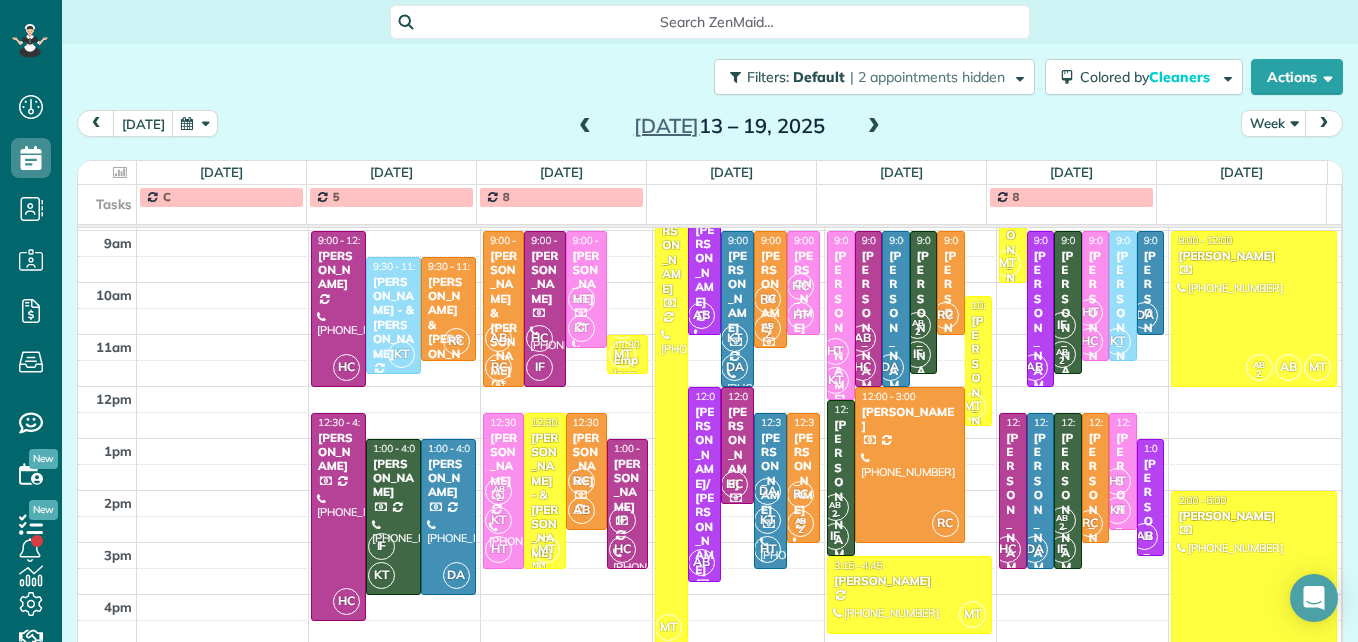 click on "AB" at bounding box center [498, 338] 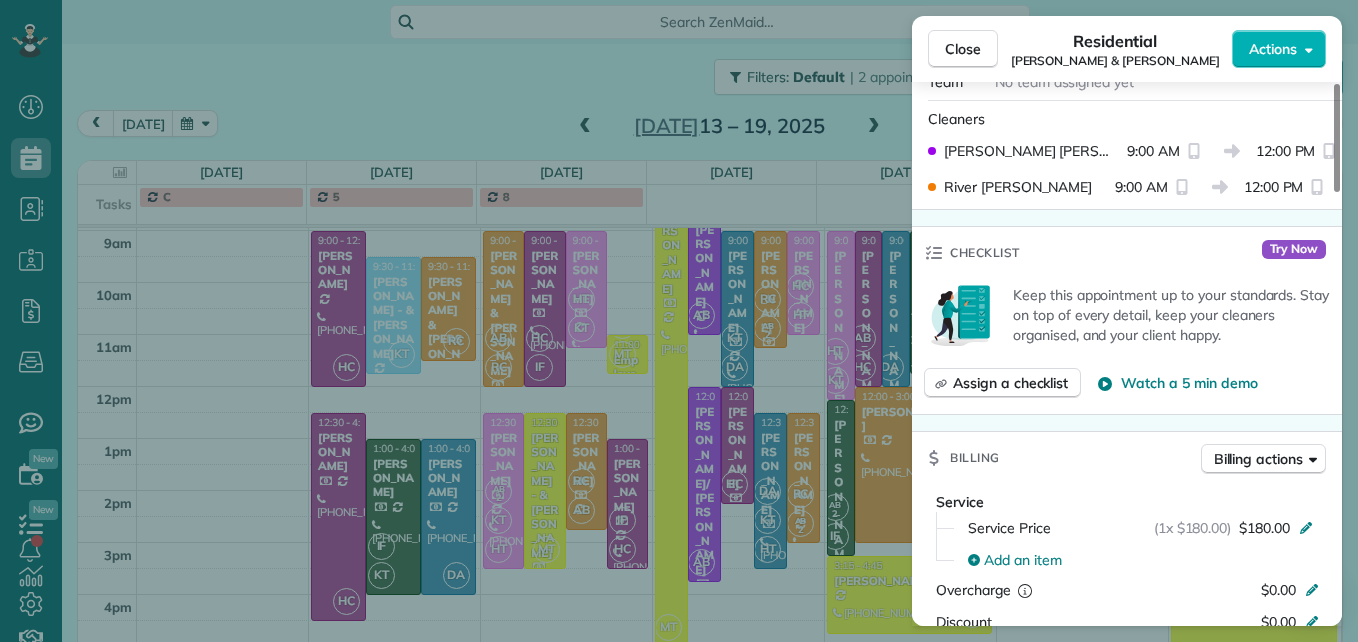 scroll, scrollTop: 600, scrollLeft: 0, axis: vertical 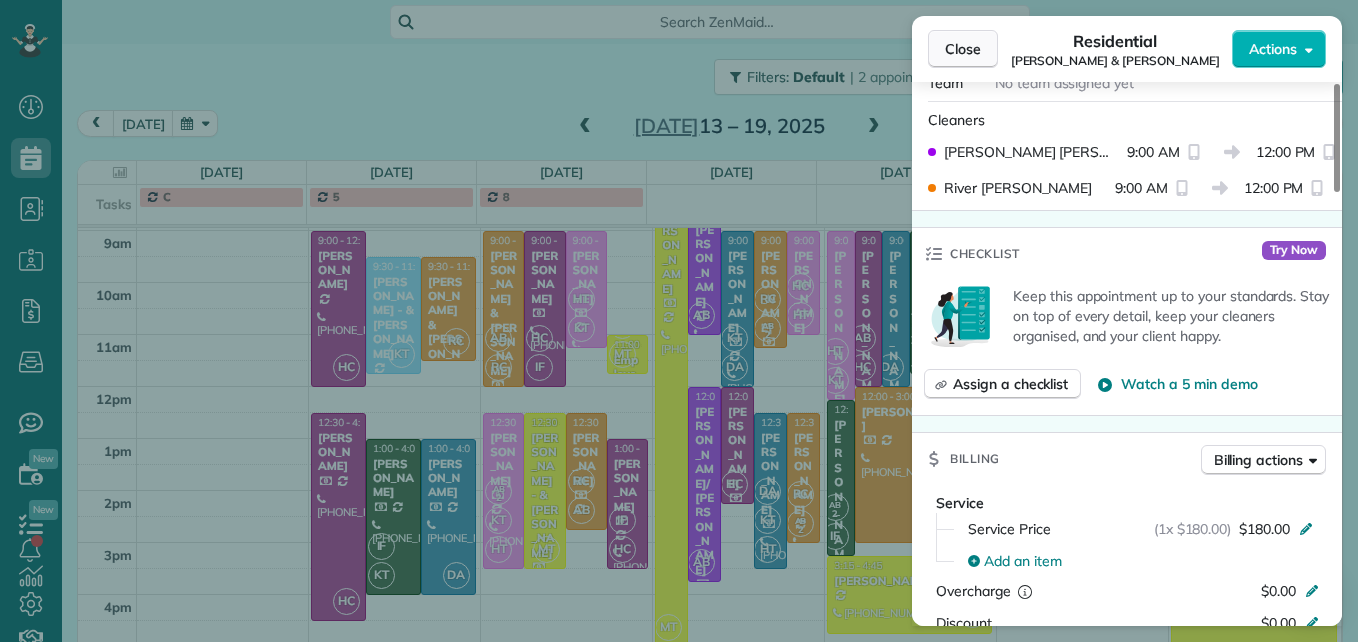 click on "Close" at bounding box center [963, 49] 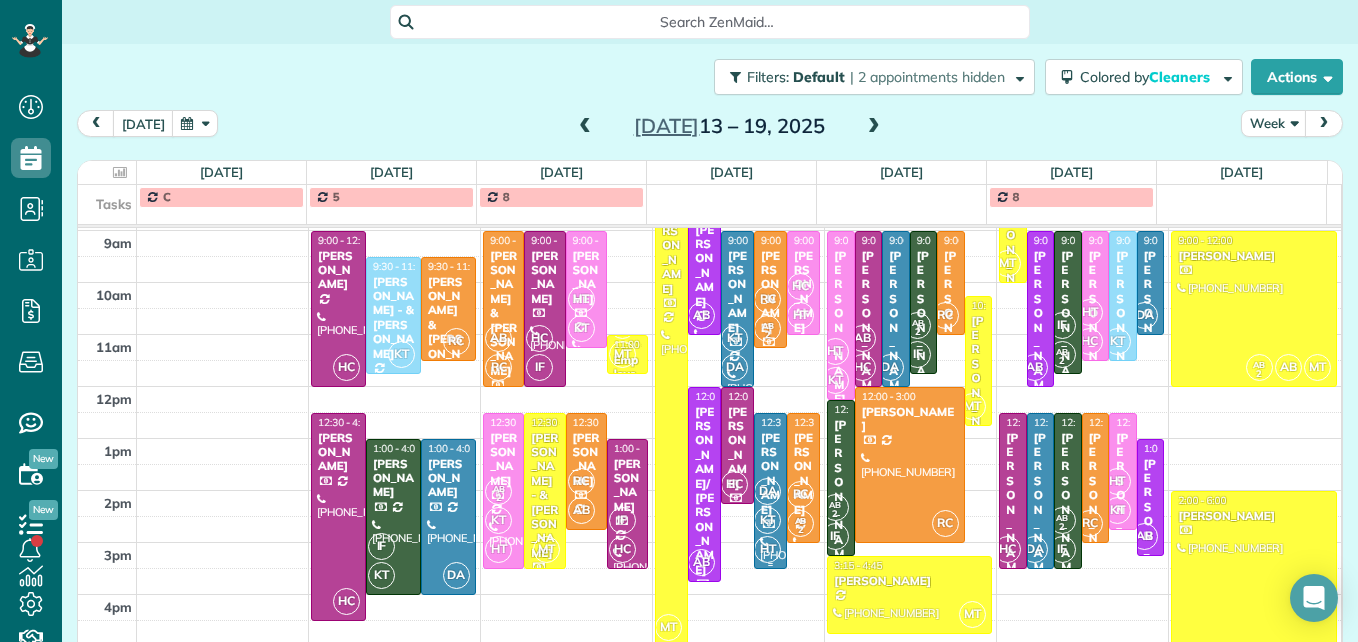 click on "Josh Schaffner" at bounding box center (770, 474) 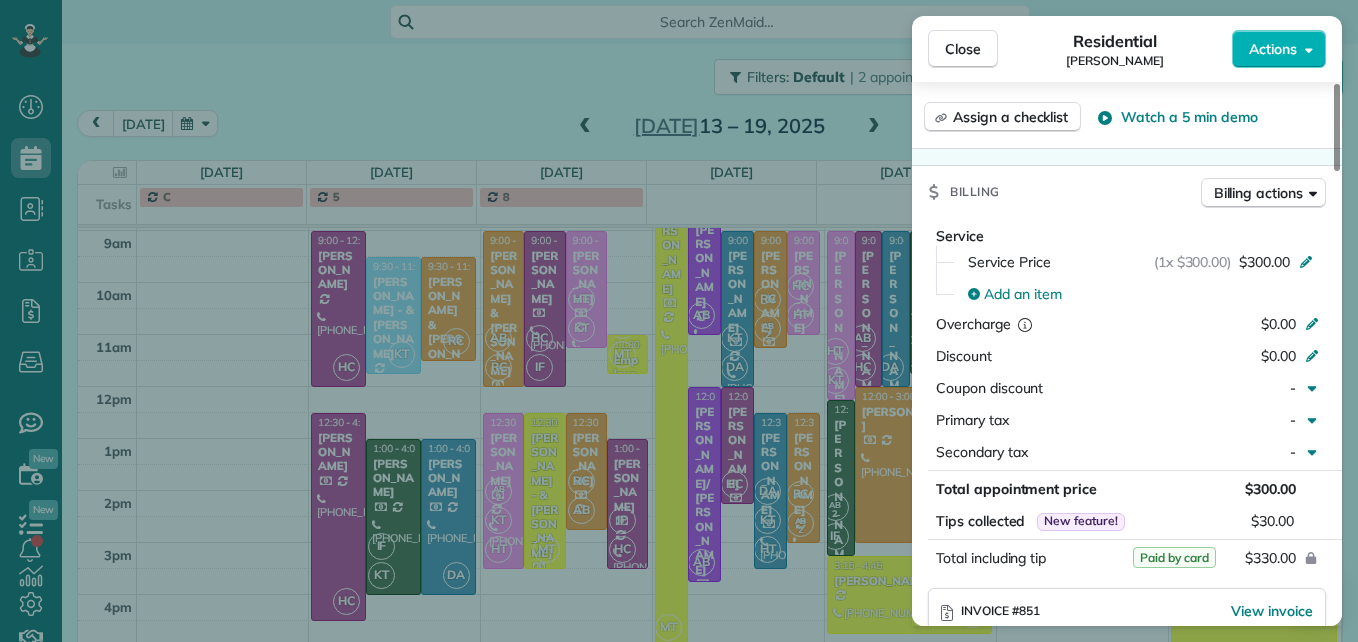 scroll, scrollTop: 900, scrollLeft: 0, axis: vertical 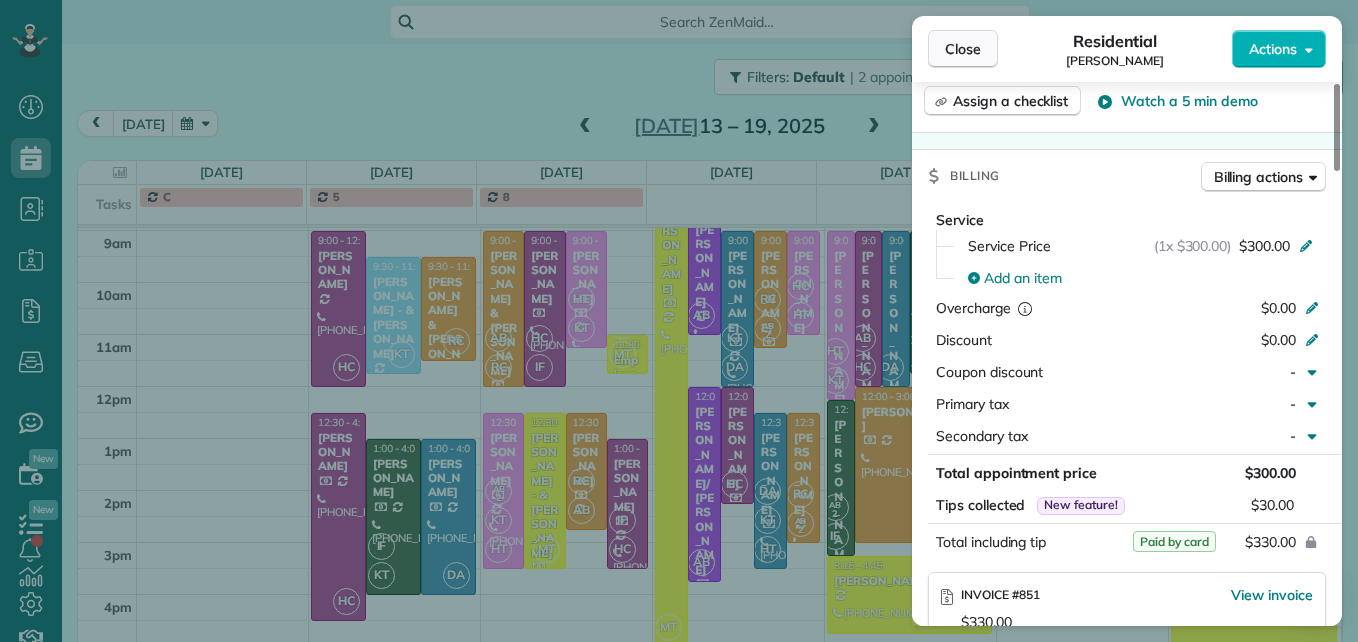 click on "Close" at bounding box center [963, 49] 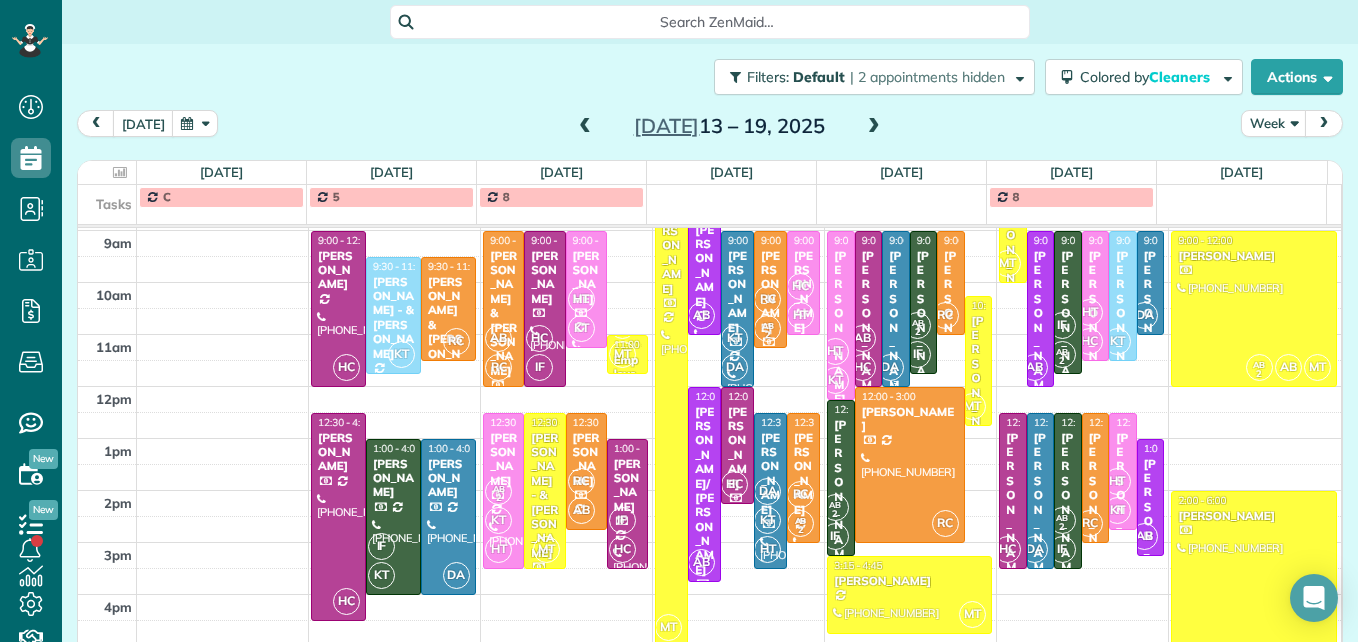 click on "Olivera Bratich" at bounding box center (895, 328) 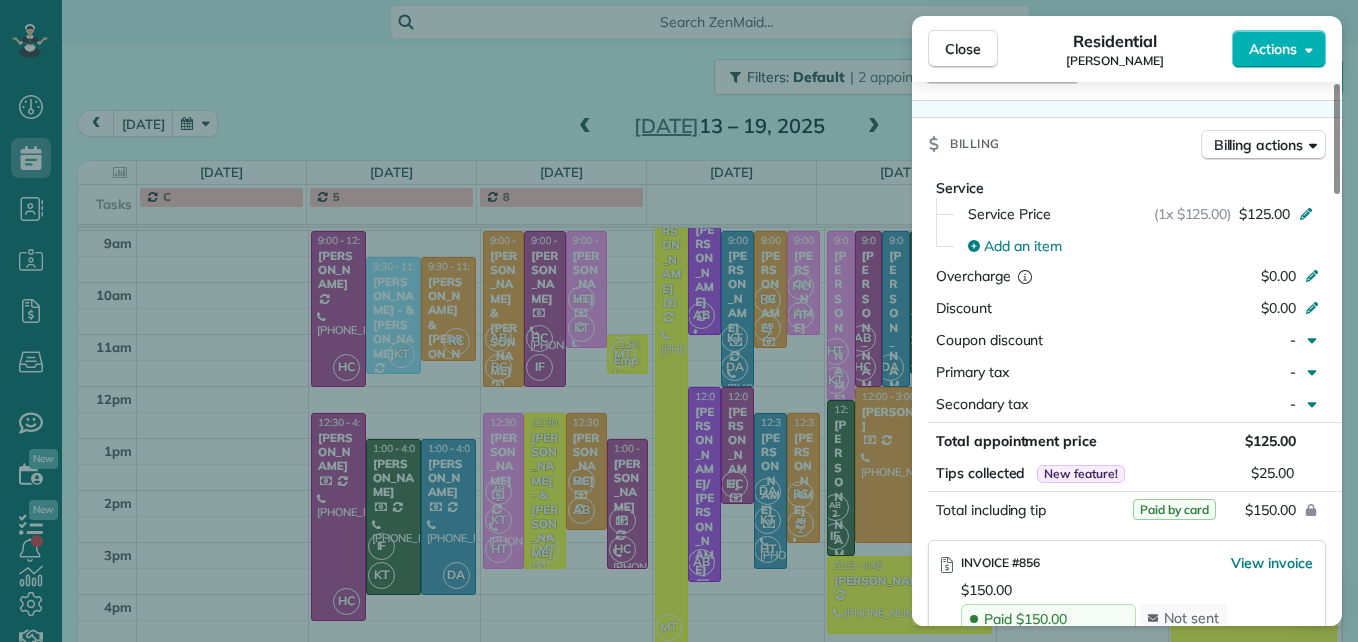 scroll, scrollTop: 900, scrollLeft: 0, axis: vertical 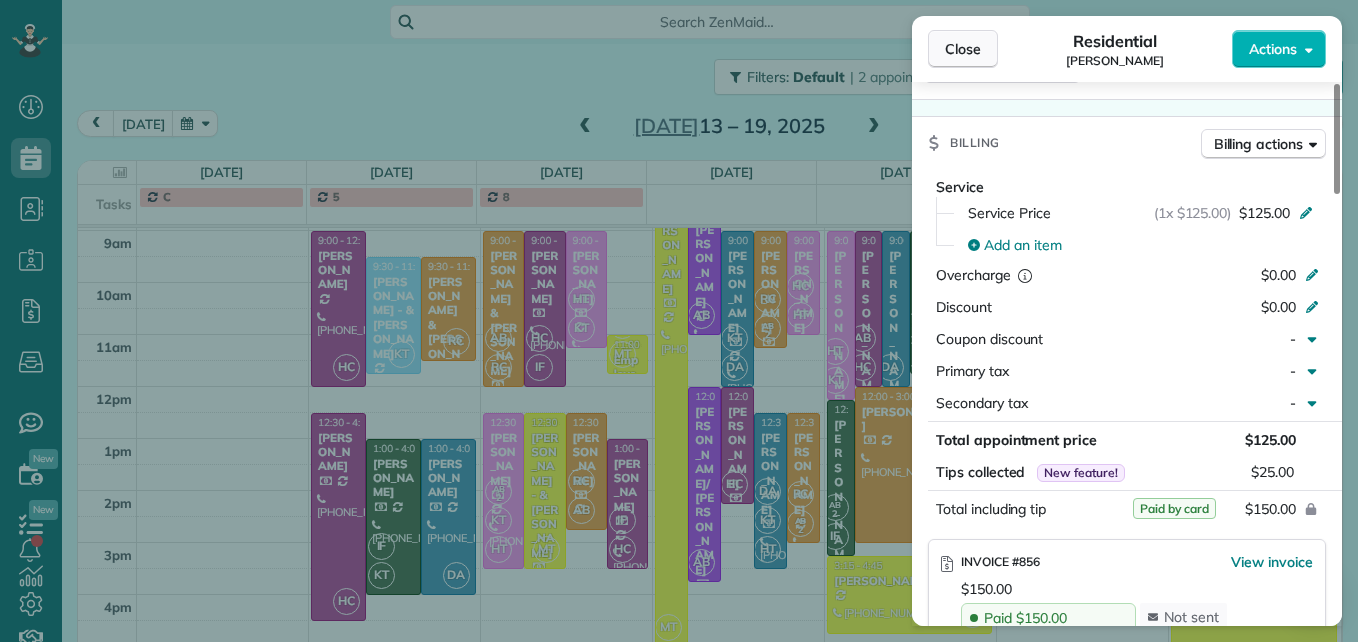 click on "Close" at bounding box center (963, 49) 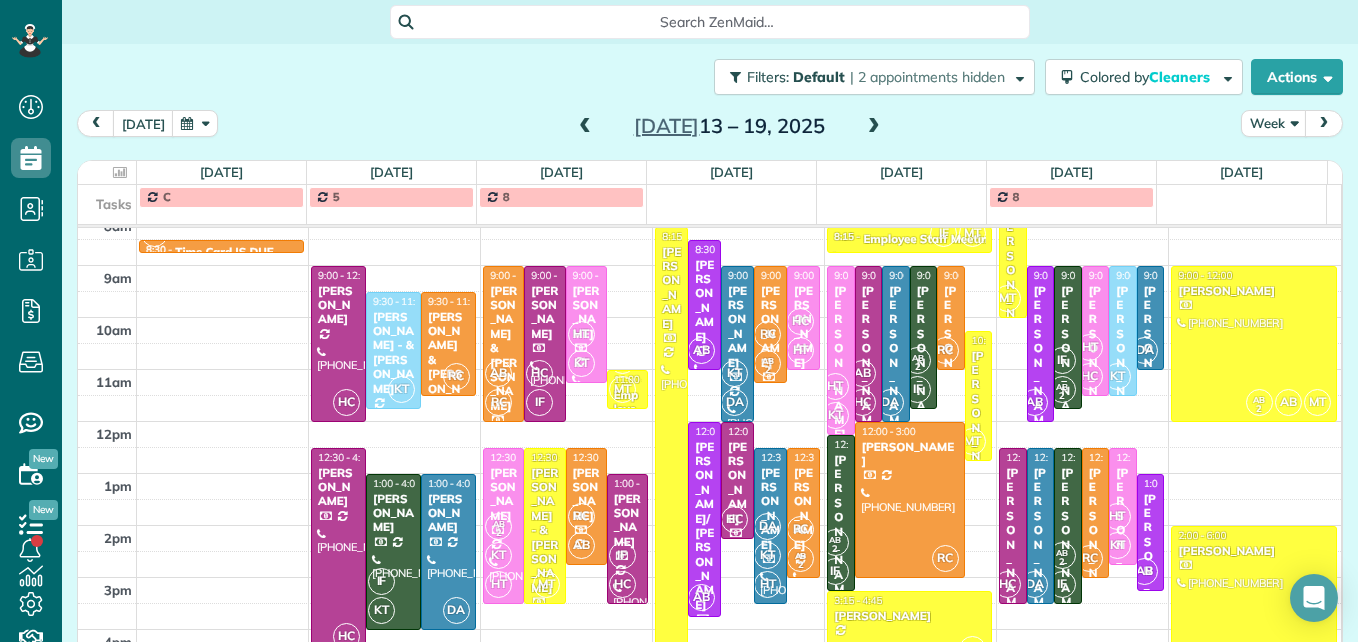 scroll, scrollTop: 309, scrollLeft: 0, axis: vertical 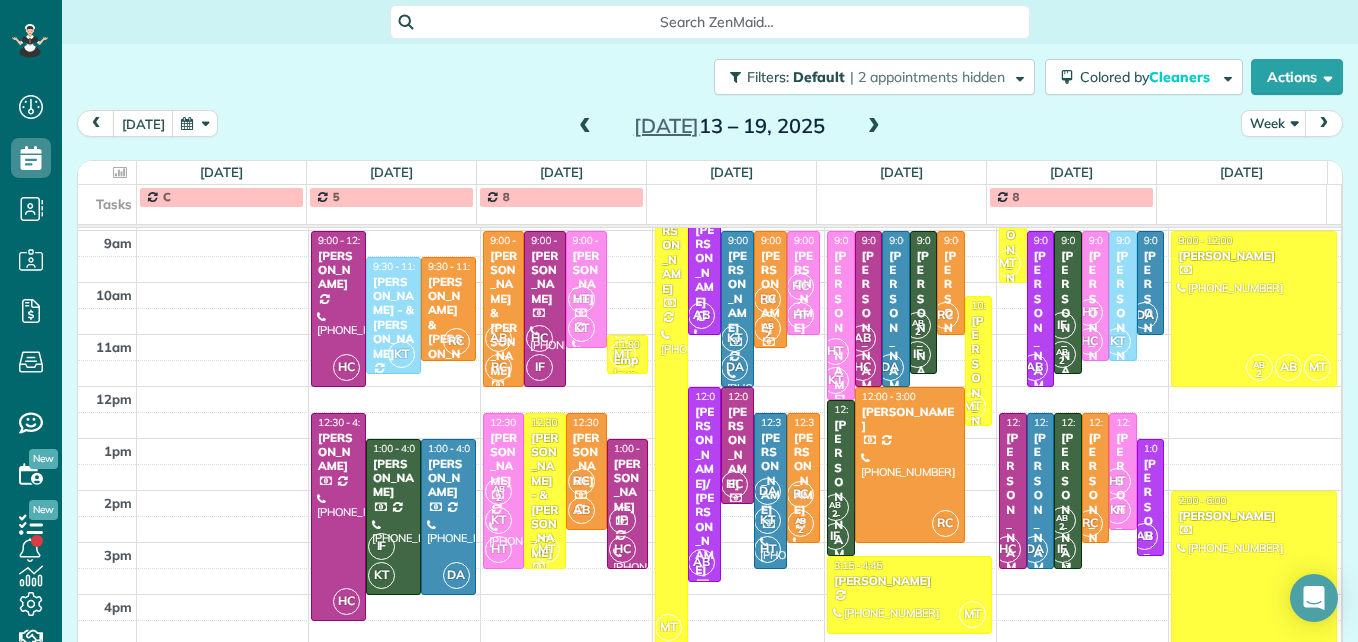 click on "Brandi Allen" at bounding box center (1067, 510) 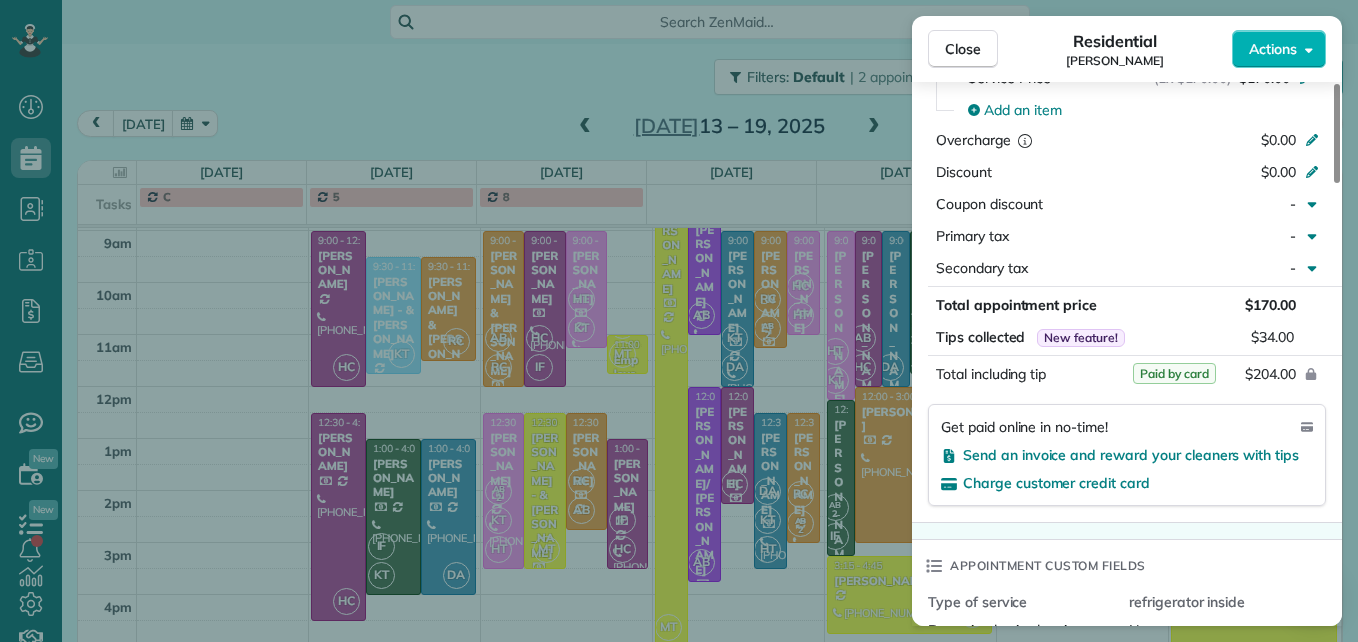 scroll, scrollTop: 1100, scrollLeft: 0, axis: vertical 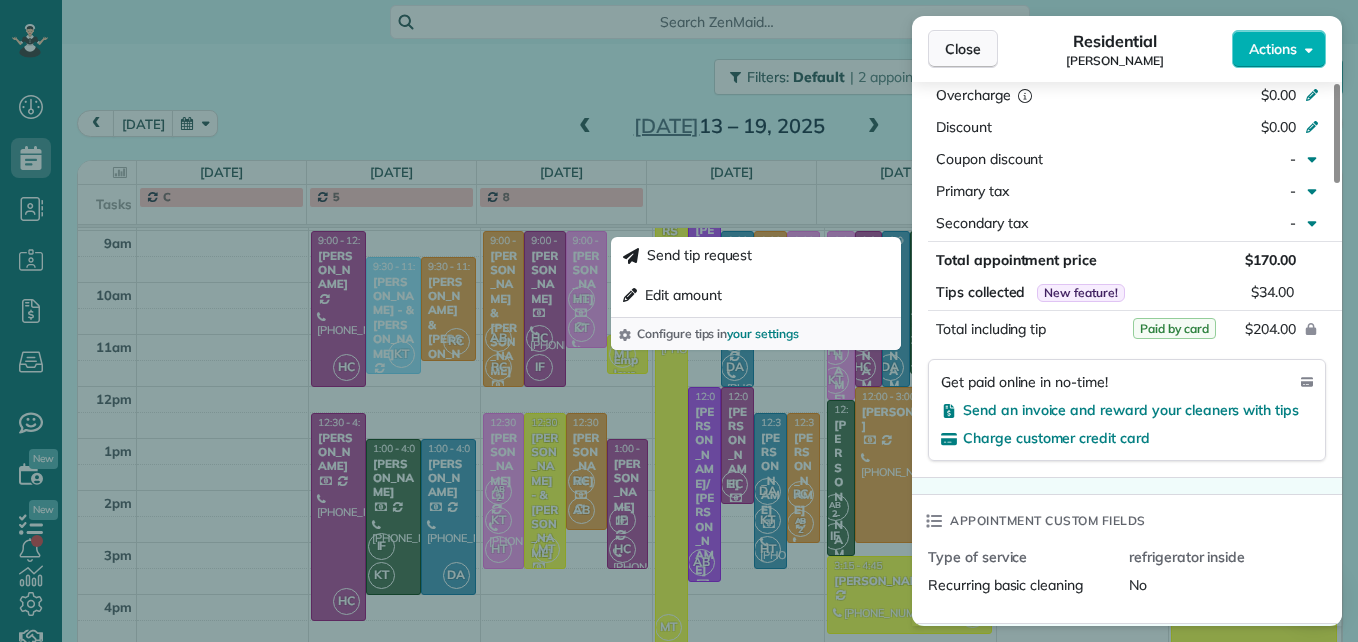 click on "Close" at bounding box center [963, 49] 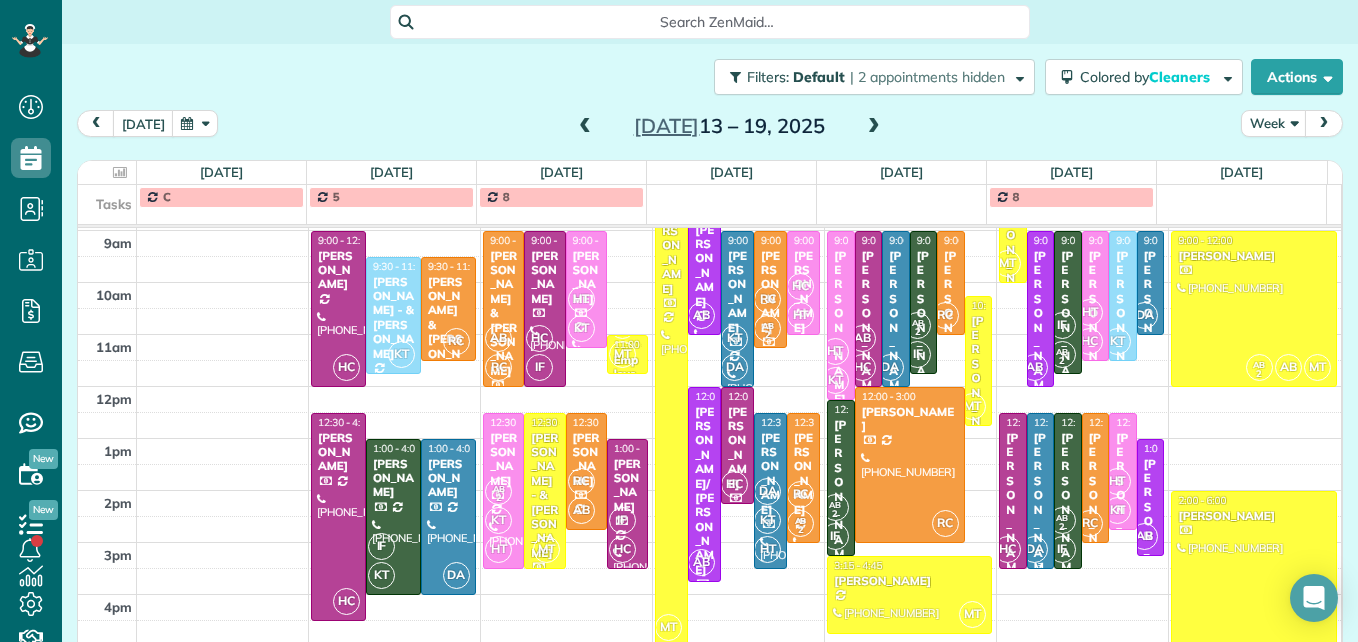 click on "[PERSON_NAME]" at bounding box center [1040, 510] 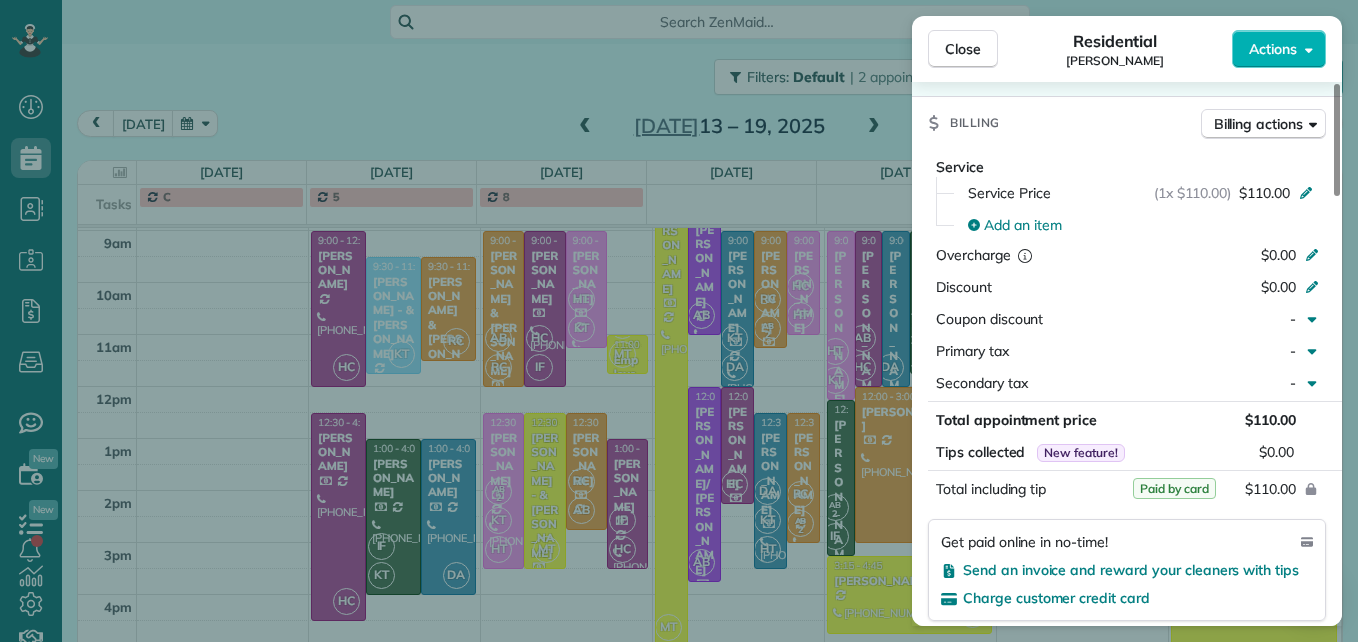 scroll, scrollTop: 1000, scrollLeft: 0, axis: vertical 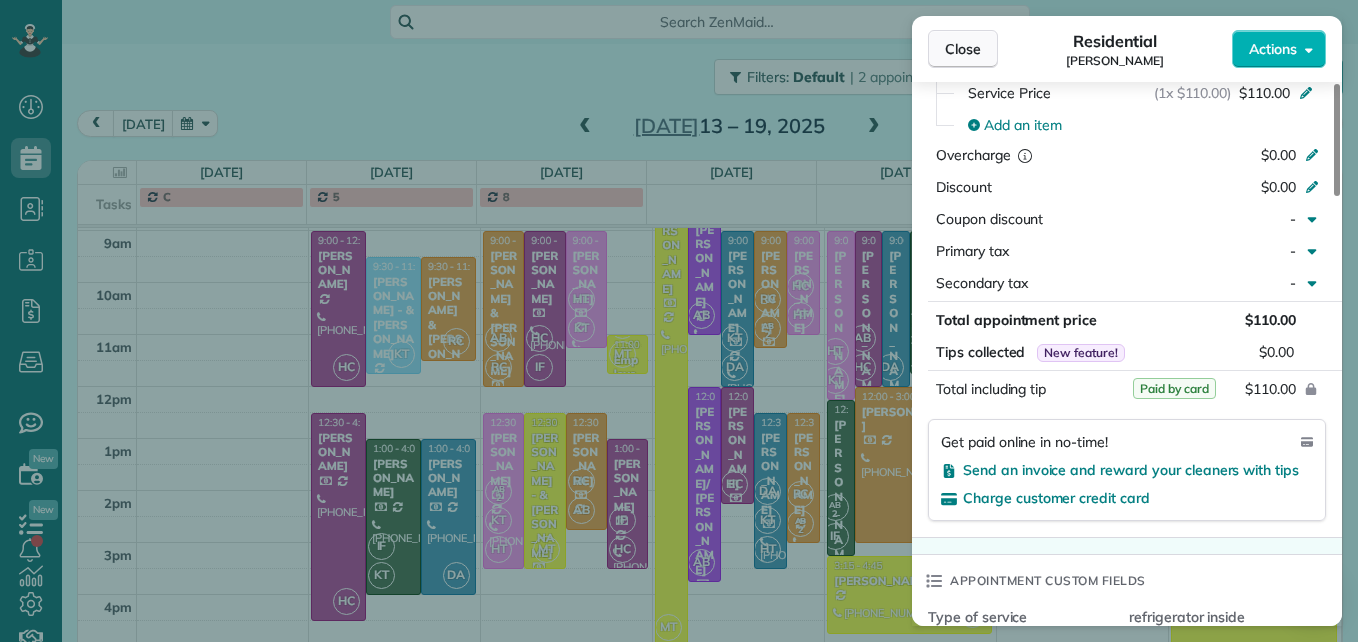 click on "Close" at bounding box center [963, 49] 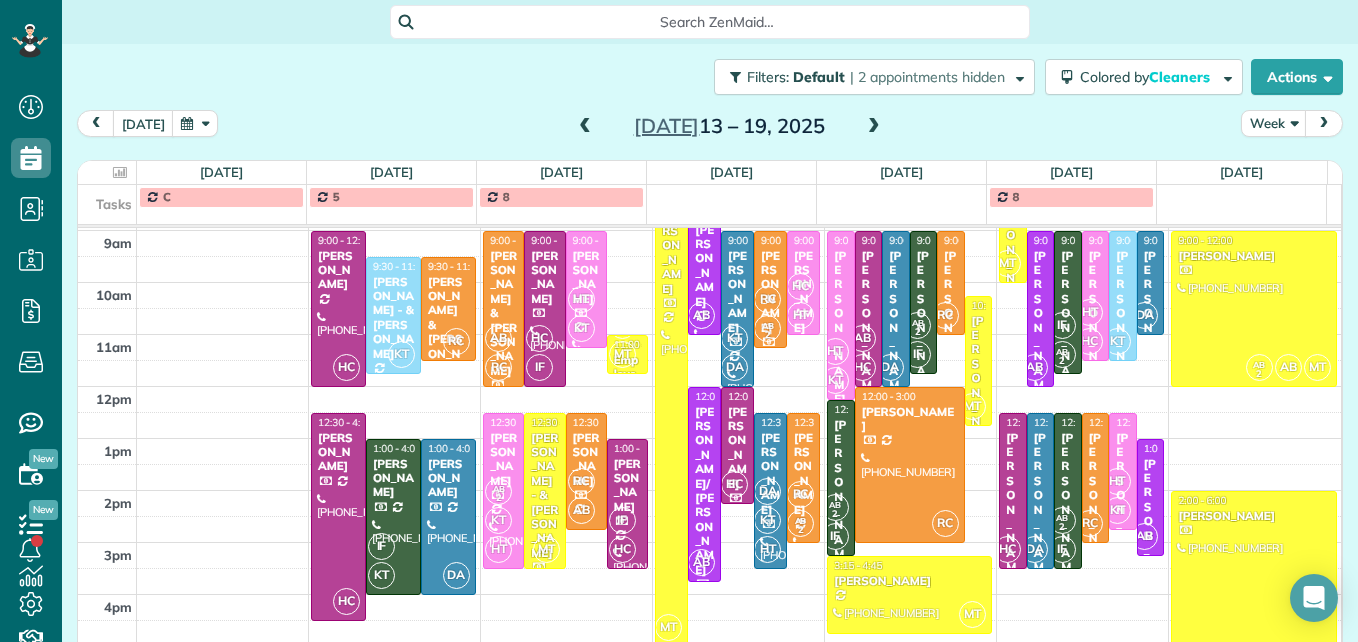 click at bounding box center (874, 127) 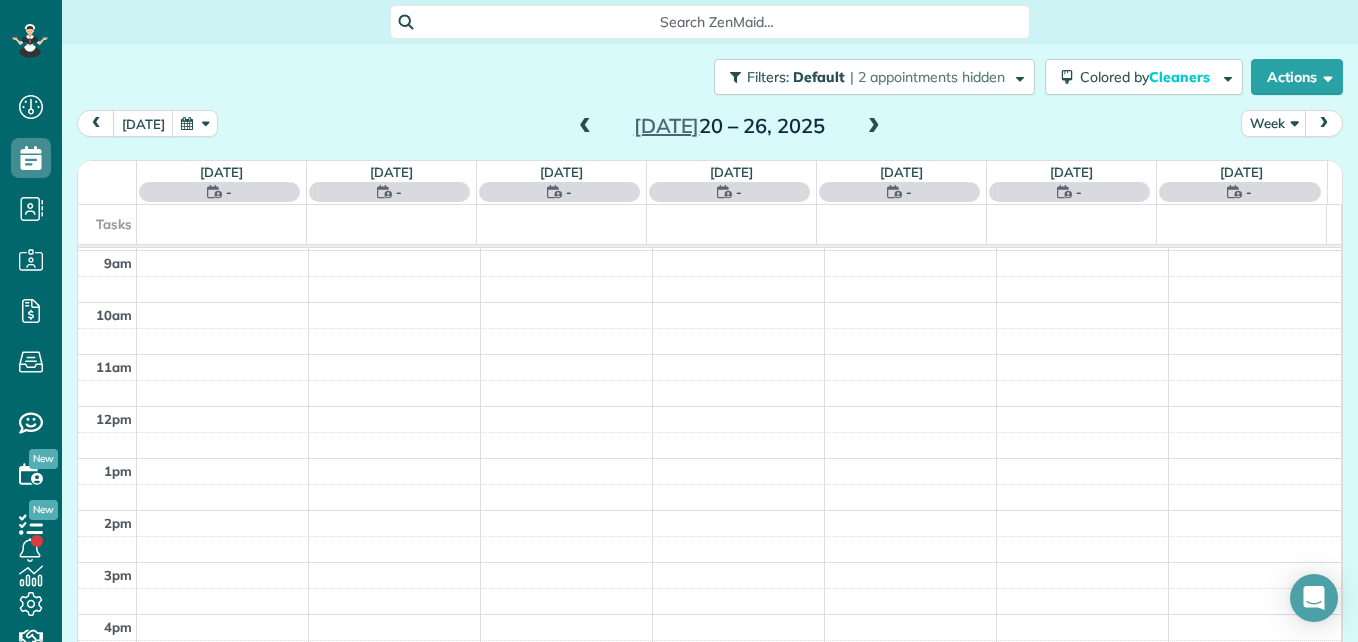 scroll, scrollTop: 209, scrollLeft: 0, axis: vertical 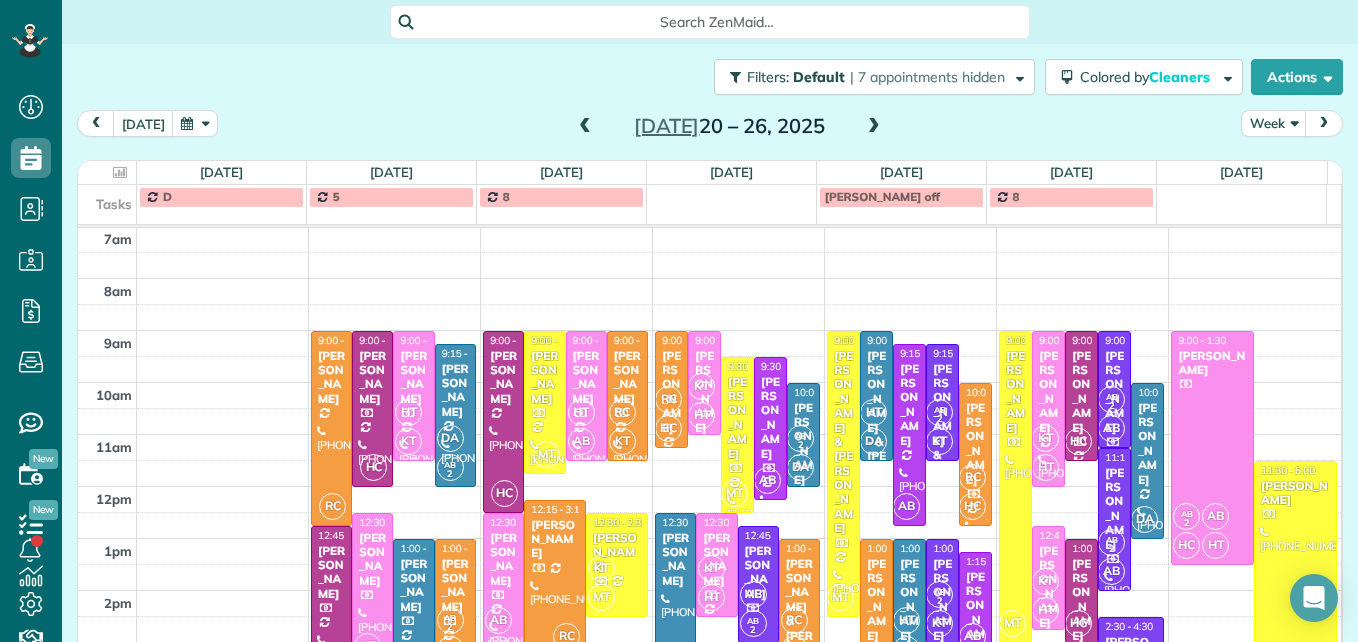 click on "HT" at bounding box center (408, 412) 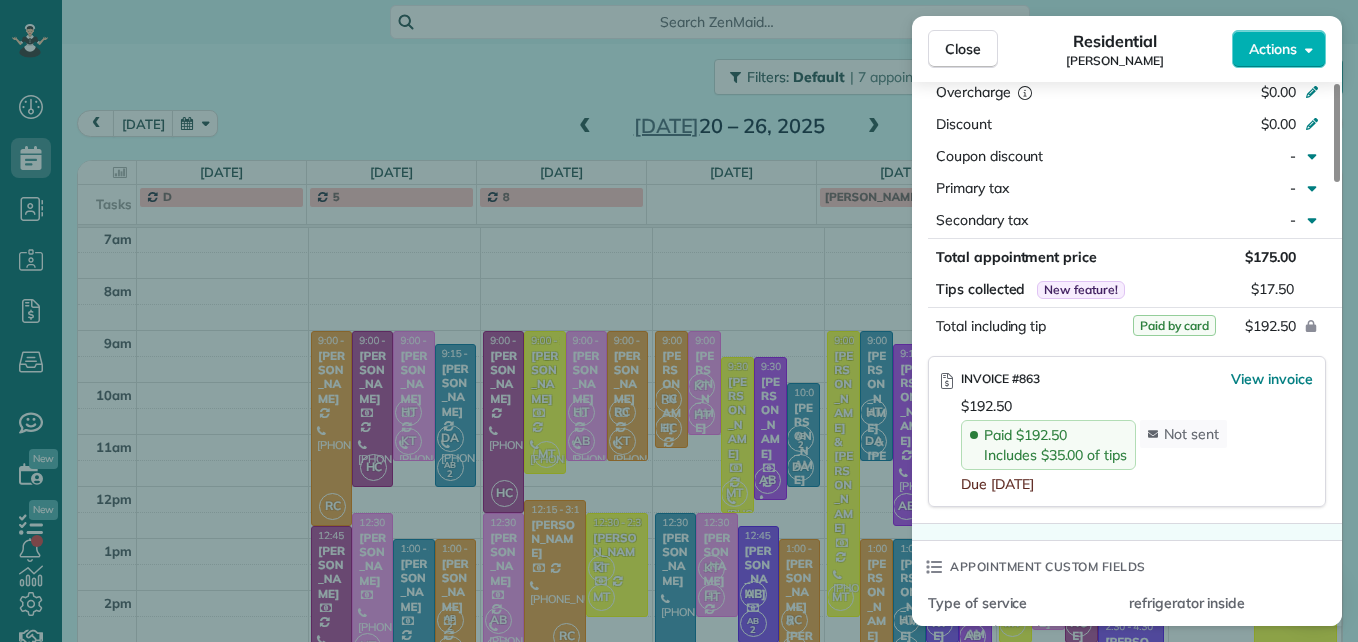scroll, scrollTop: 1100, scrollLeft: 0, axis: vertical 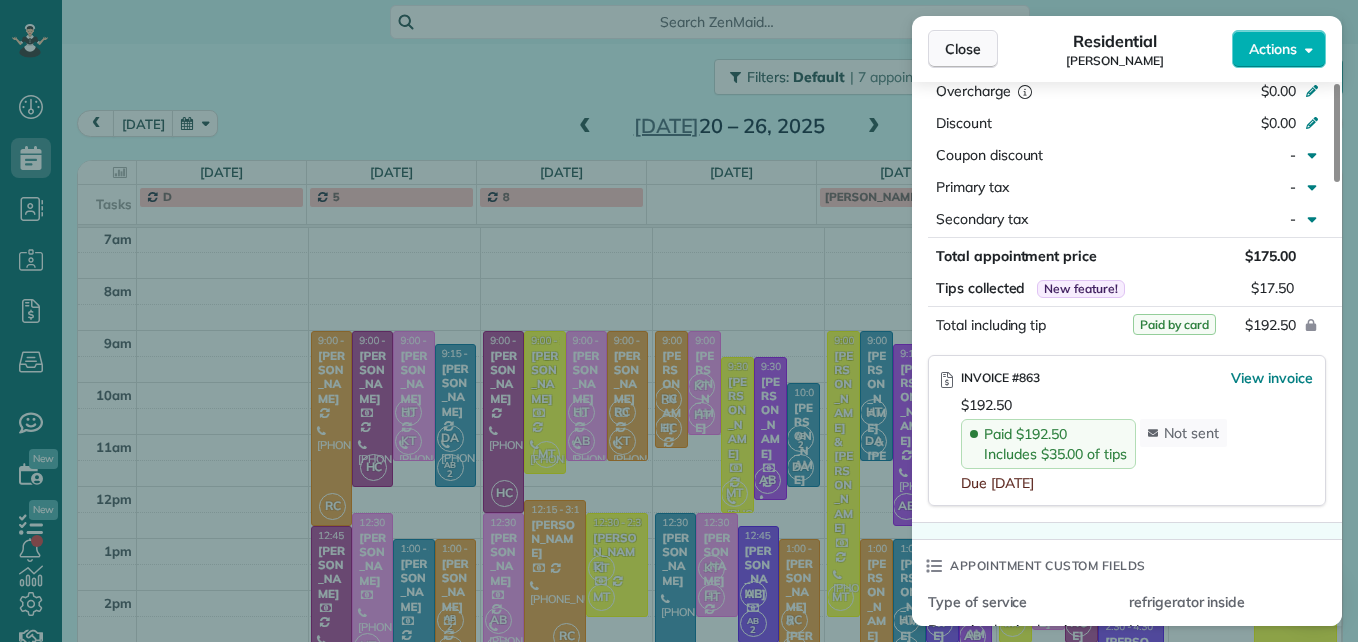 click on "Close" at bounding box center [963, 49] 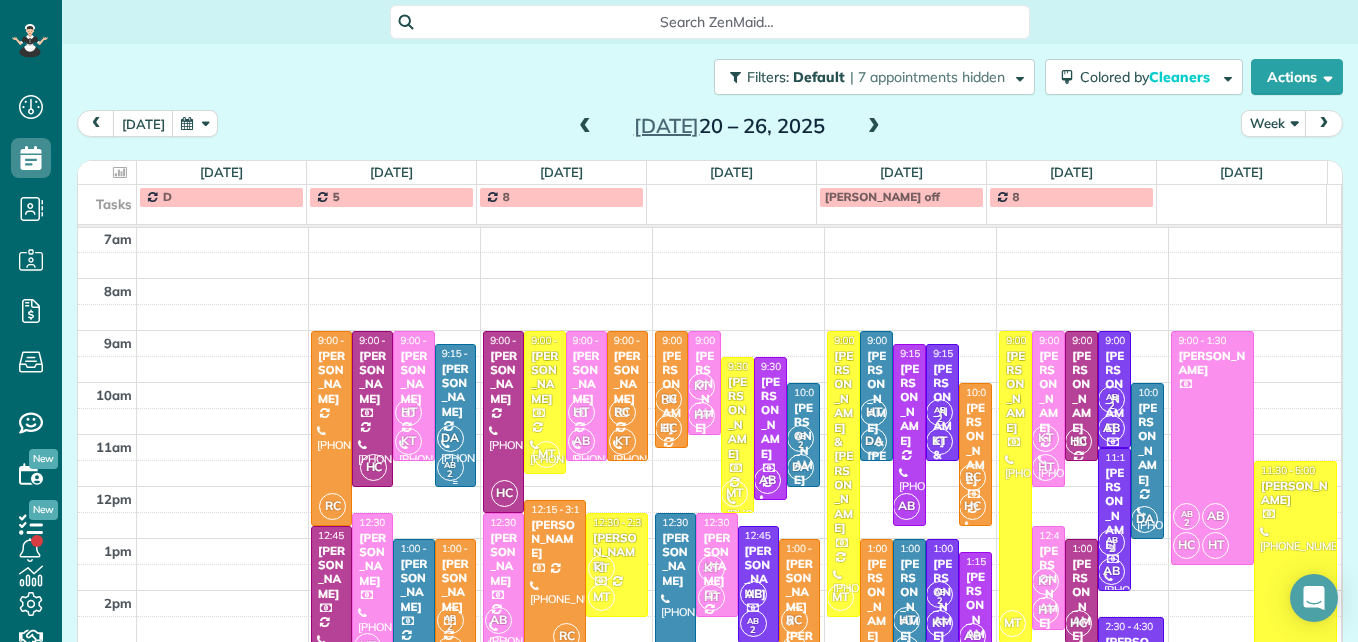 click on "[PERSON_NAME]" at bounding box center (455, 391) 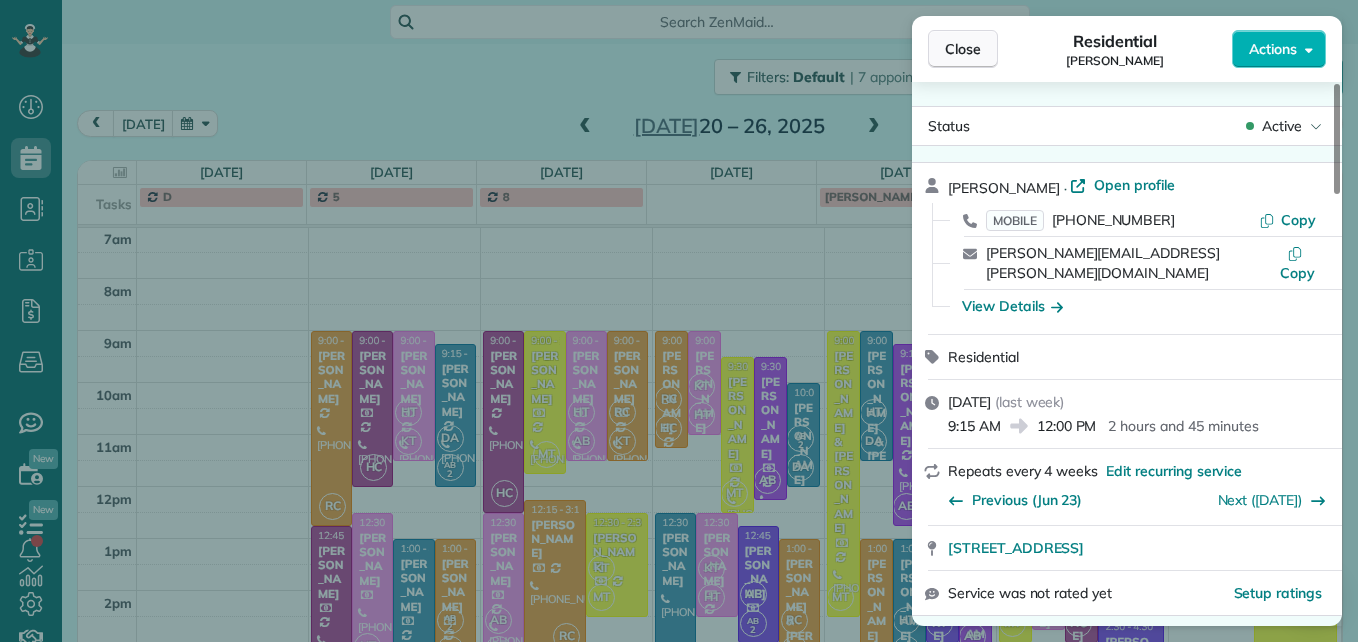 click on "Close" at bounding box center (963, 49) 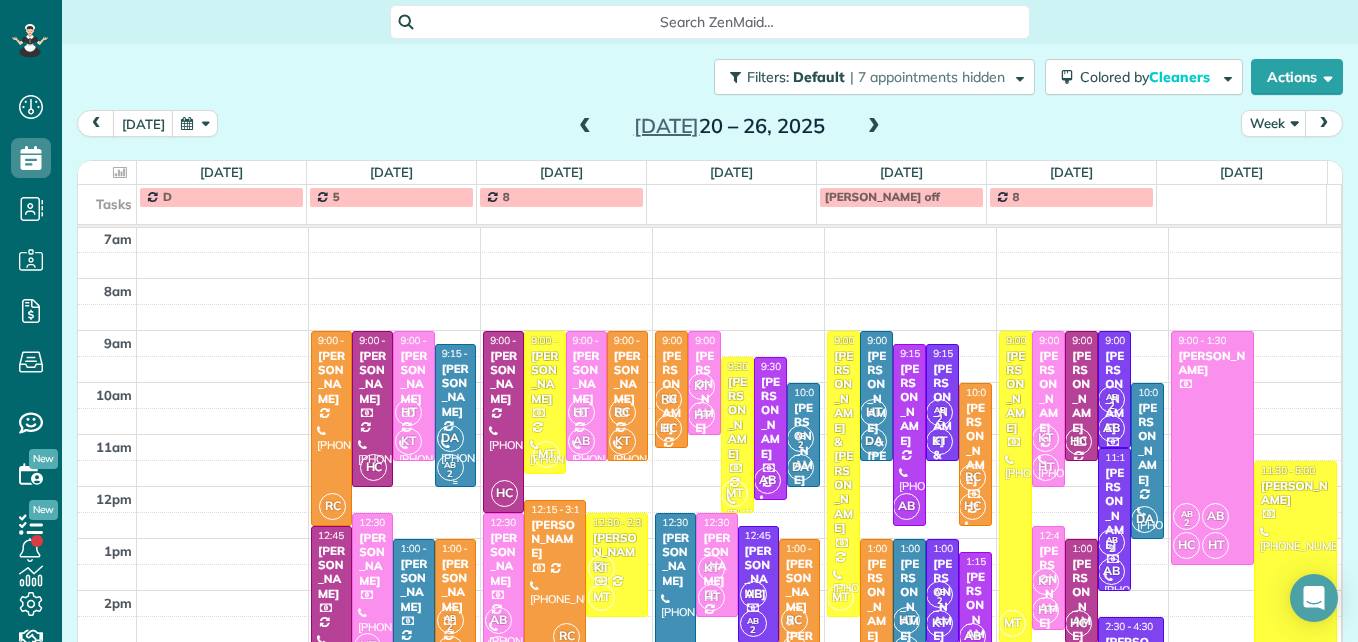 click on "DA" at bounding box center [450, 438] 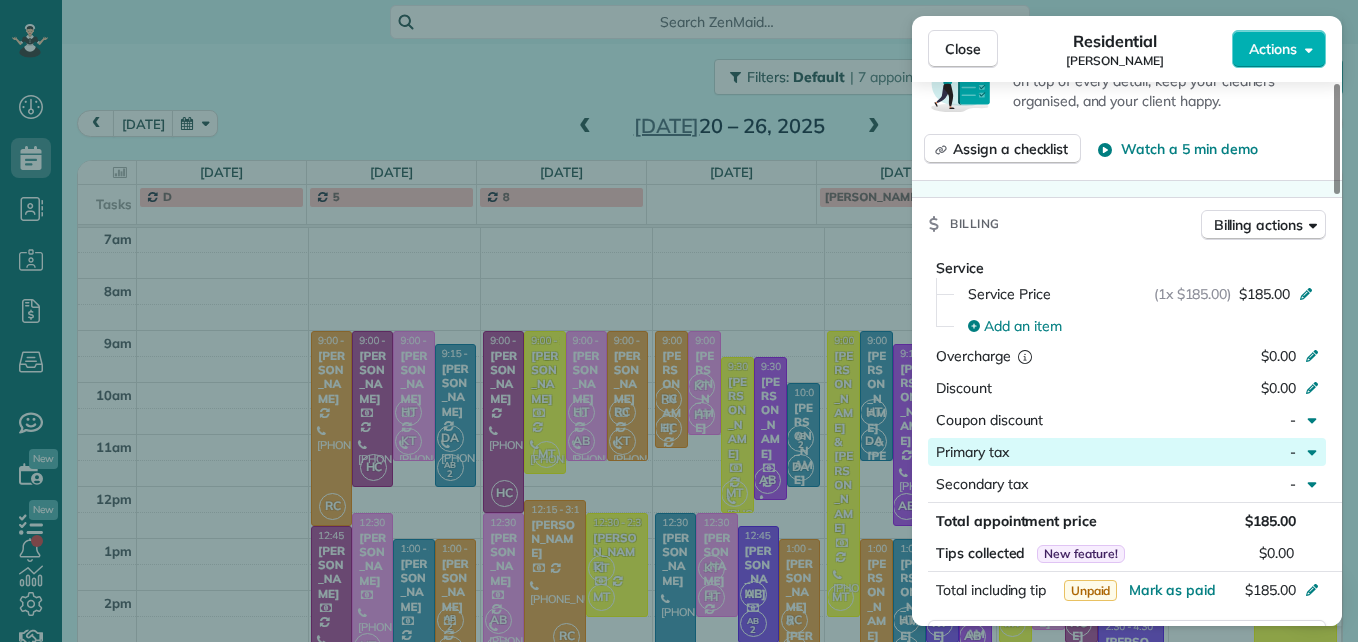 scroll, scrollTop: 1000, scrollLeft: 0, axis: vertical 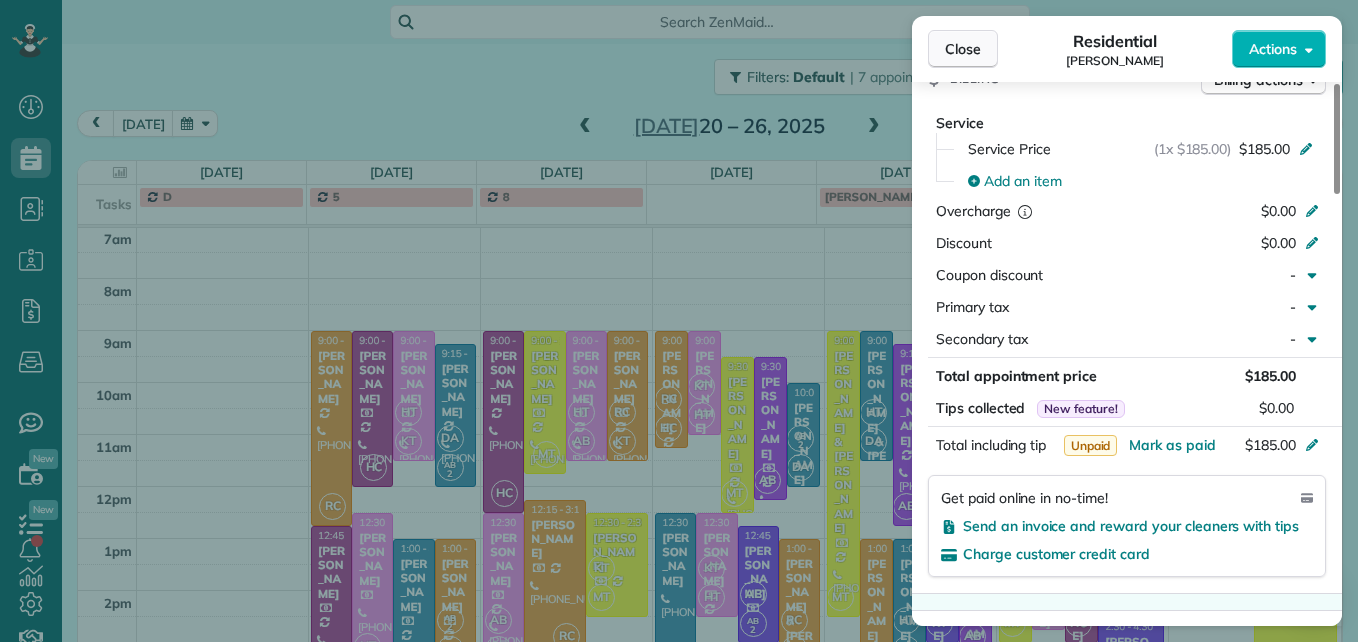 click on "Close" at bounding box center (963, 49) 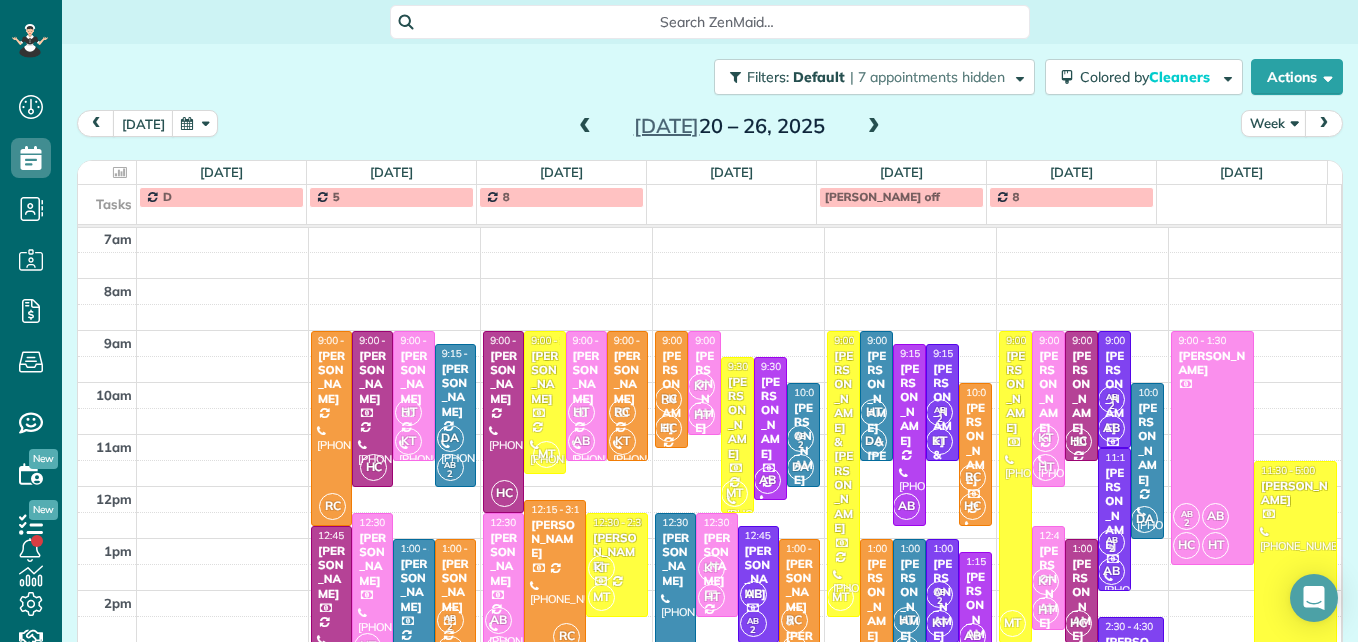 click on "[PERSON_NAME]" at bounding box center [372, 560] 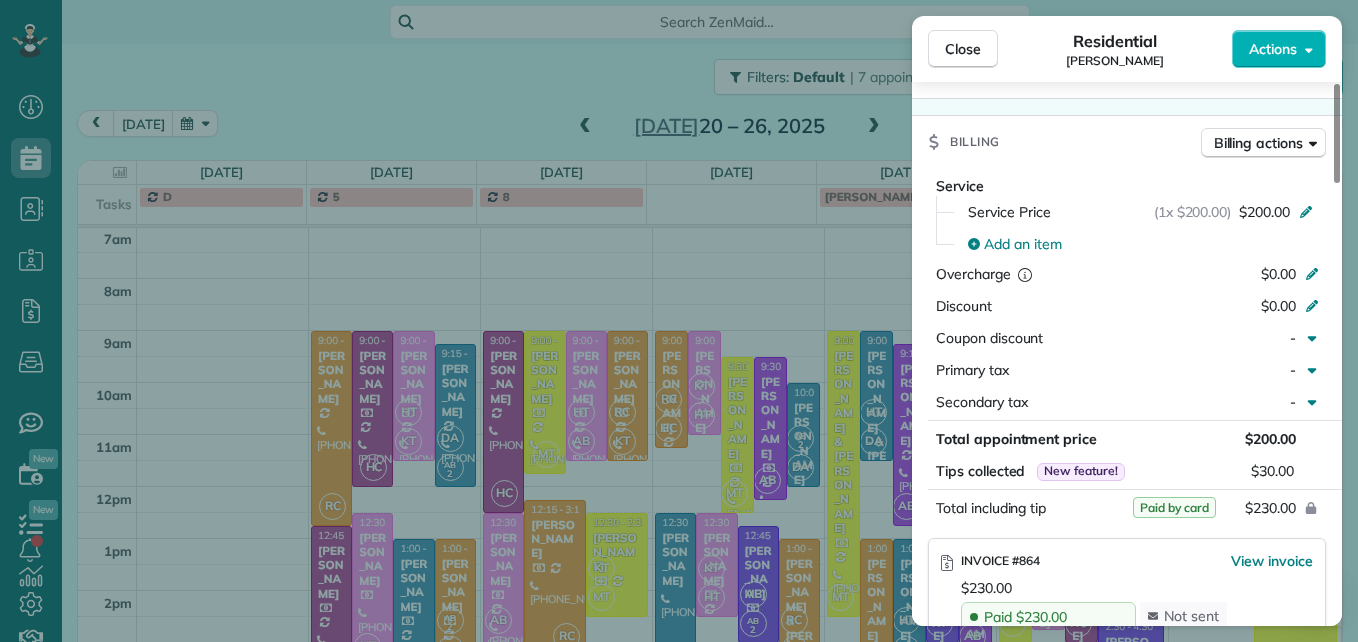 scroll, scrollTop: 900, scrollLeft: 0, axis: vertical 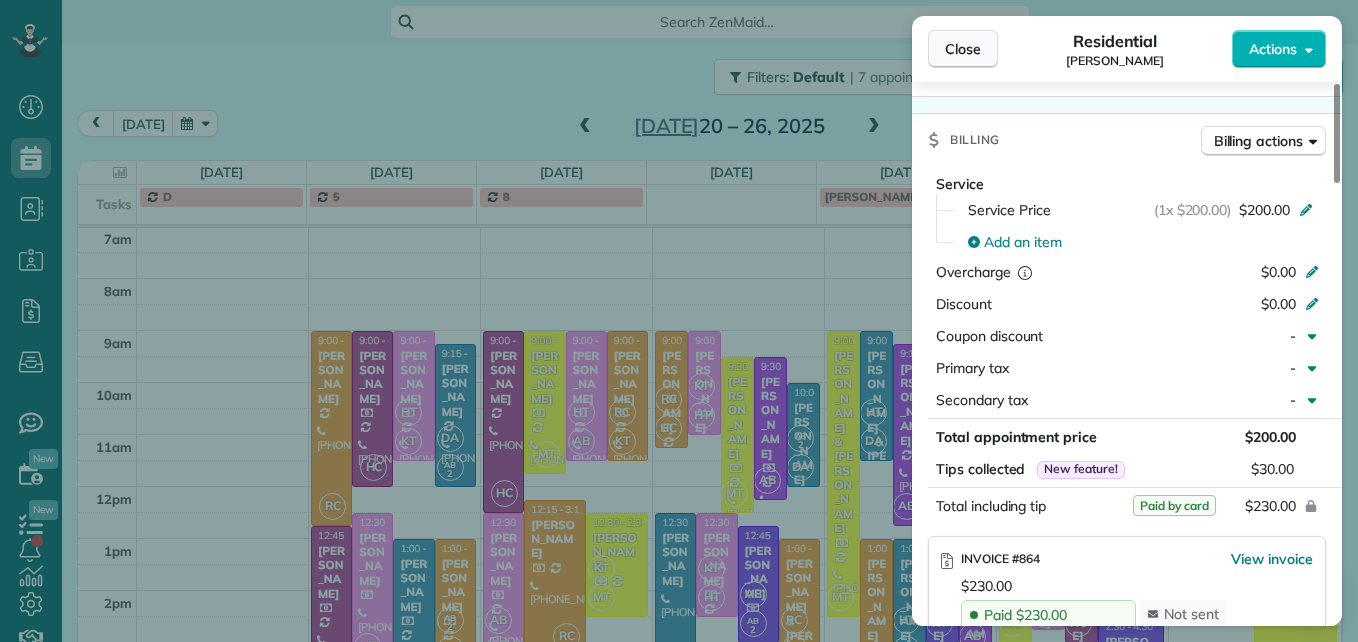 click on "Close" at bounding box center [963, 49] 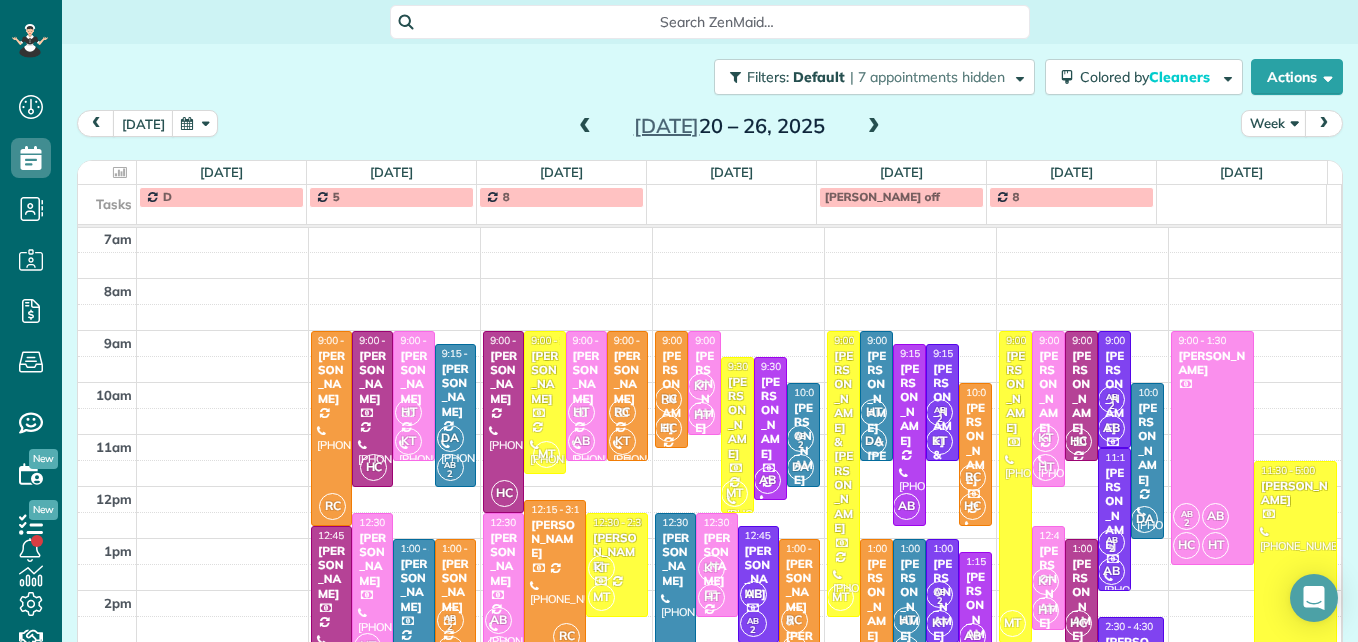 click on "[PERSON_NAME]" at bounding box center (627, 378) 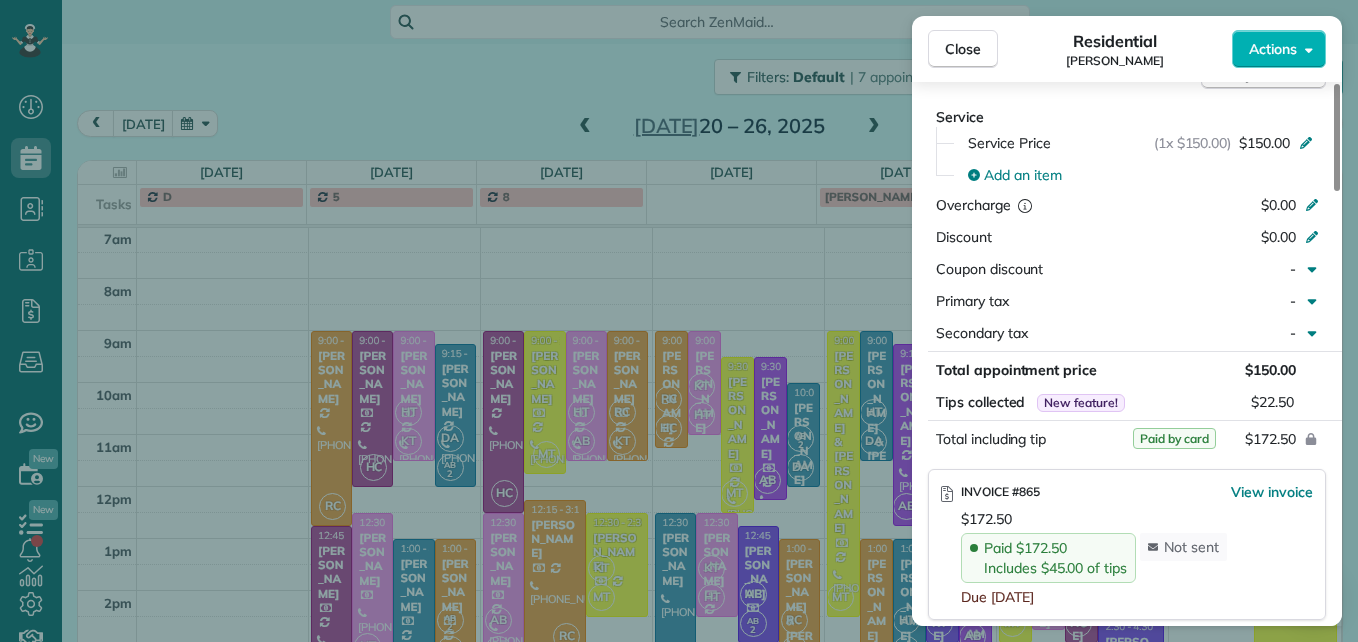 scroll, scrollTop: 1000, scrollLeft: 0, axis: vertical 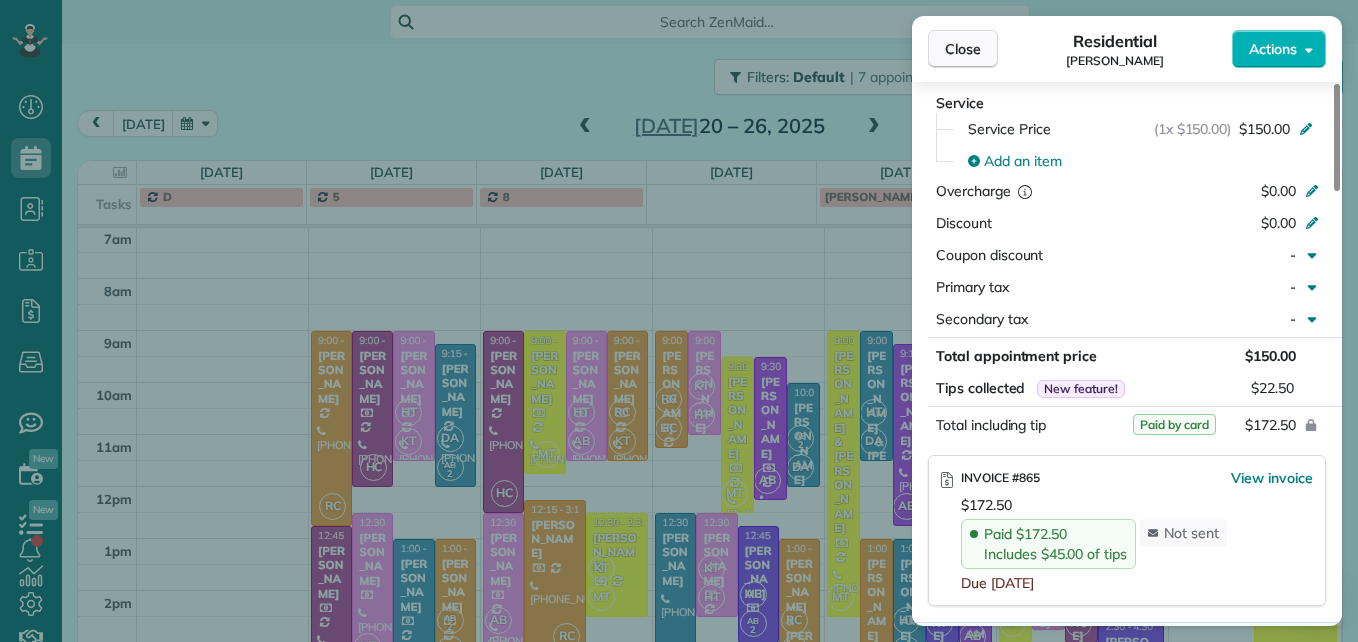 click on "Close" at bounding box center [963, 49] 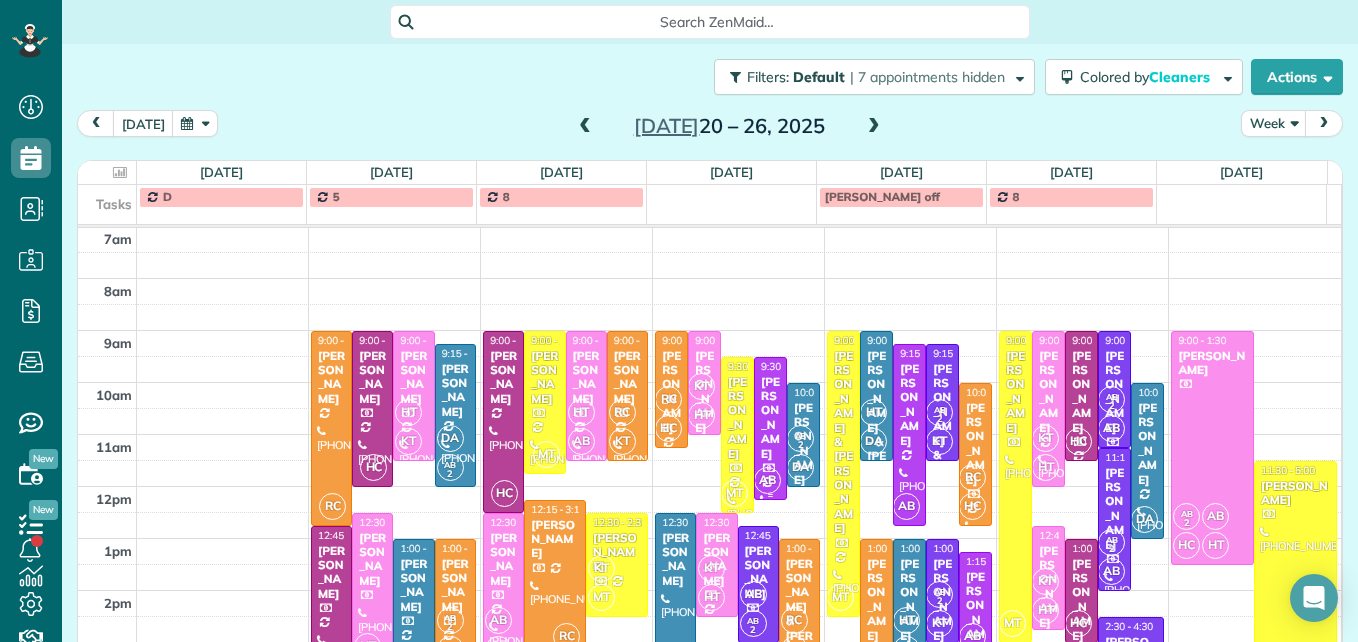 click on "[PERSON_NAME]" at bounding box center (770, 418) 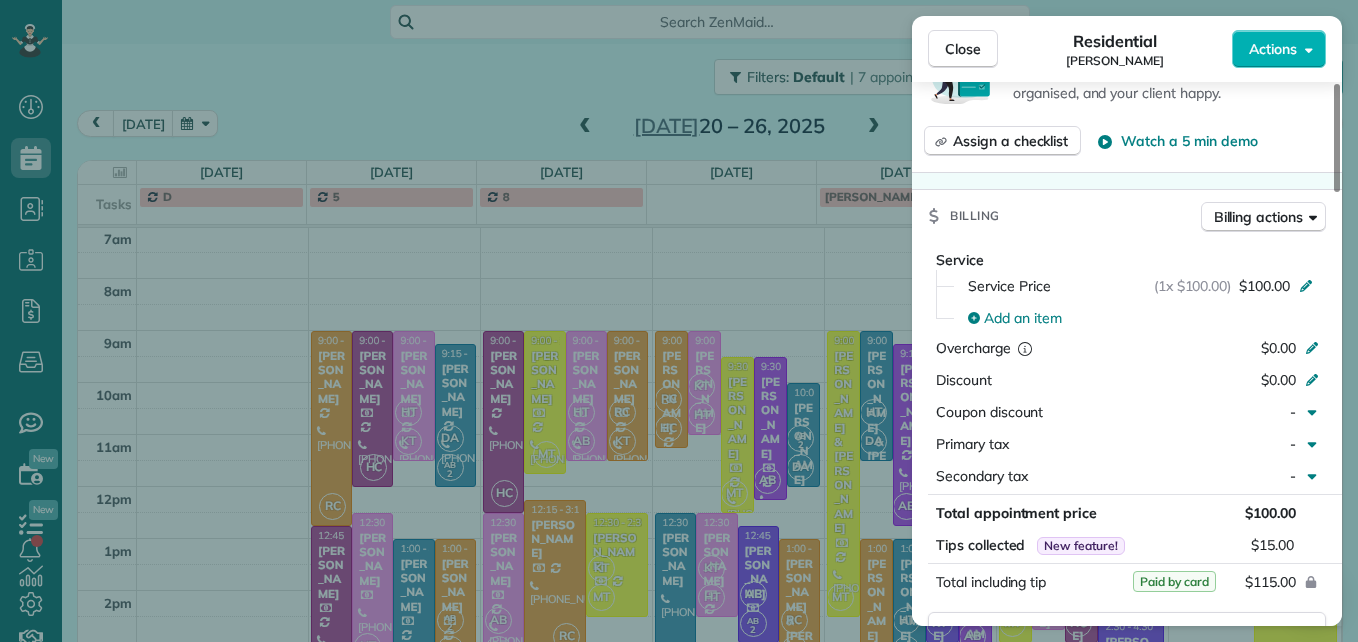 scroll, scrollTop: 900, scrollLeft: 0, axis: vertical 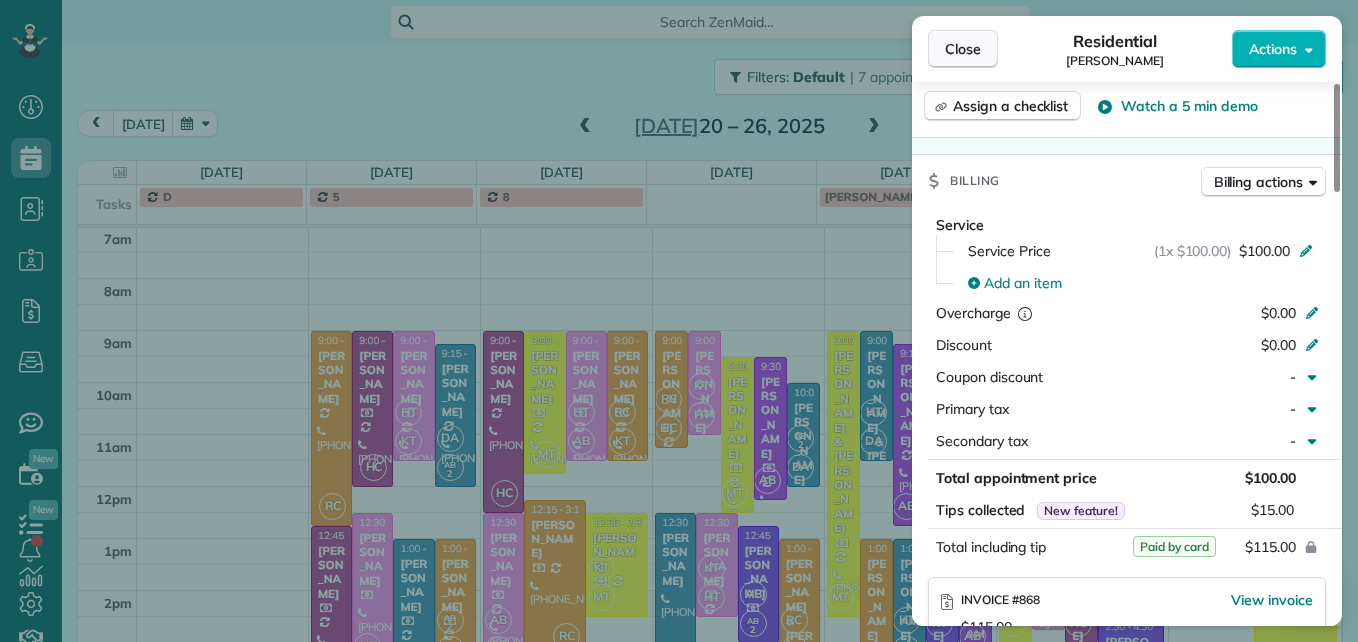 click on "Close" at bounding box center (963, 49) 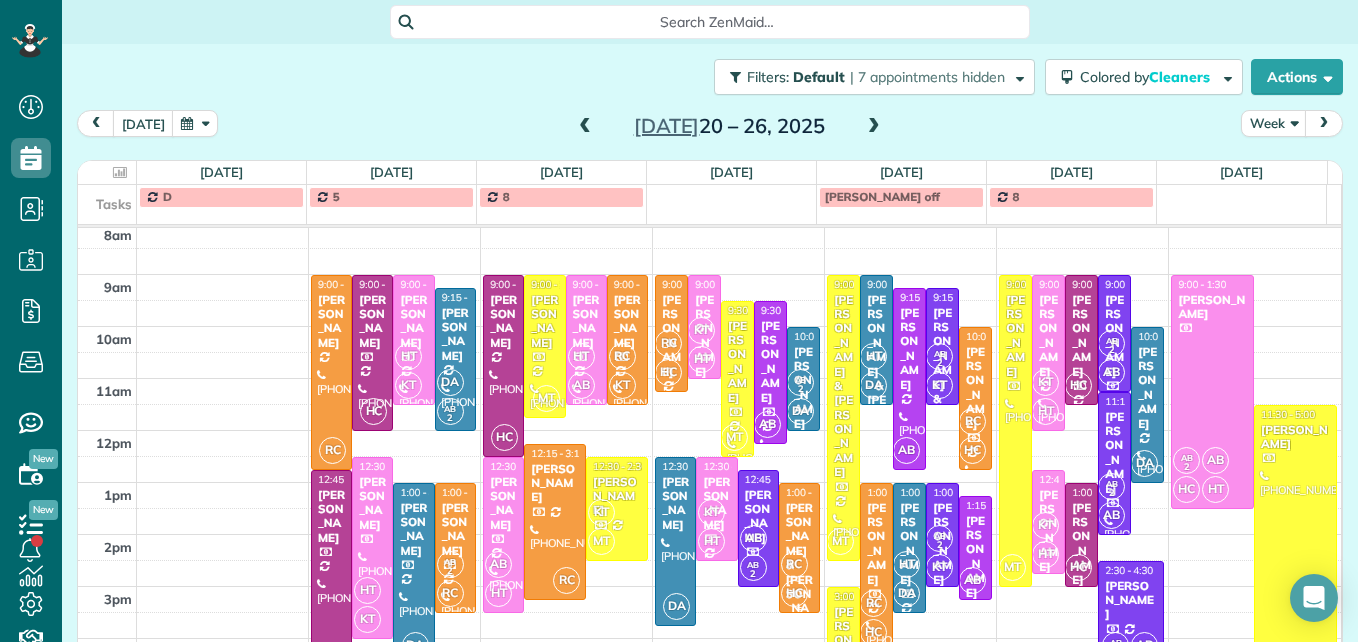 scroll, scrollTop: 309, scrollLeft: 0, axis: vertical 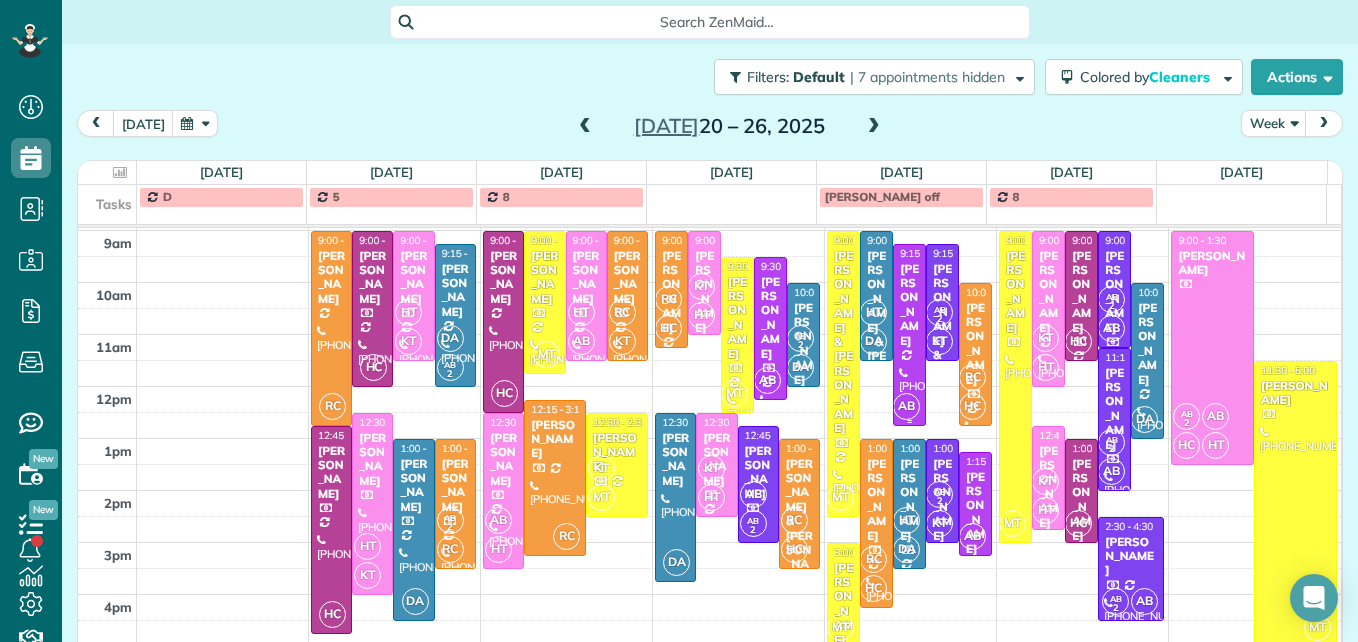 click at bounding box center (909, 335) 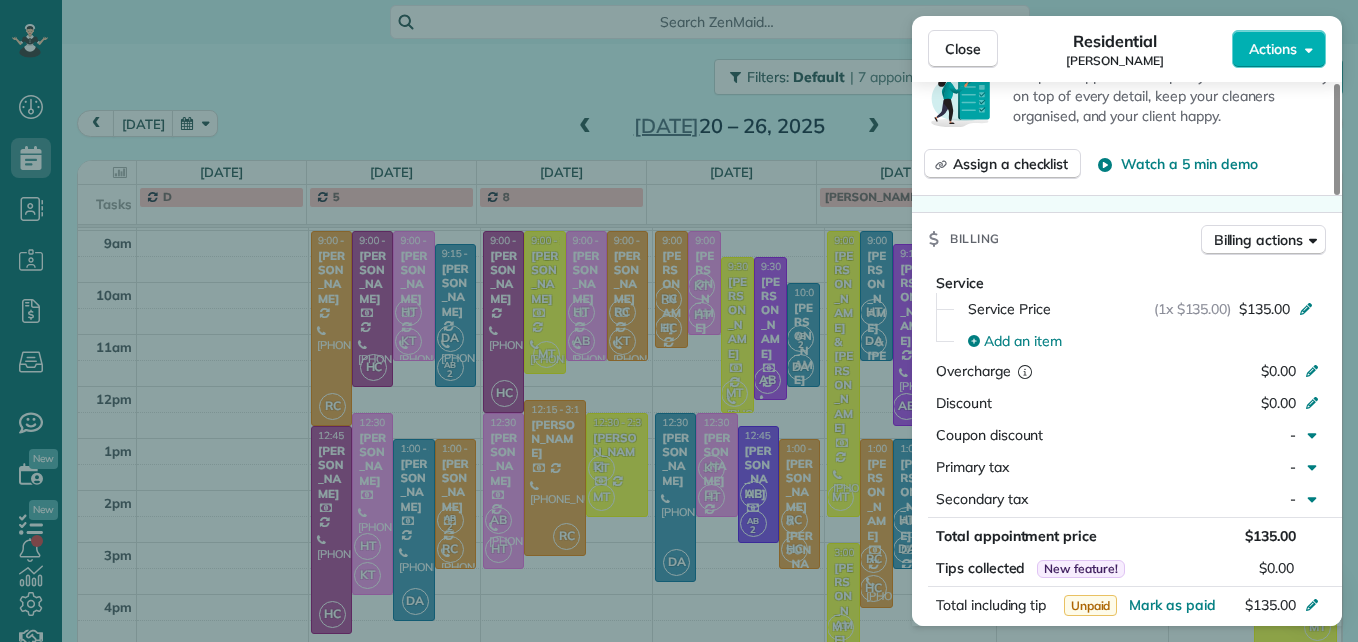 scroll, scrollTop: 900, scrollLeft: 0, axis: vertical 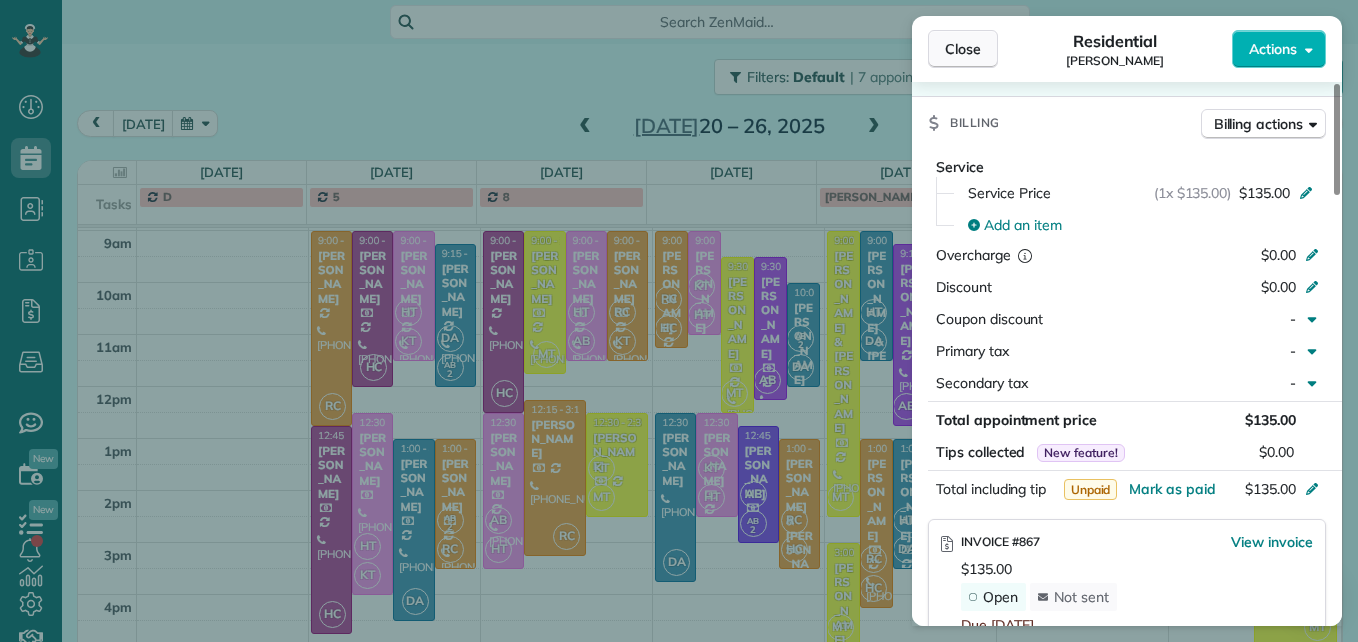 click on "Close" at bounding box center (963, 49) 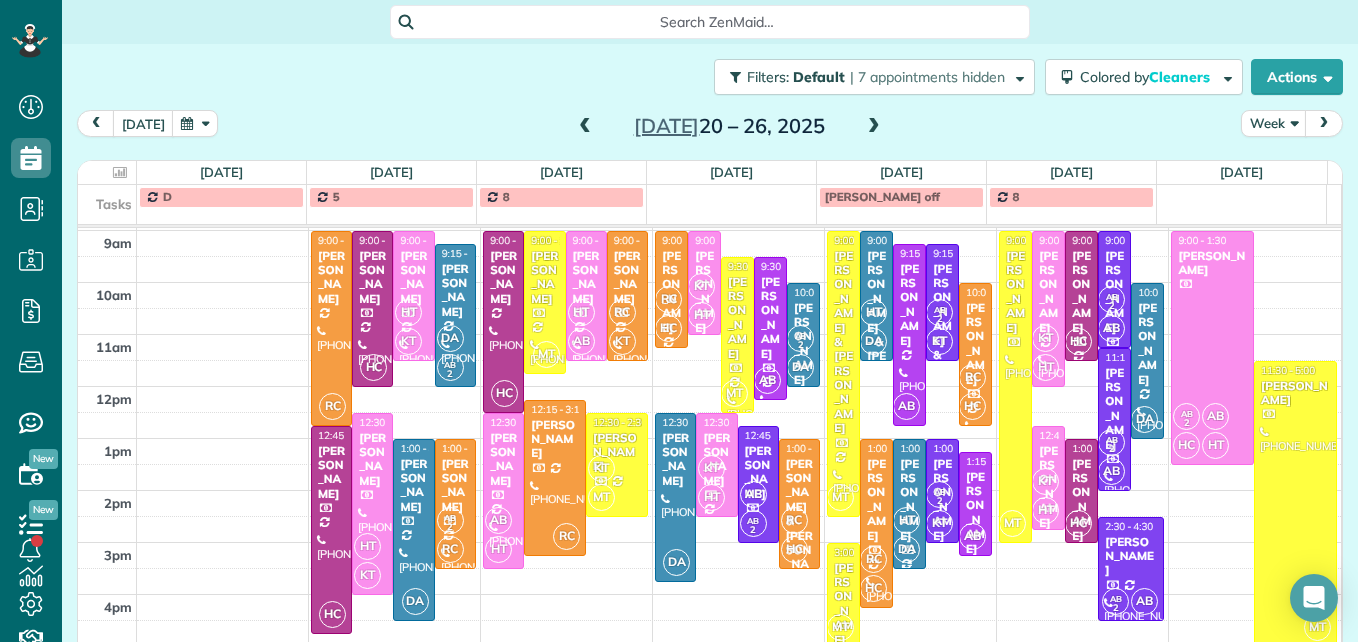 click on "[PERSON_NAME]" at bounding box center (909, 500) 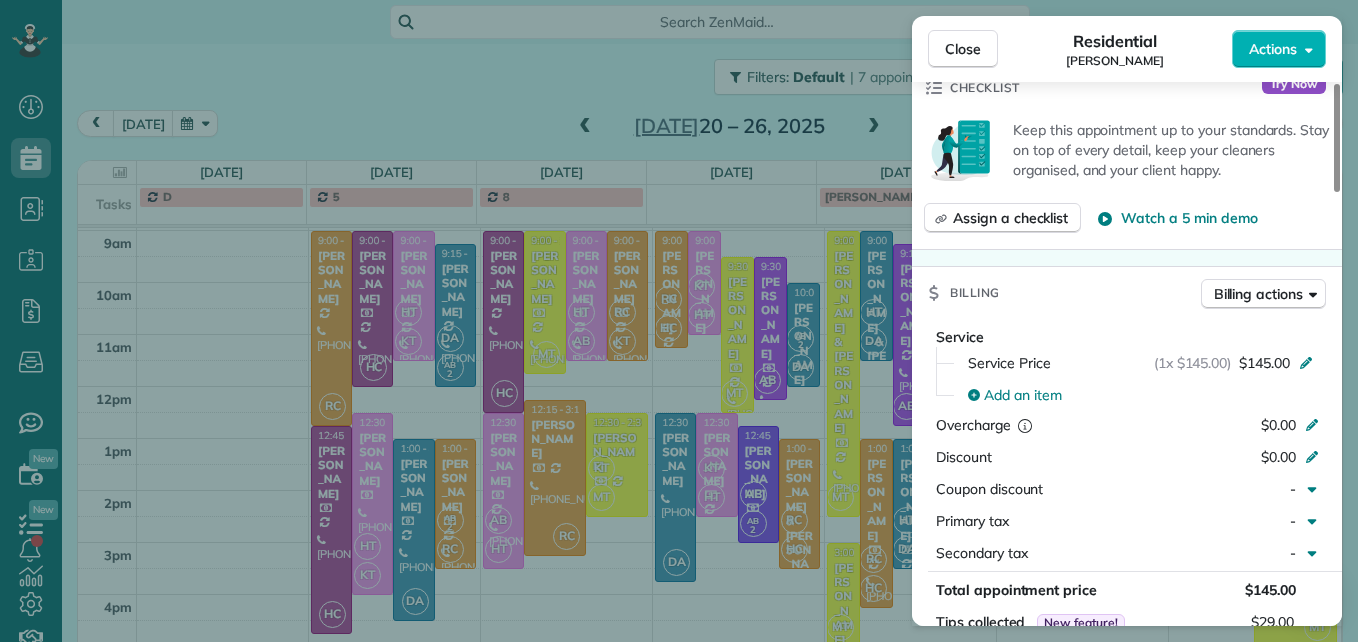 scroll, scrollTop: 700, scrollLeft: 0, axis: vertical 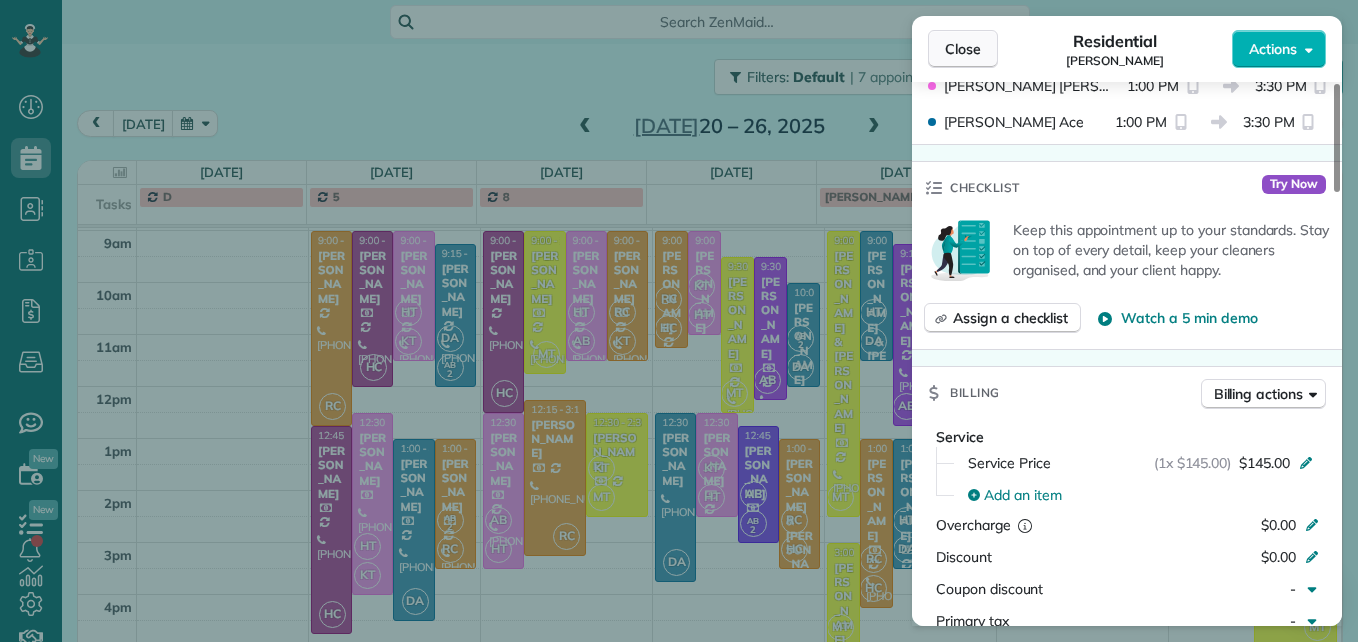 click on "Close" at bounding box center [963, 49] 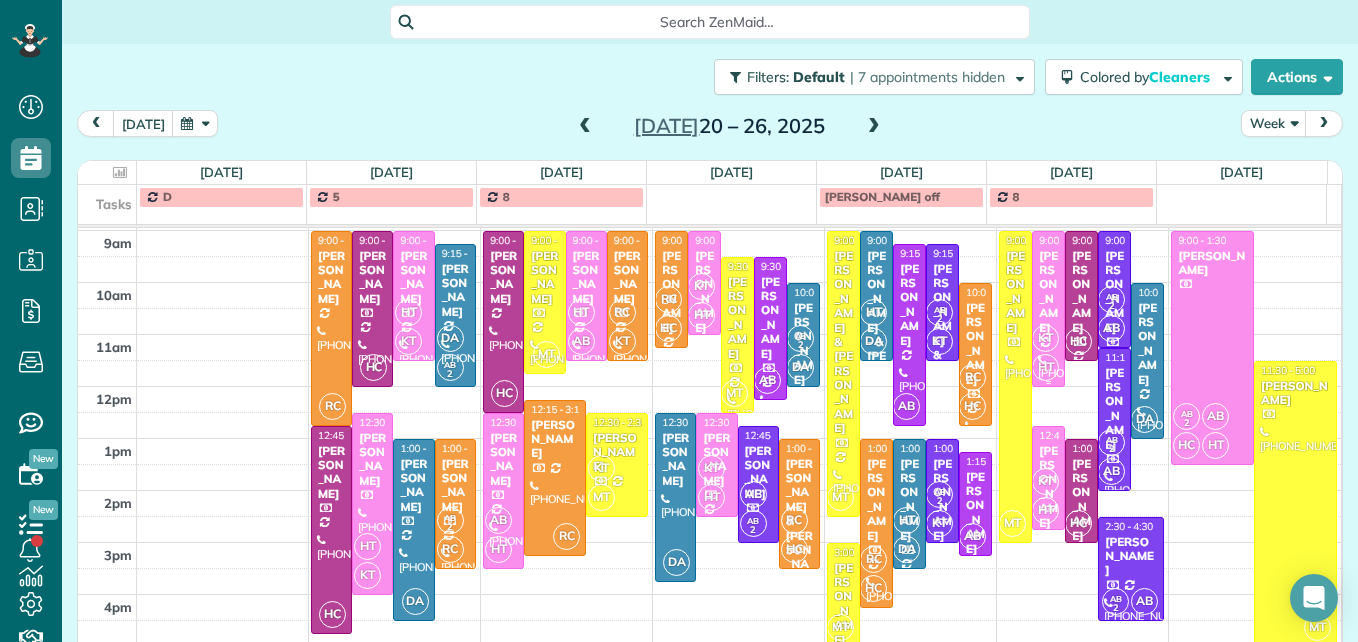 click on "[PERSON_NAME]" at bounding box center (1048, 292) 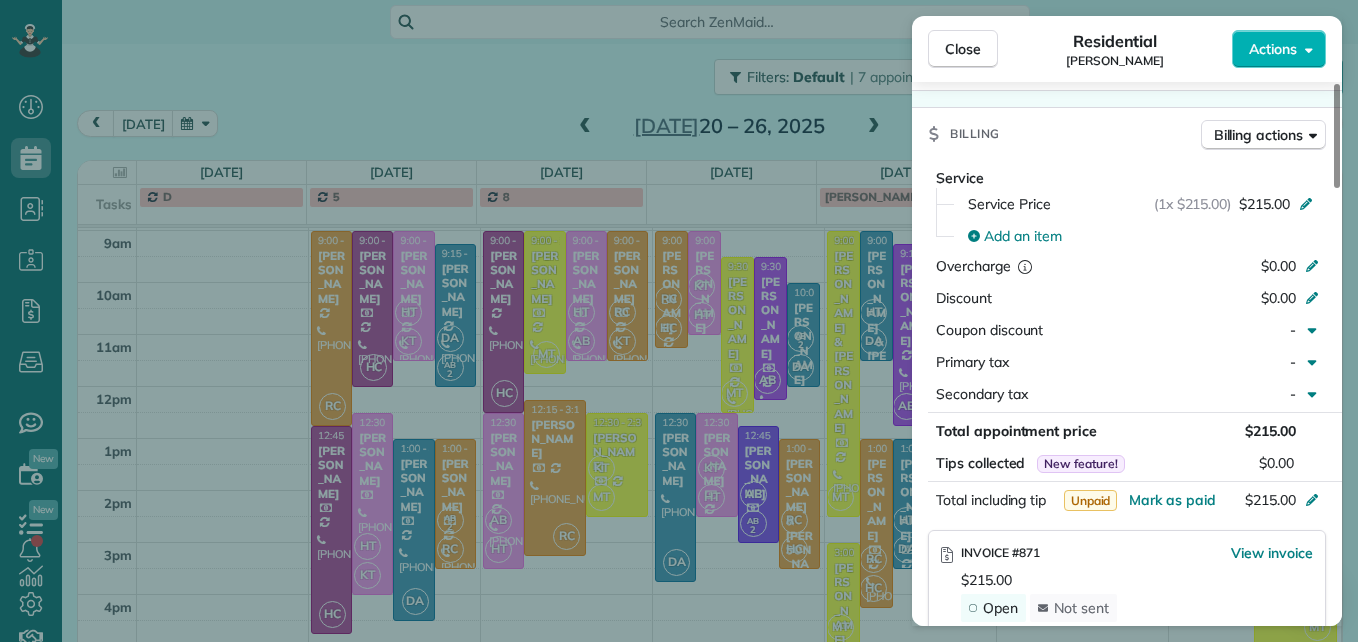 scroll, scrollTop: 1000, scrollLeft: 0, axis: vertical 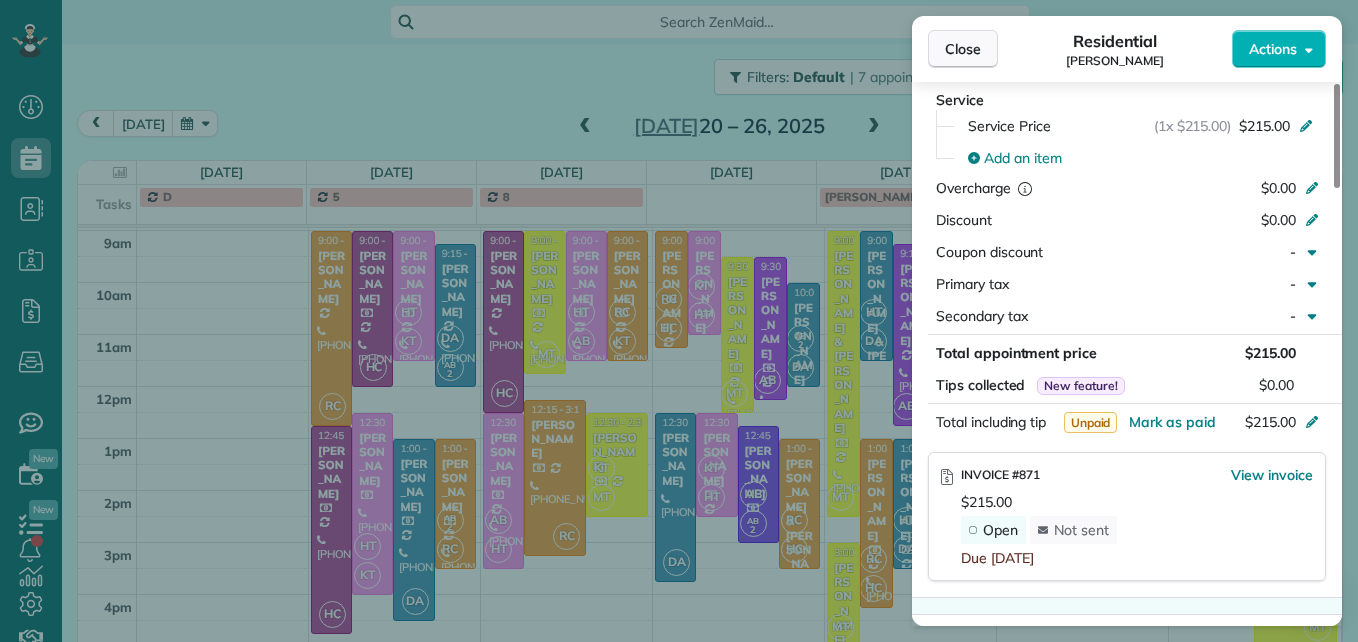 click on "Close" at bounding box center (963, 49) 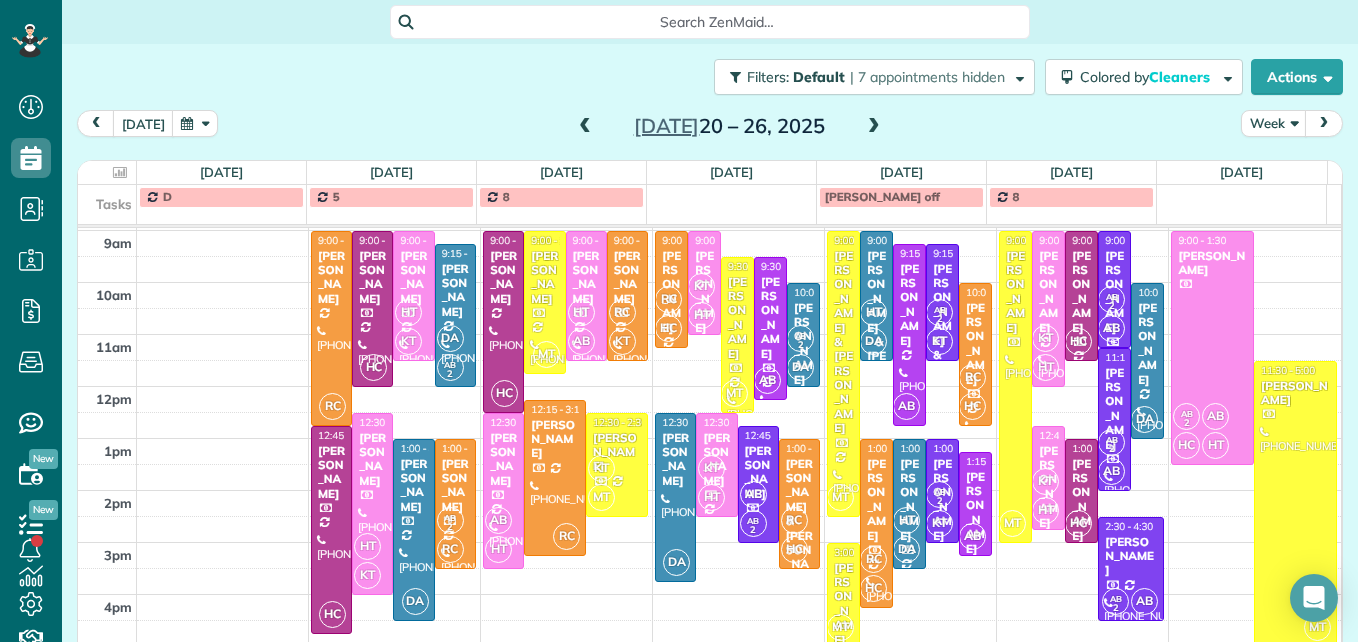 click on "[PERSON_NAME]" at bounding box center (1114, 292) 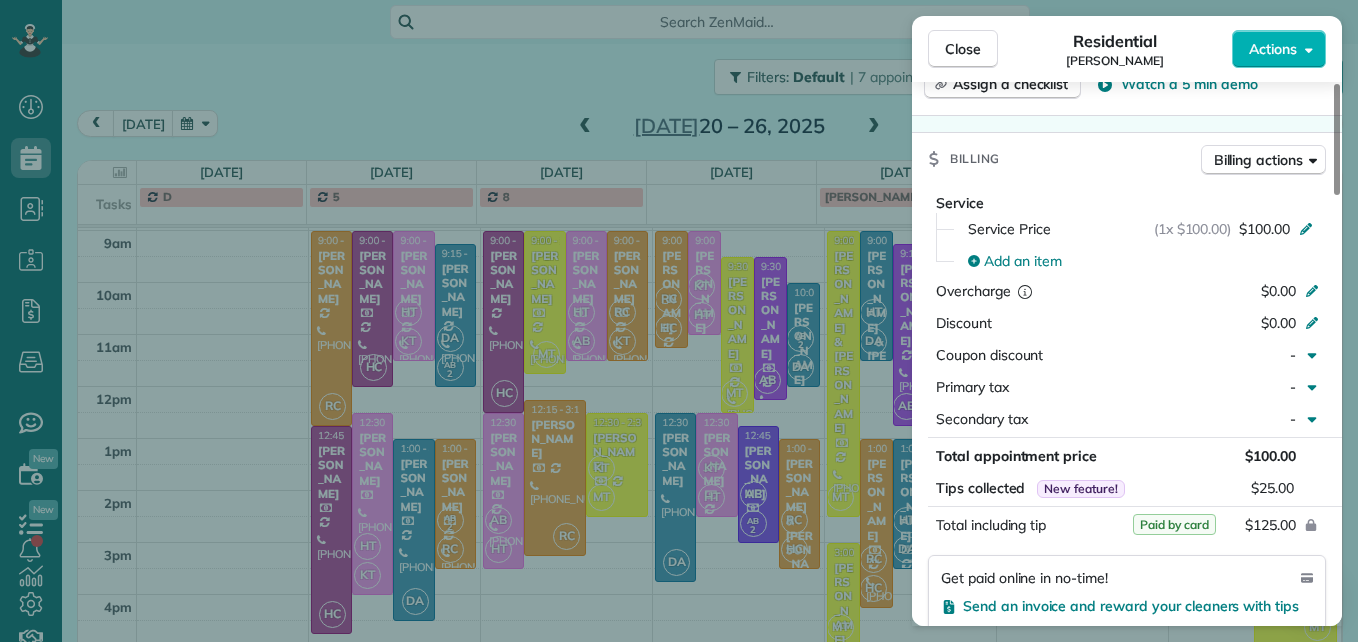 scroll, scrollTop: 1000, scrollLeft: 0, axis: vertical 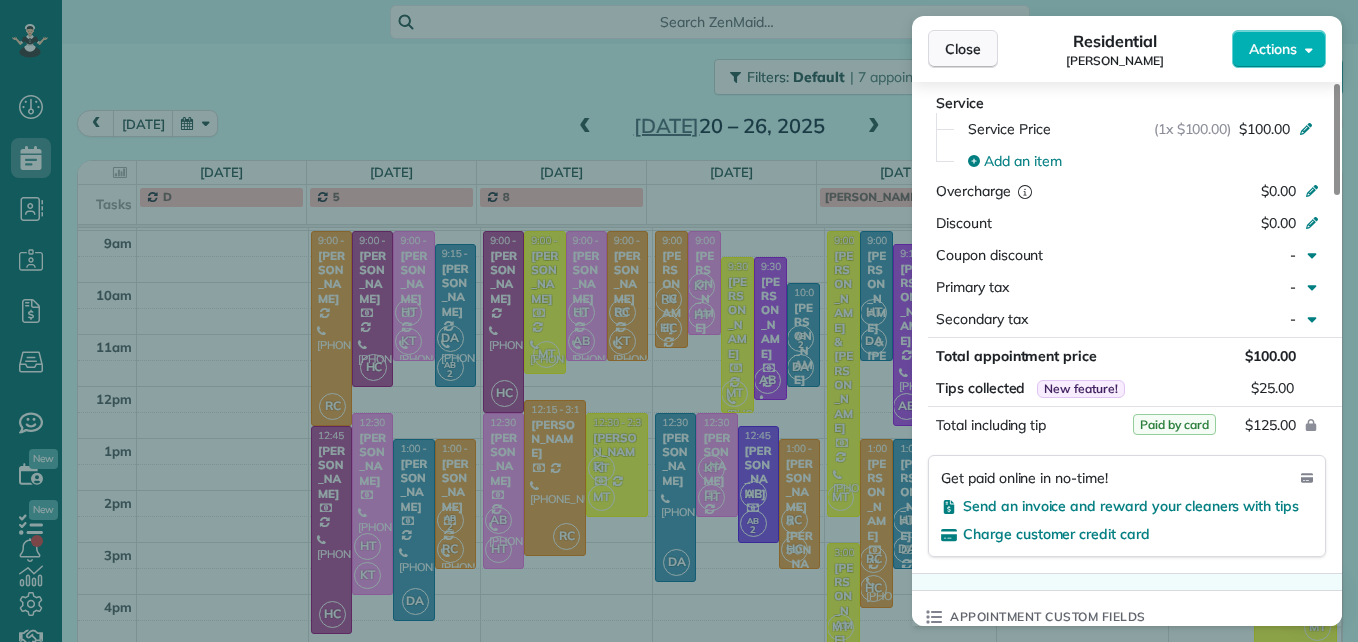 click on "Close" at bounding box center (963, 49) 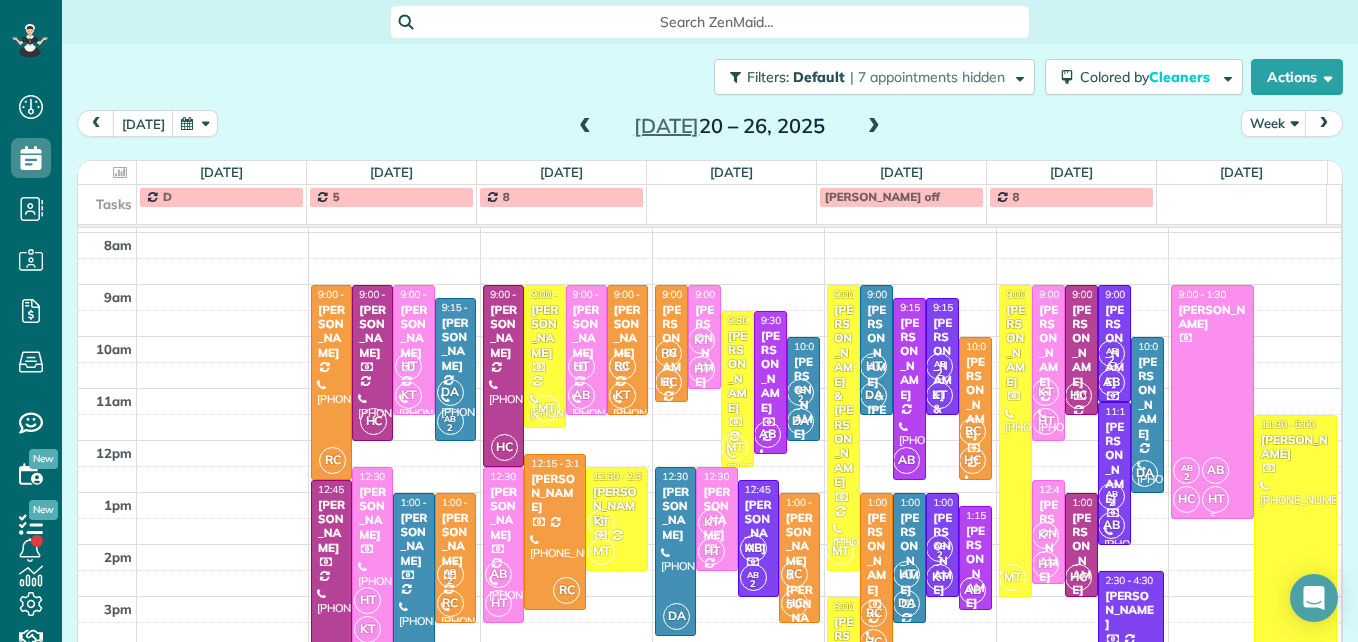 scroll, scrollTop: 209, scrollLeft: 0, axis: vertical 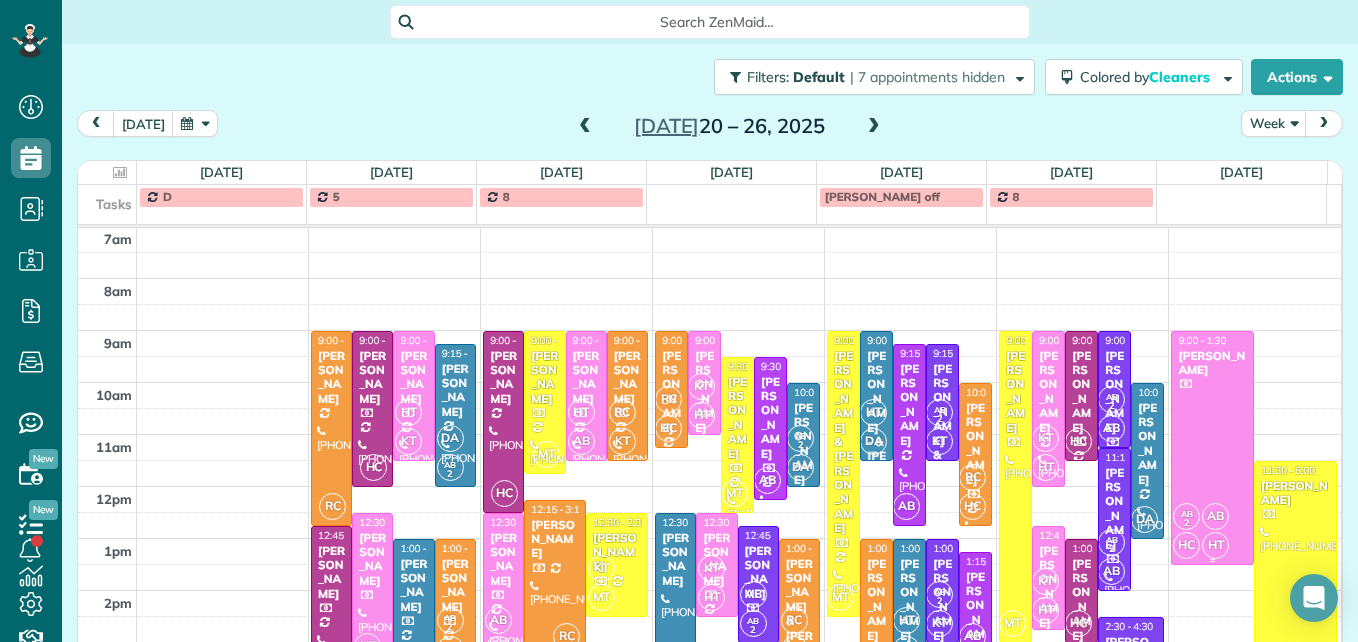 click at bounding box center [1212, 448] 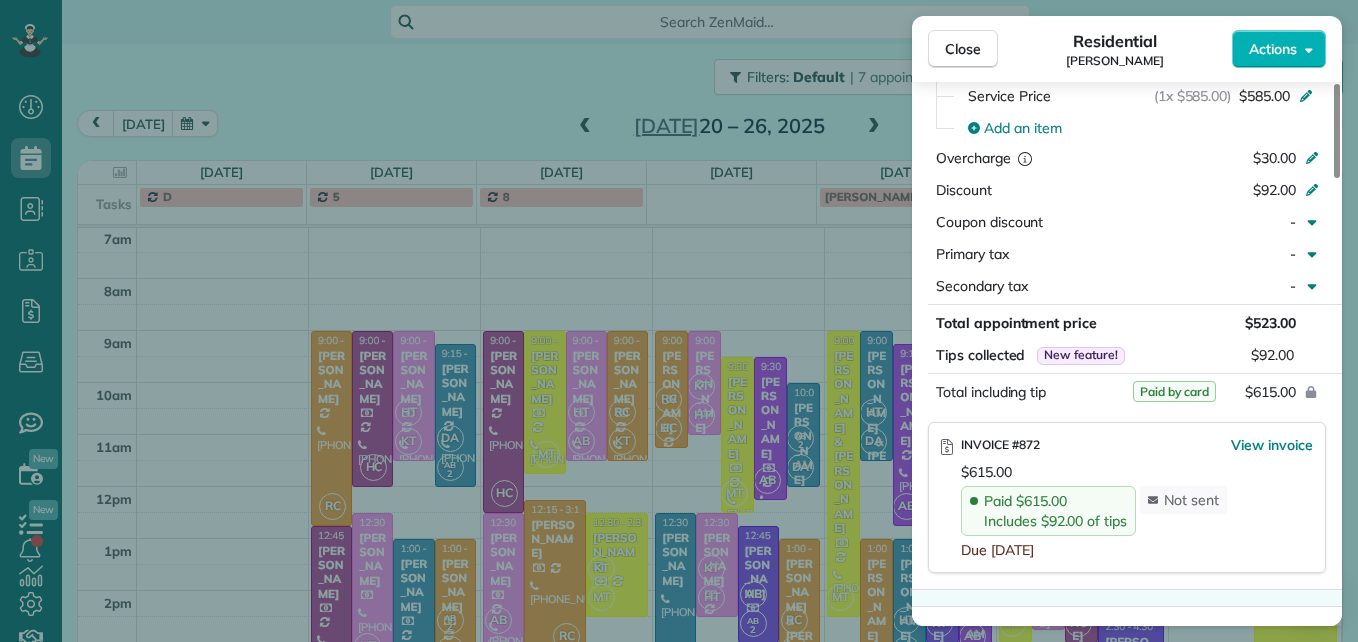 scroll, scrollTop: 1100, scrollLeft: 0, axis: vertical 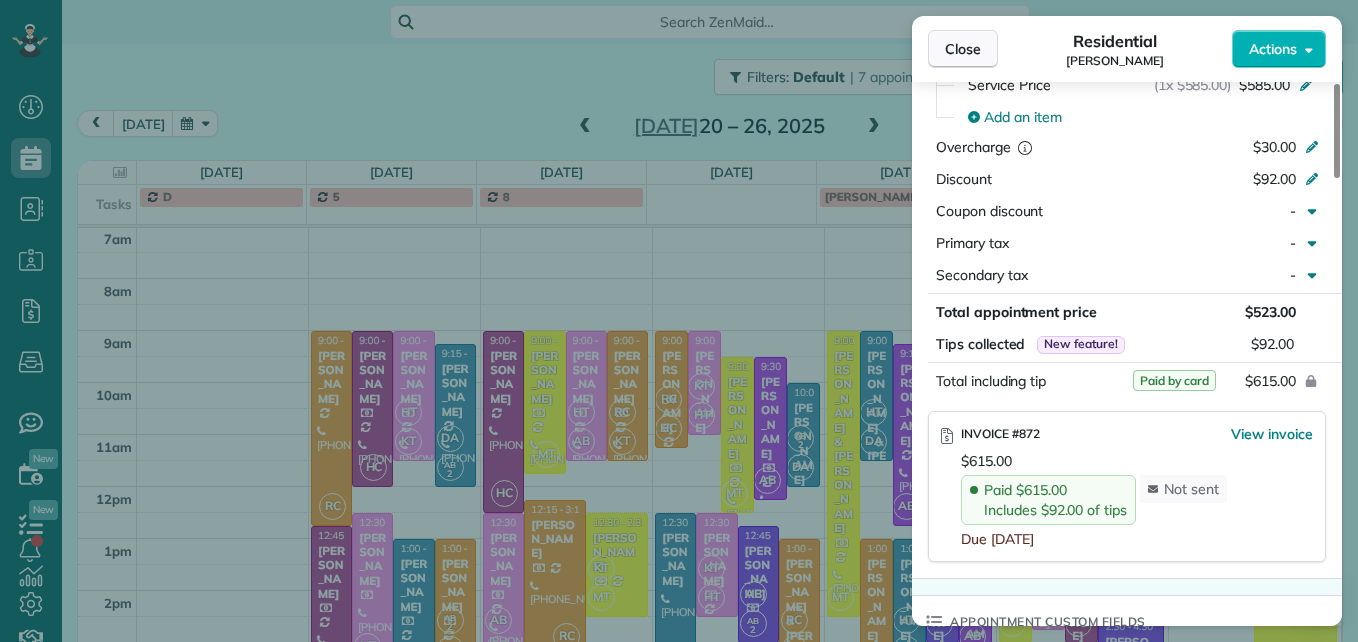 click on "Close" at bounding box center [963, 49] 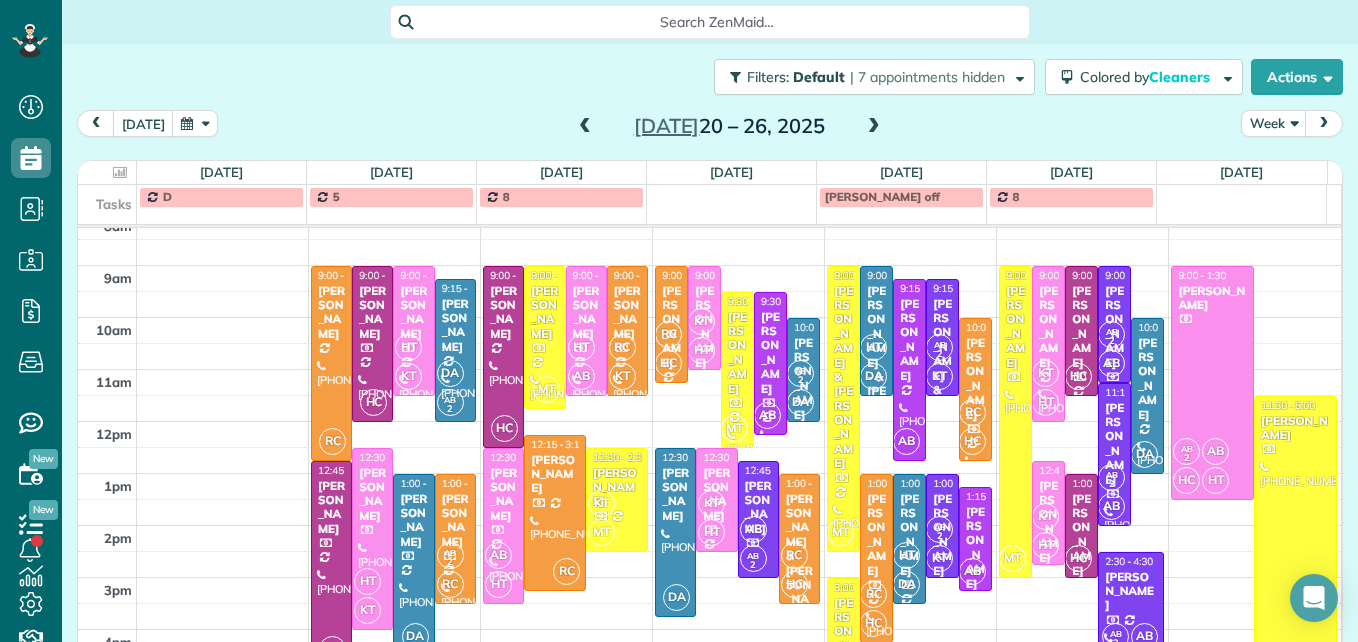 scroll, scrollTop: 309, scrollLeft: 0, axis: vertical 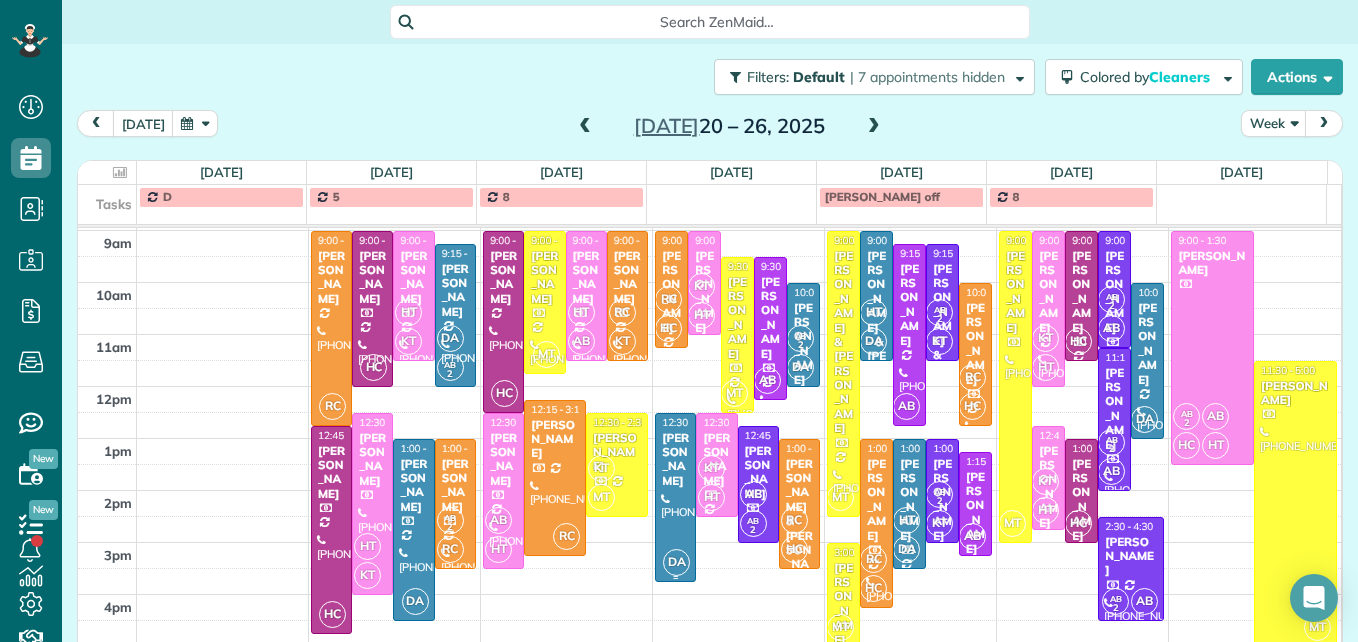 click on "[PERSON_NAME]" at bounding box center (675, 460) 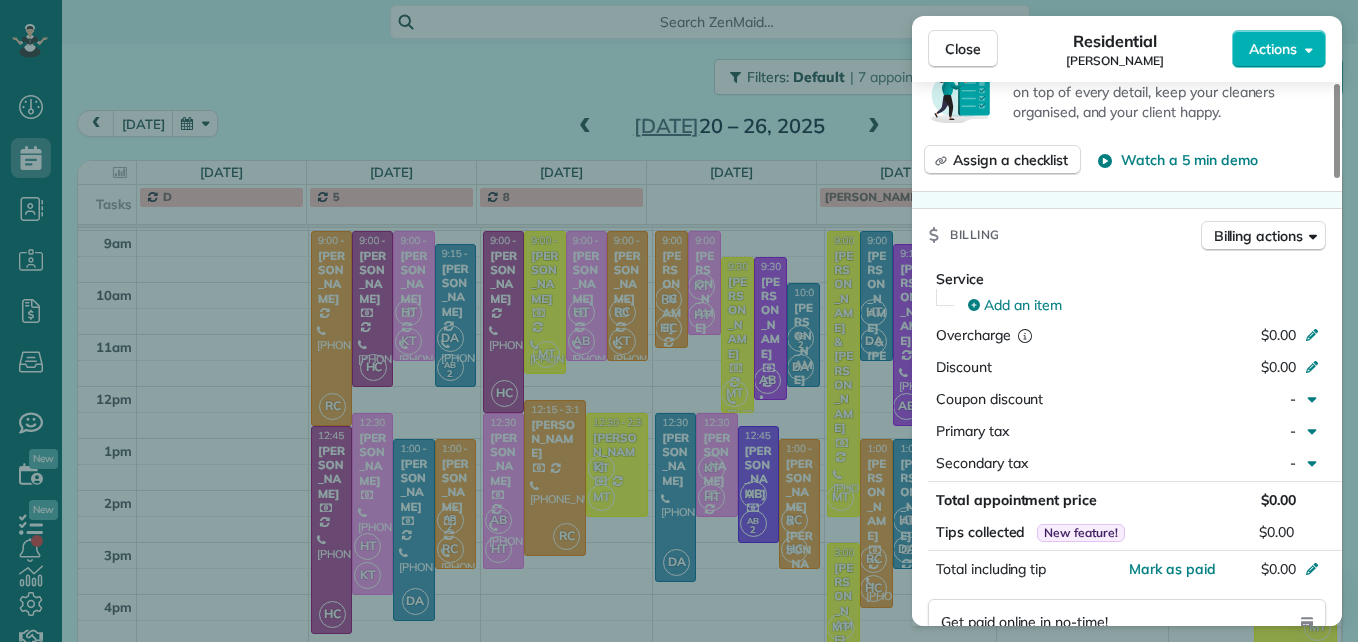 scroll, scrollTop: 800, scrollLeft: 0, axis: vertical 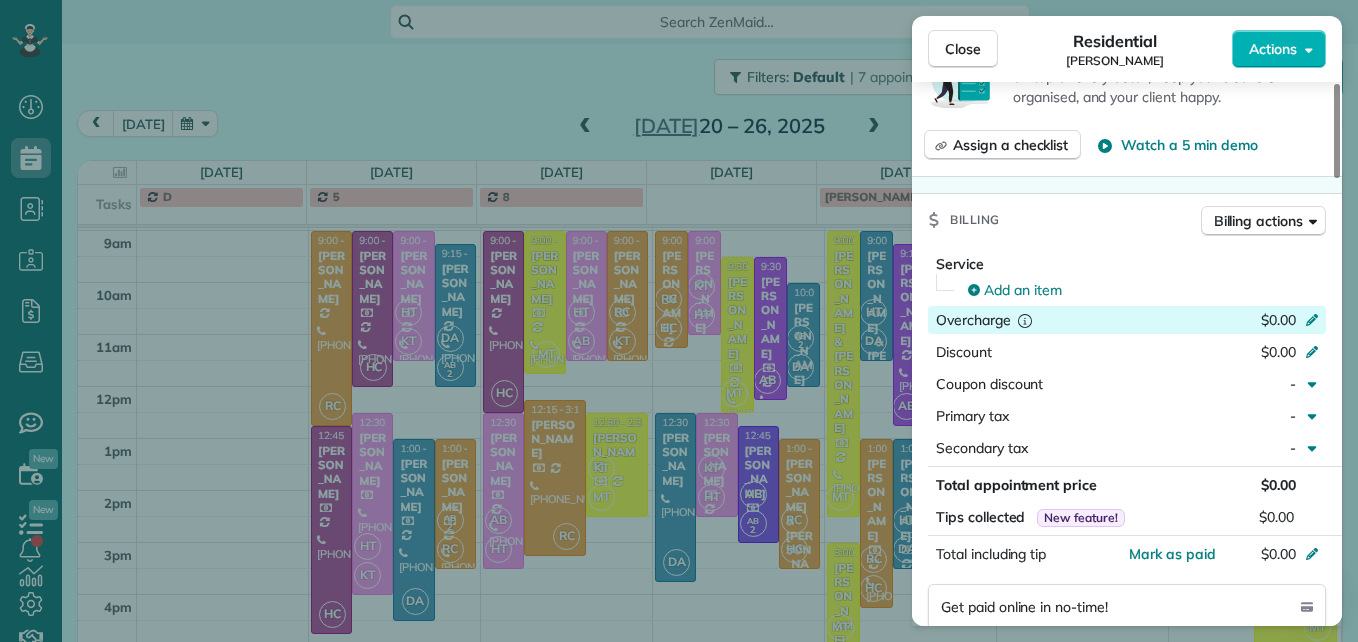 click 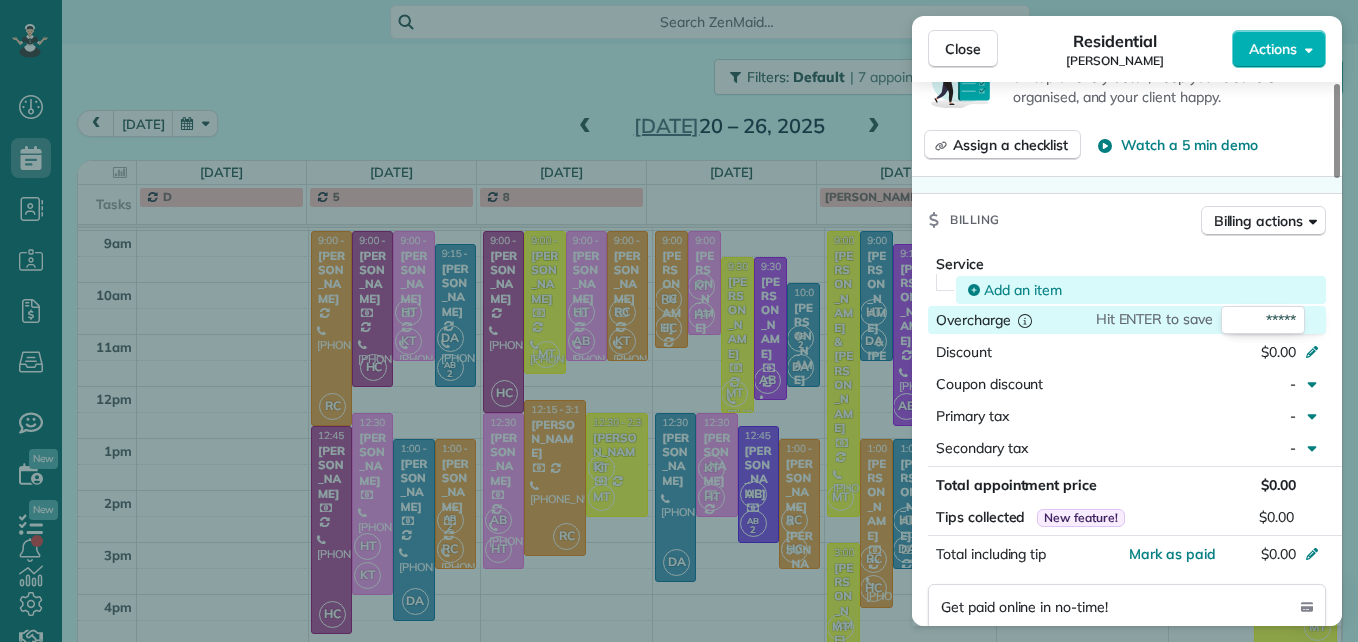 click on "Add an item" at bounding box center [1023, 290] 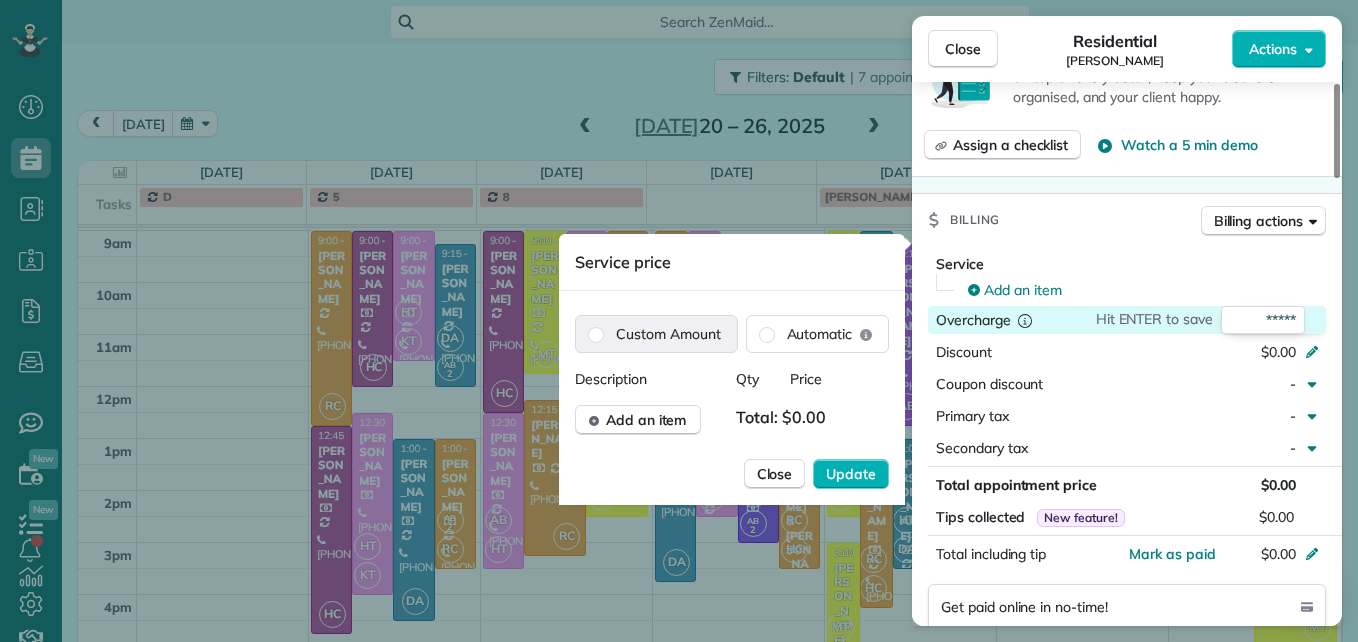click on "Custom Amount" at bounding box center [656, 334] 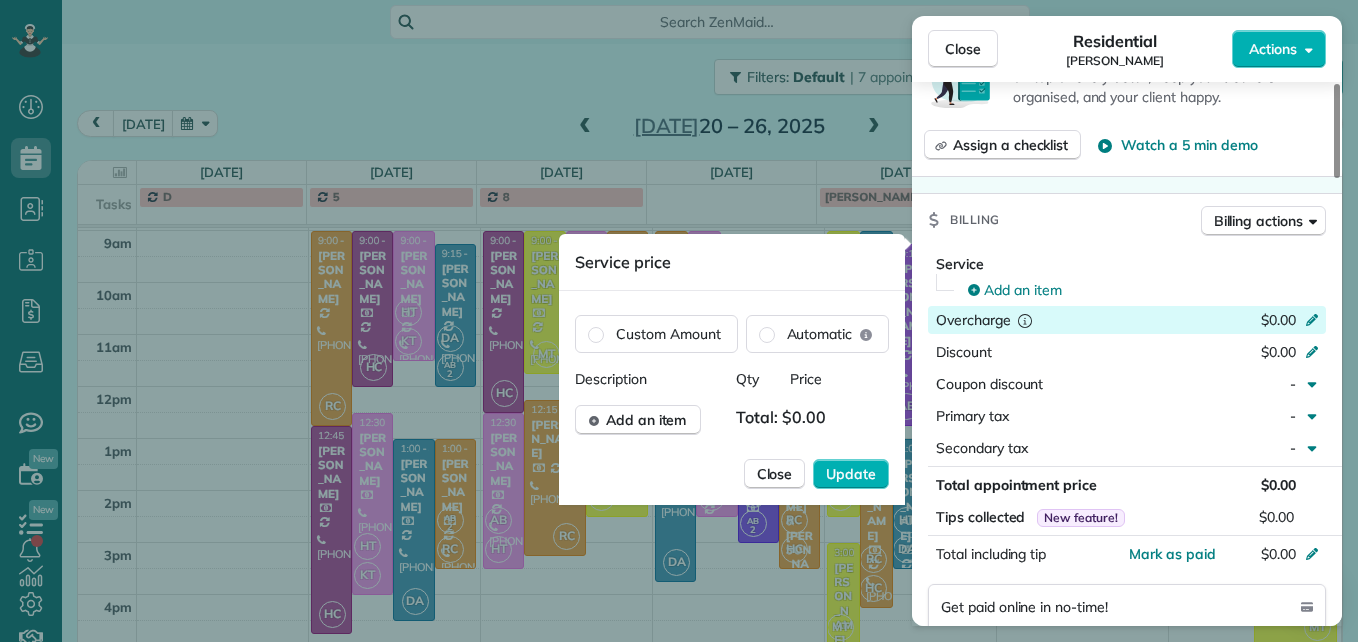 click on "Total: $0.00" at bounding box center (785, 420) 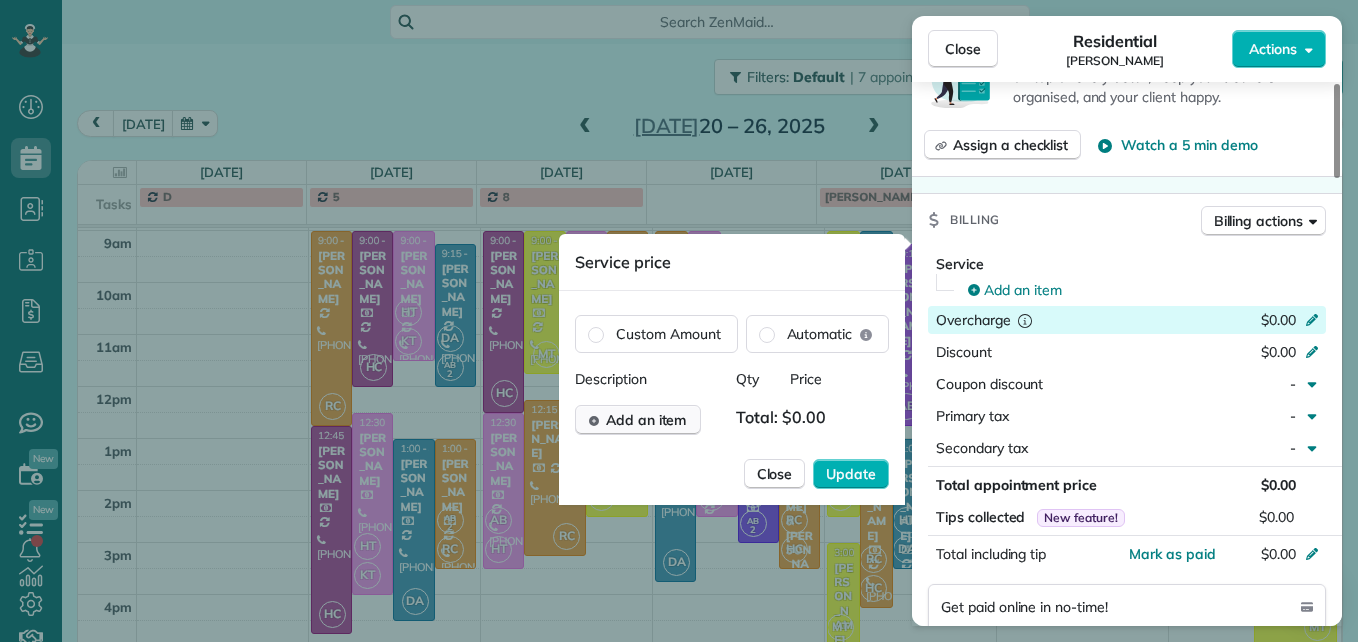 click on "Add an item" at bounding box center (646, 420) 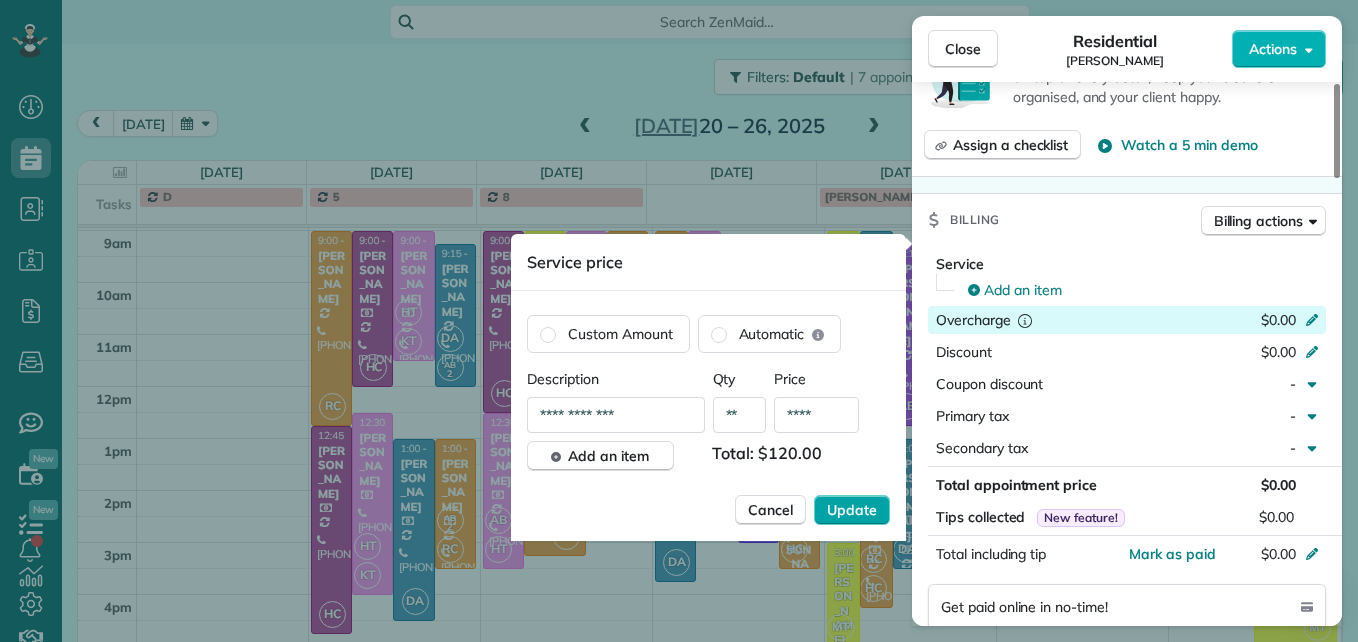 type on "****" 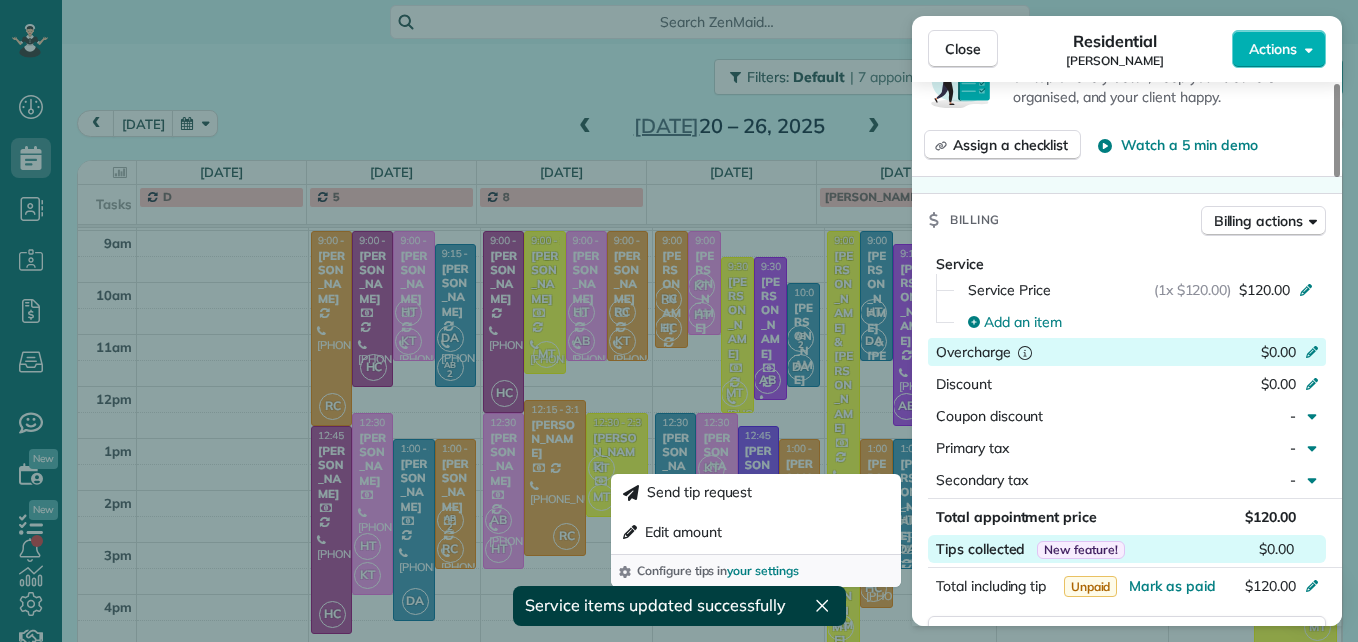 click on "$0.00" at bounding box center (1276, 549) 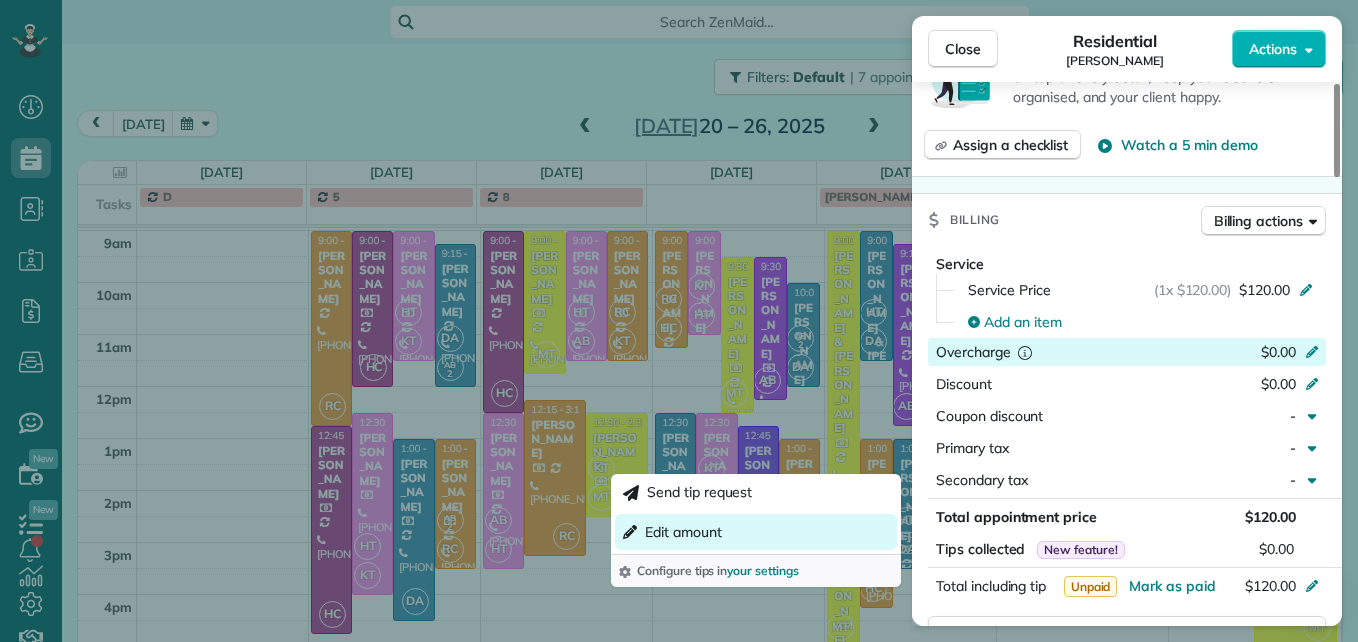 click on "Edit amount" at bounding box center [683, 532] 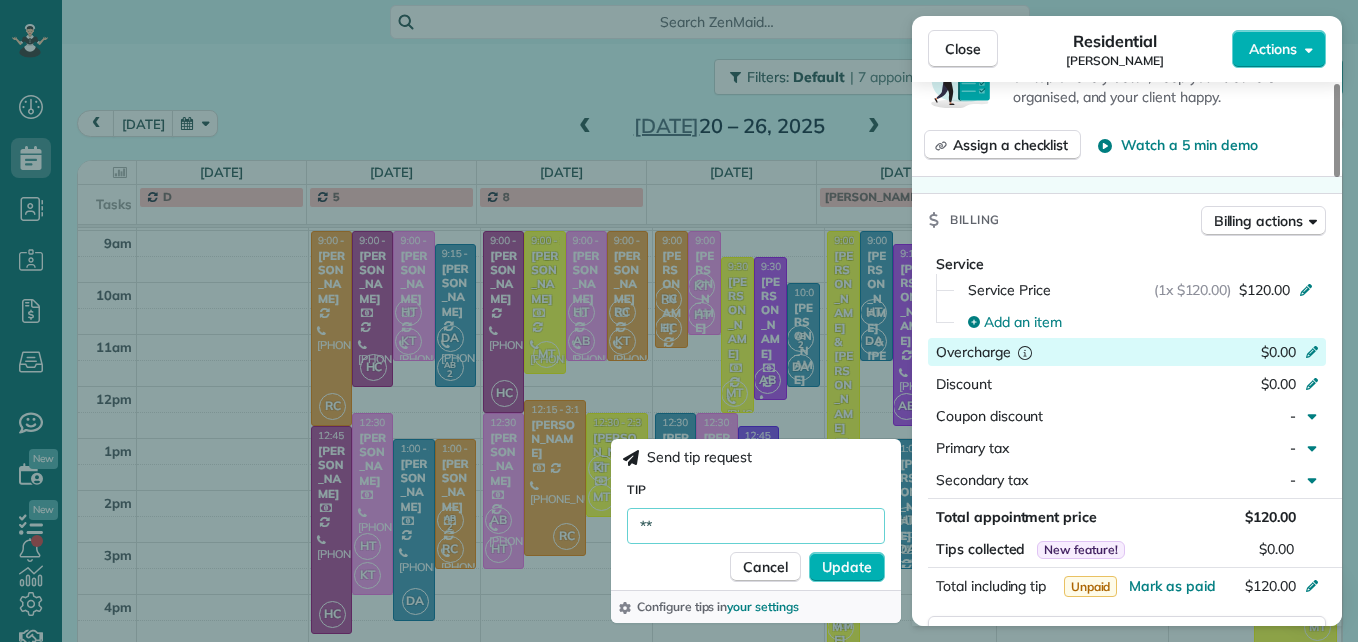 click on "**" at bounding box center (756, 526) 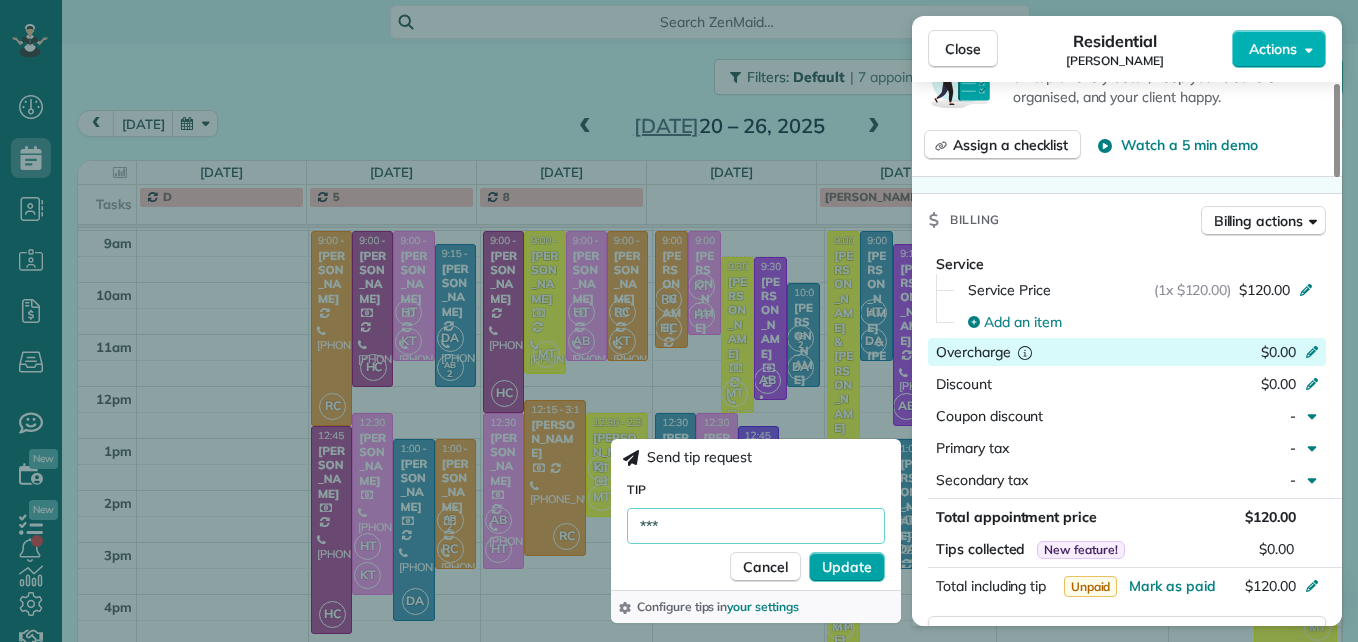 type on "***" 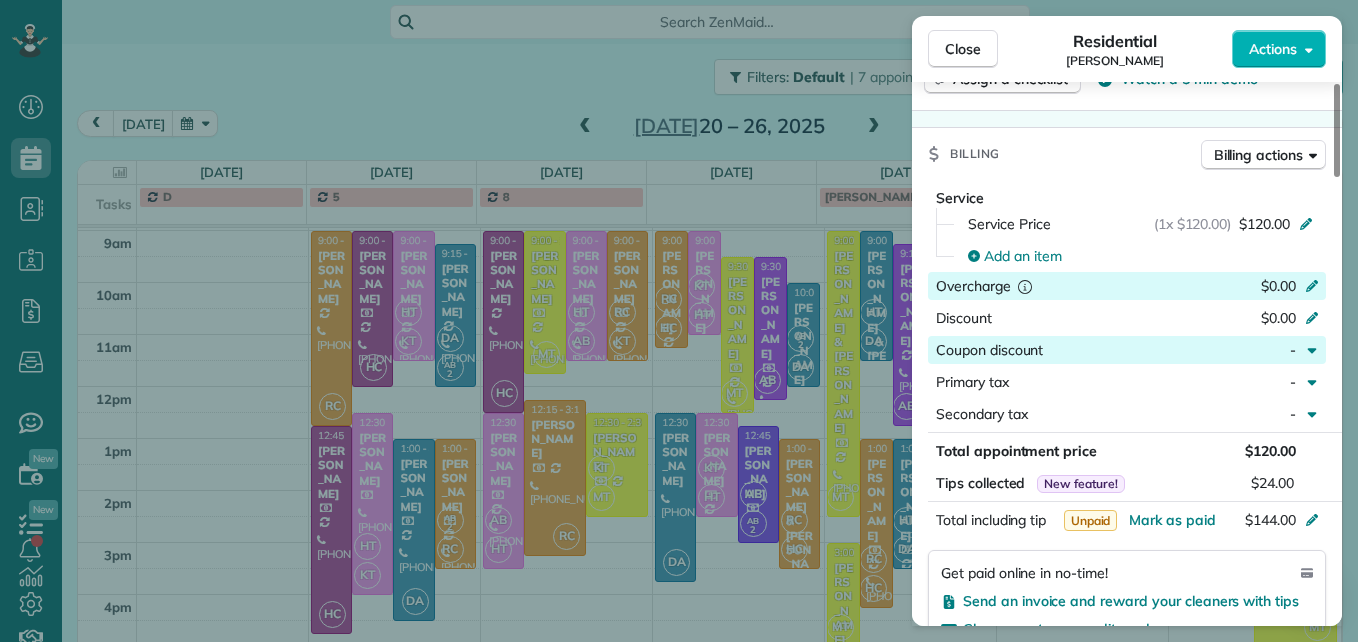 scroll, scrollTop: 900, scrollLeft: 0, axis: vertical 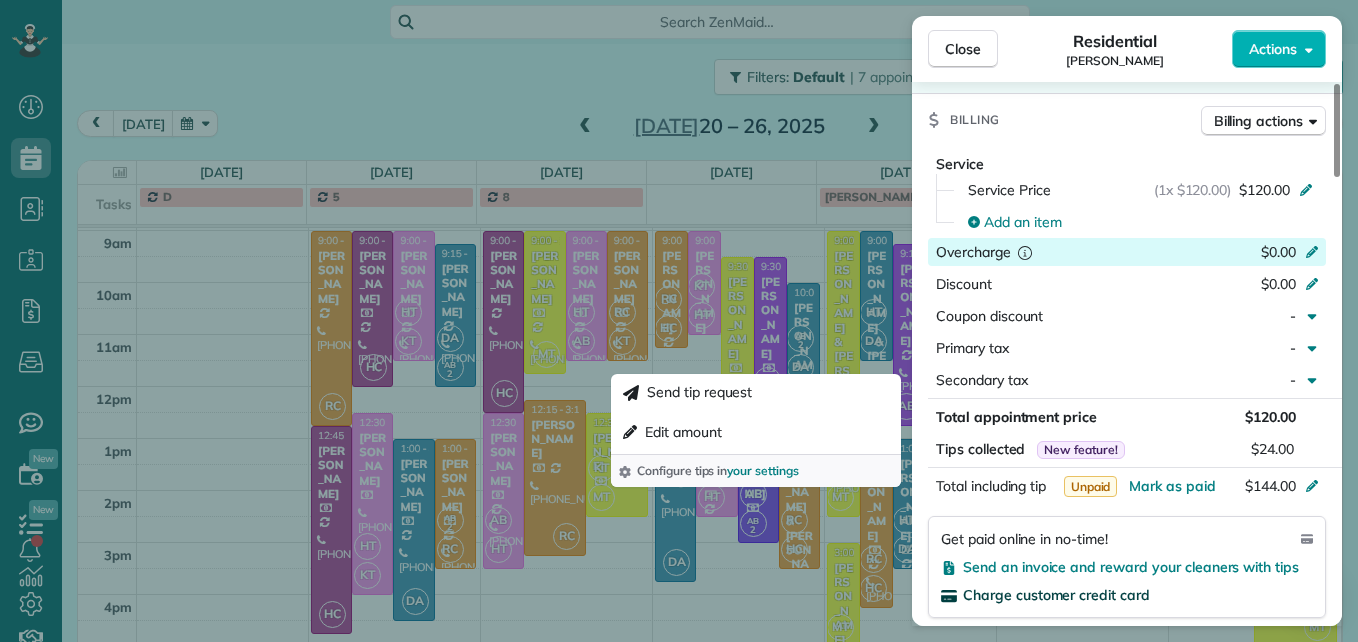 click on "Charge customer credit card" at bounding box center (1056, 595) 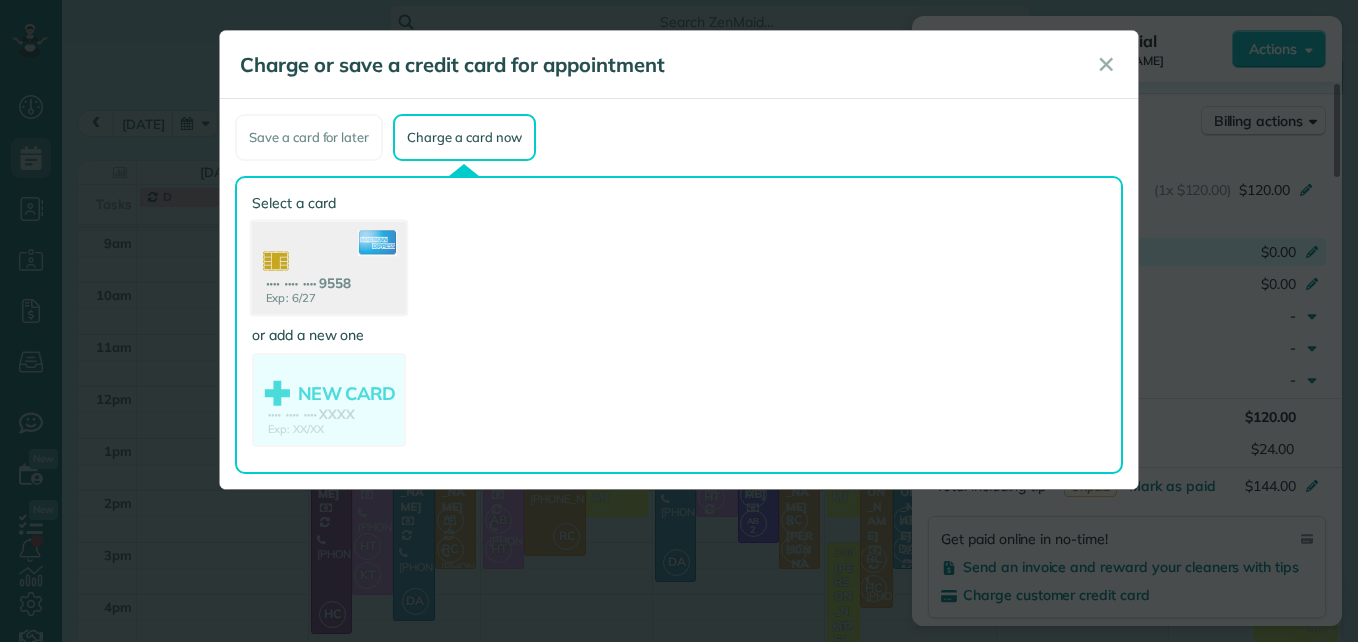 click 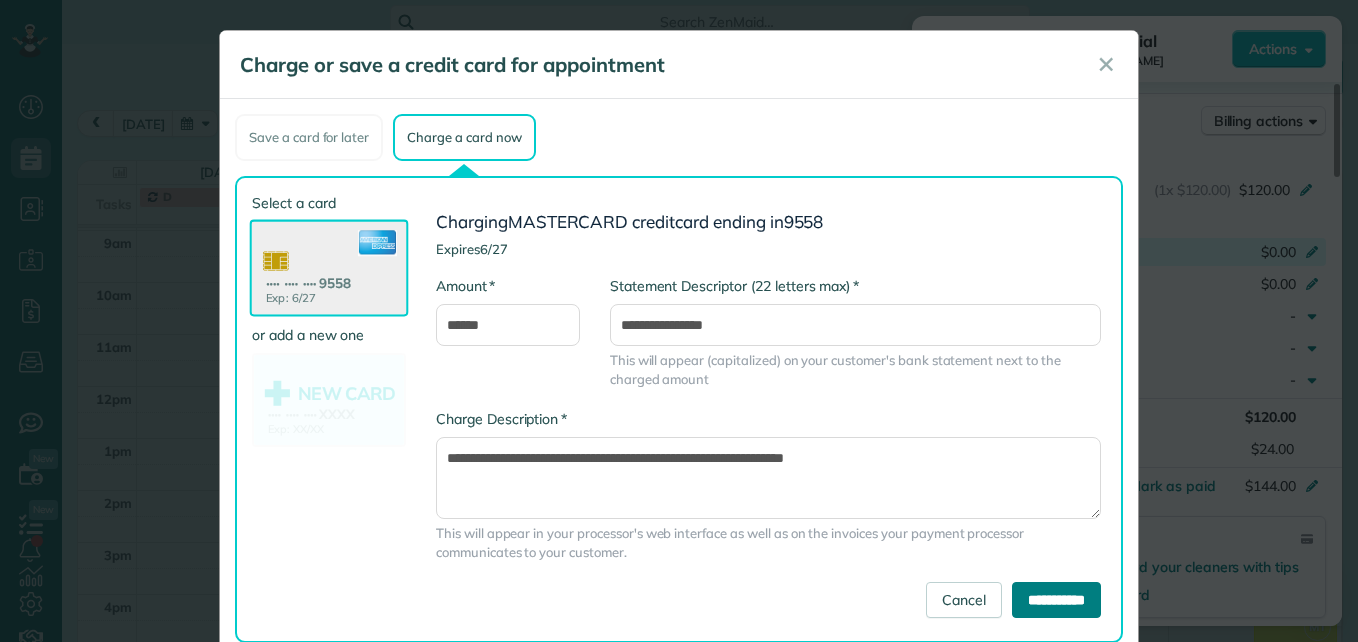click on "**********" at bounding box center (1056, 600) 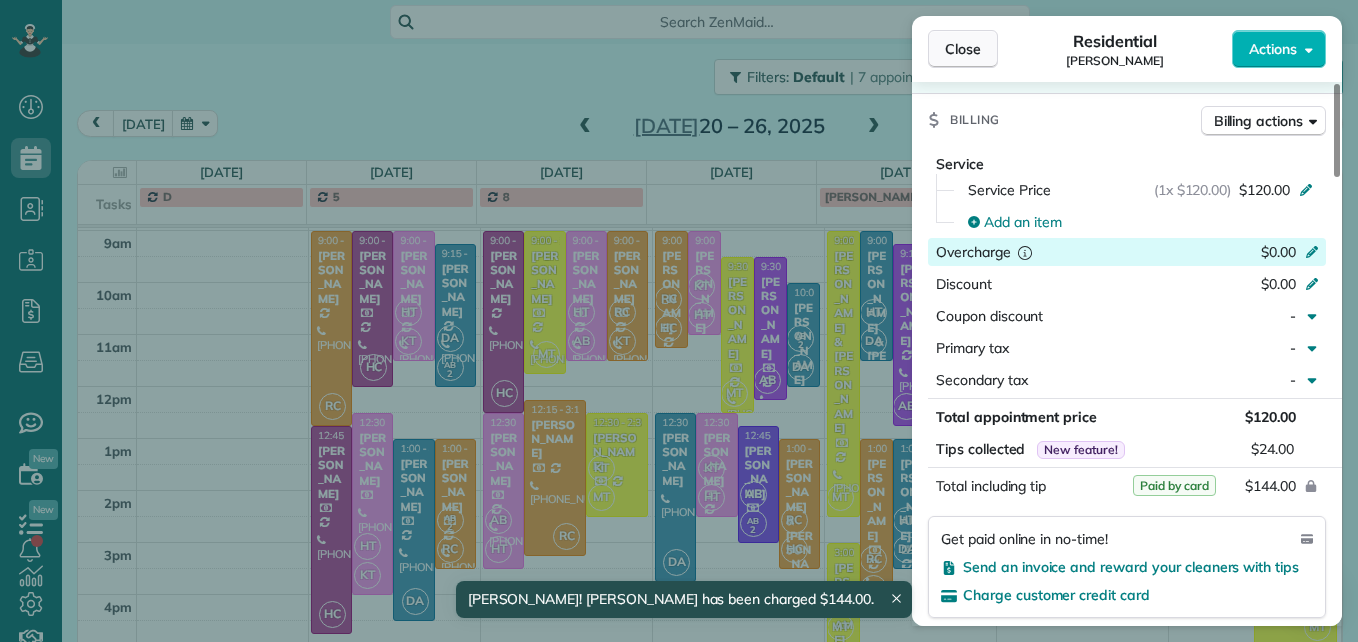 click on "Close" at bounding box center (963, 49) 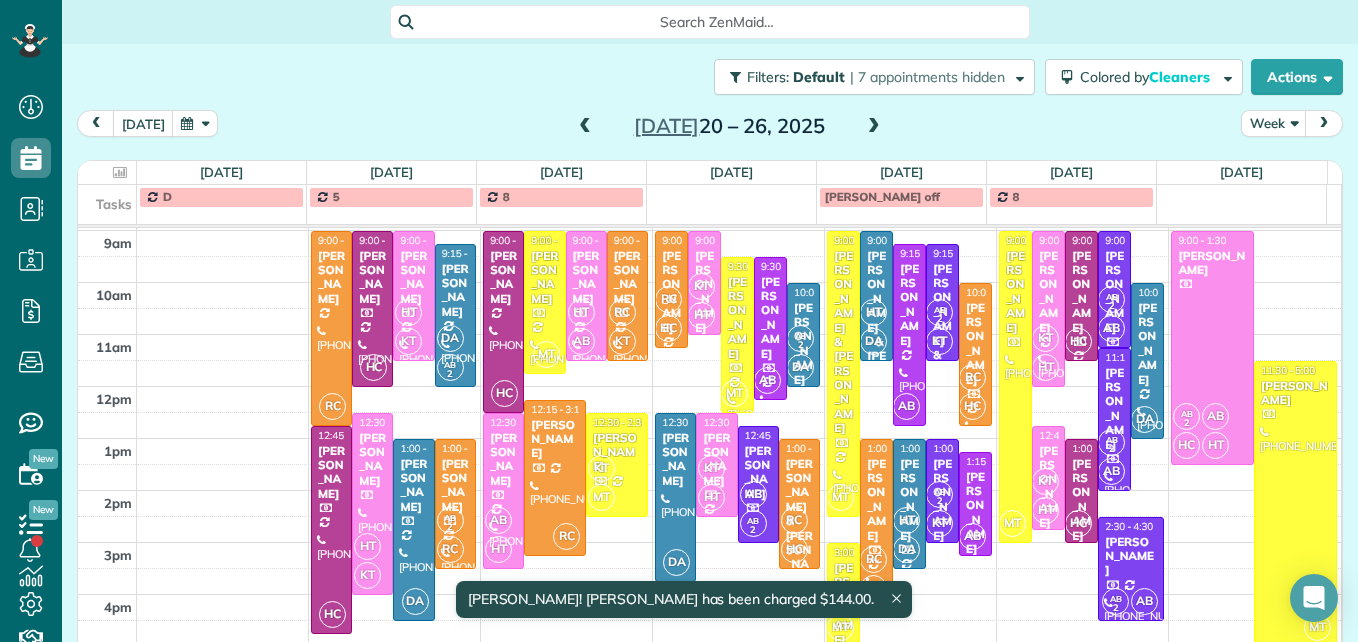 click at bounding box center (874, 127) 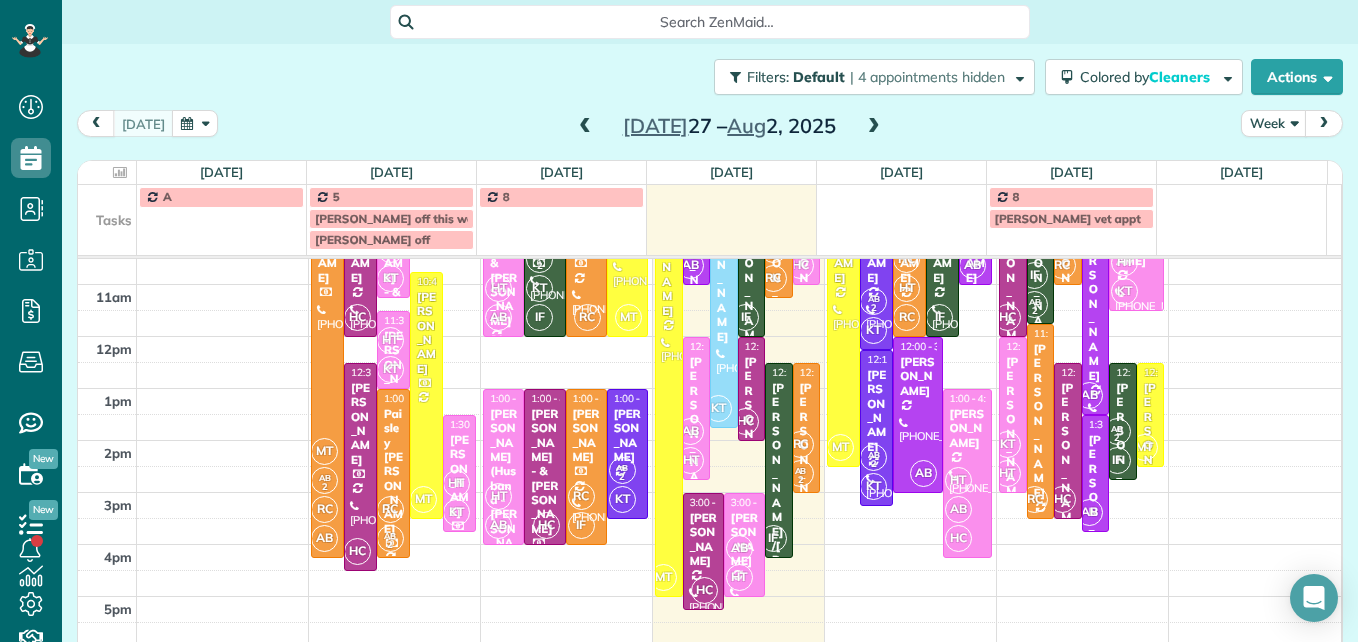 scroll, scrollTop: 290, scrollLeft: 0, axis: vertical 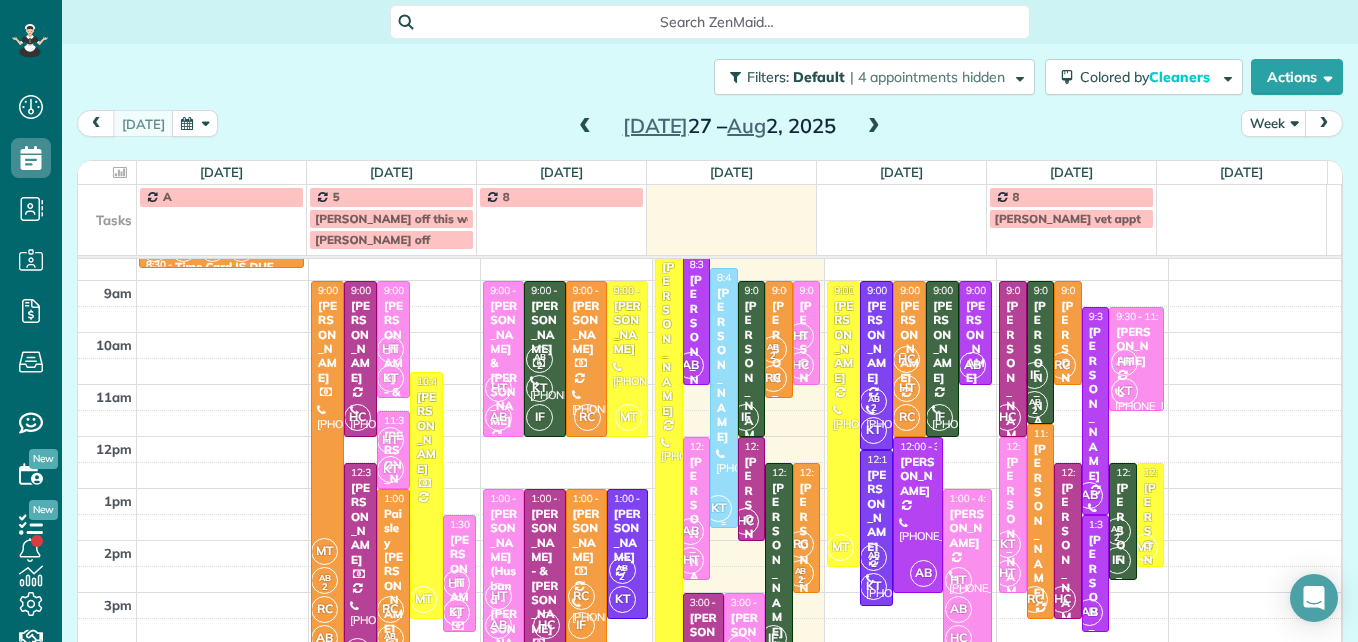 click on "[PERSON_NAME]" at bounding box center [723, 365] 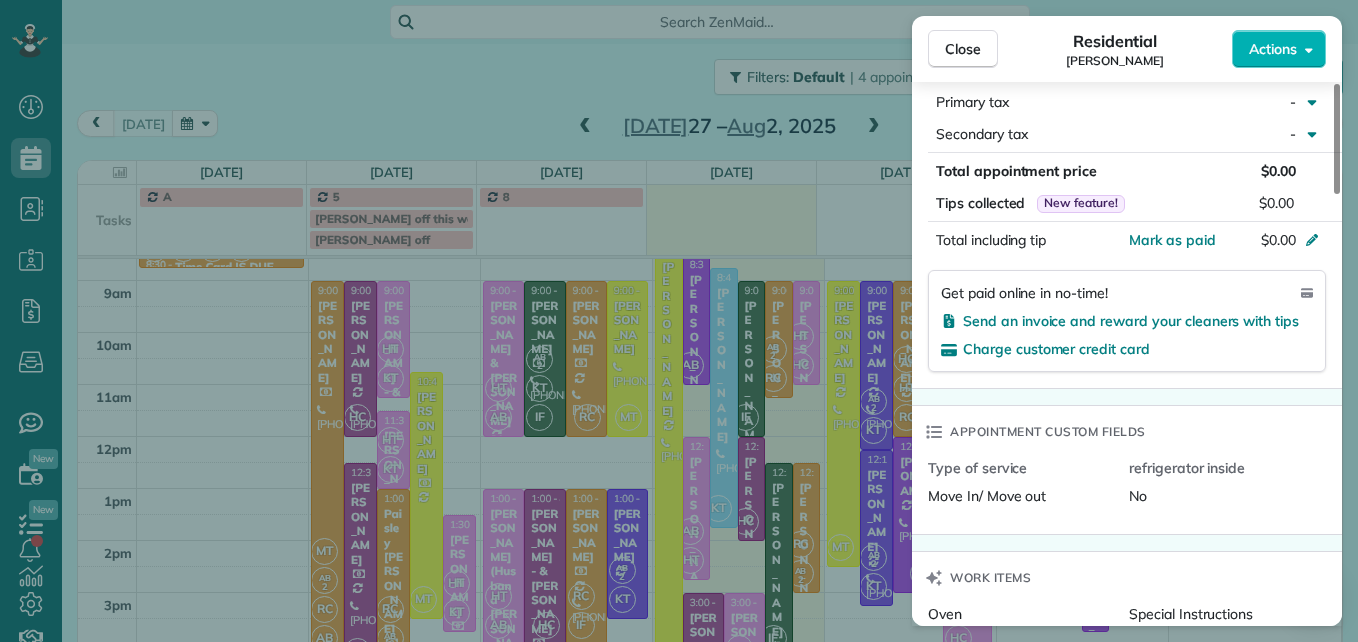 scroll, scrollTop: 1100, scrollLeft: 0, axis: vertical 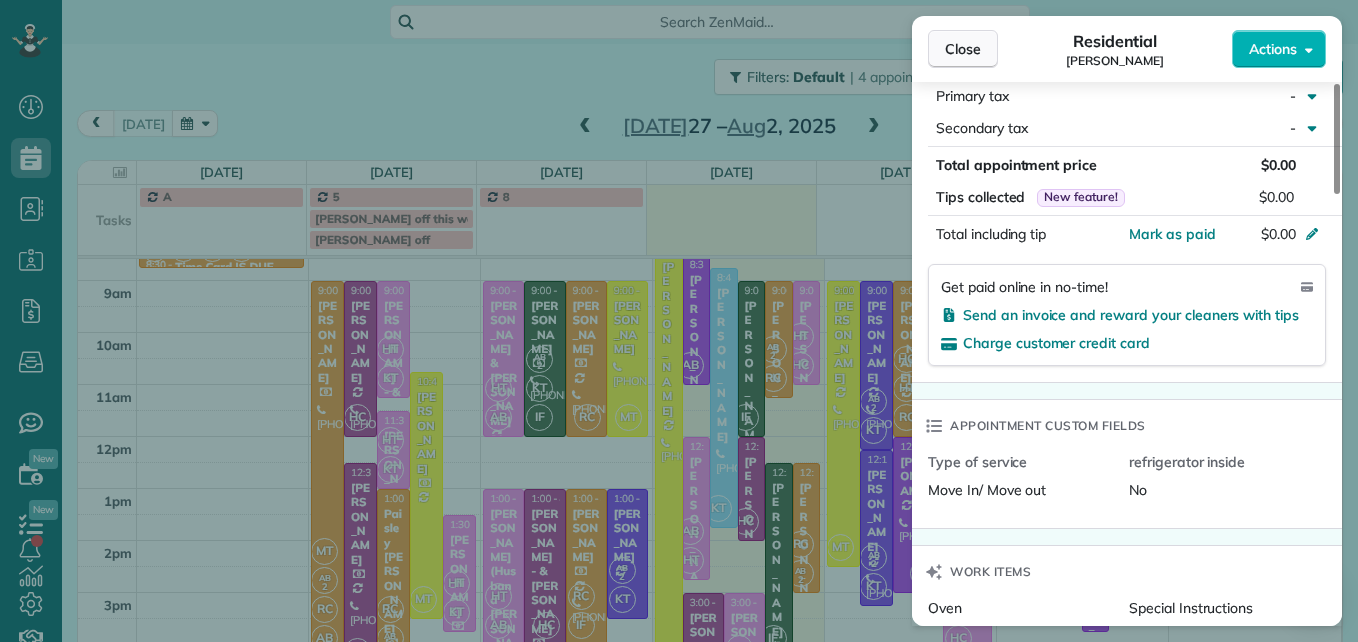 click on "Close" at bounding box center [963, 49] 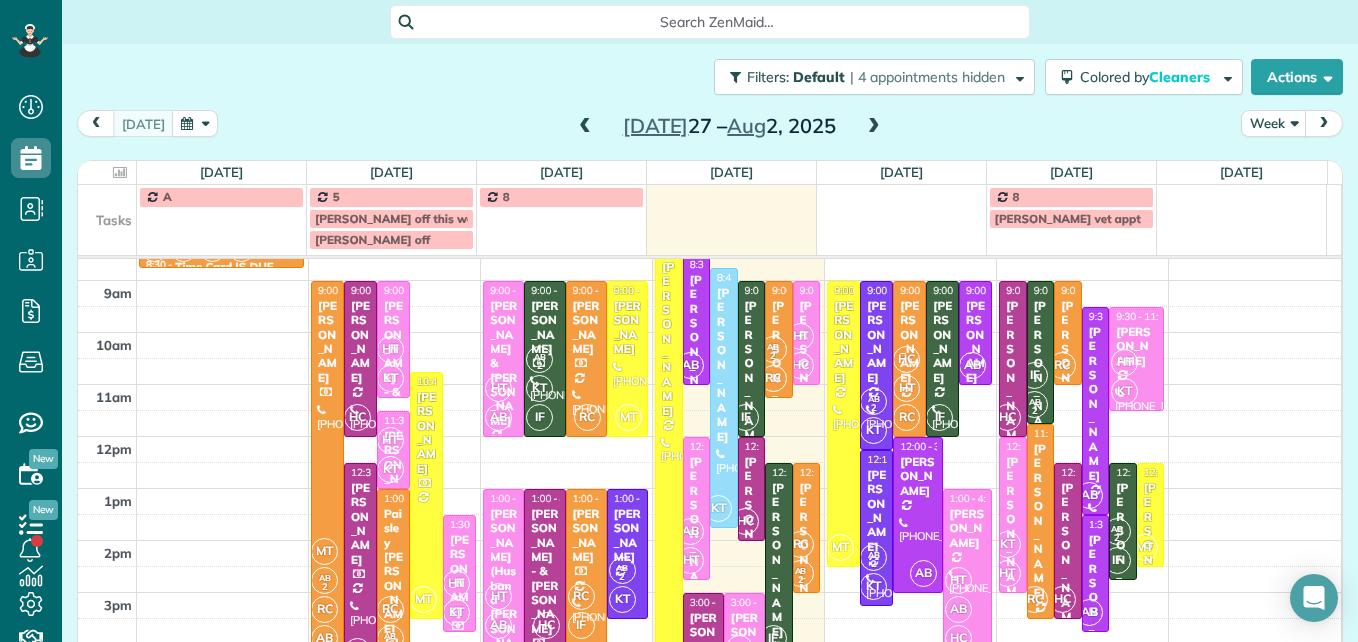 click at bounding box center (585, 127) 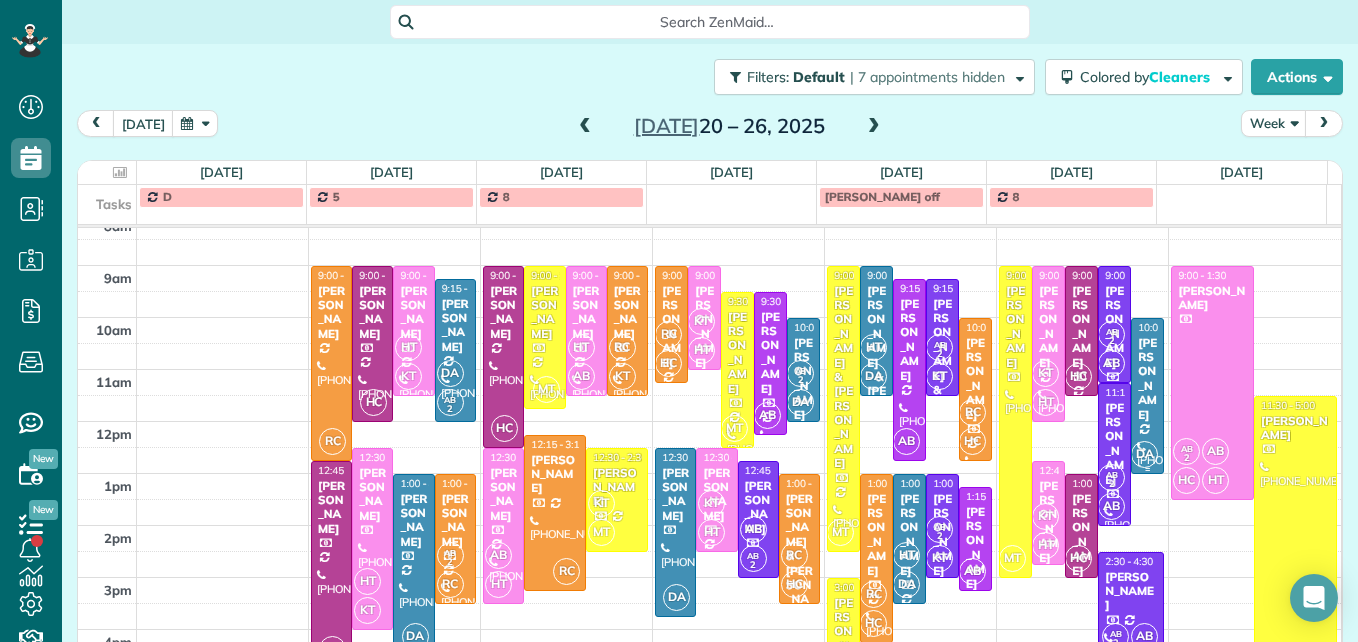 scroll, scrollTop: 309, scrollLeft: 0, axis: vertical 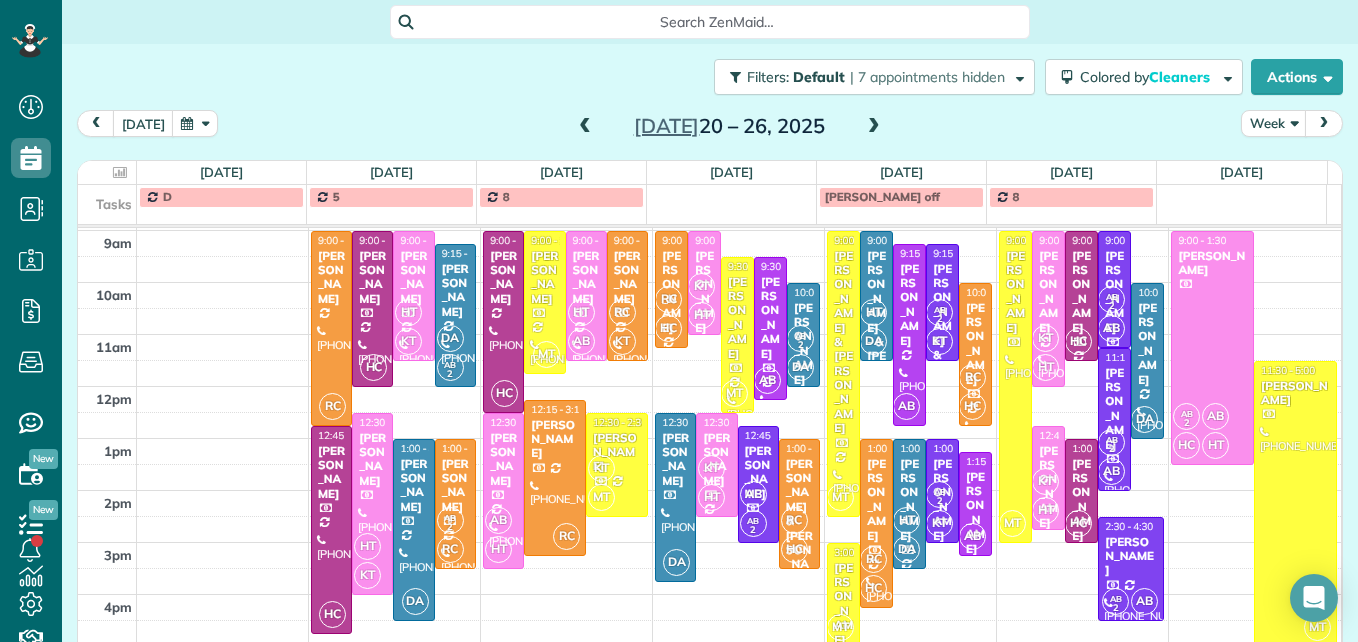 click at bounding box center [585, 127] 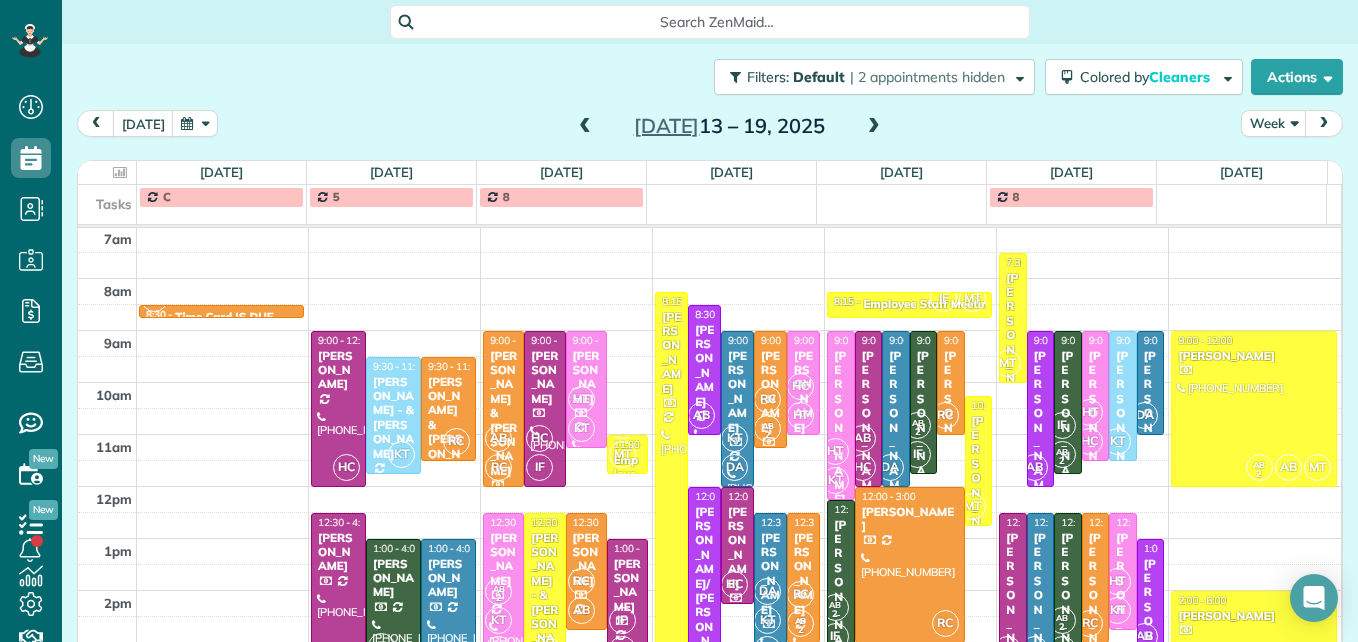 scroll, scrollTop: 309, scrollLeft: 0, axis: vertical 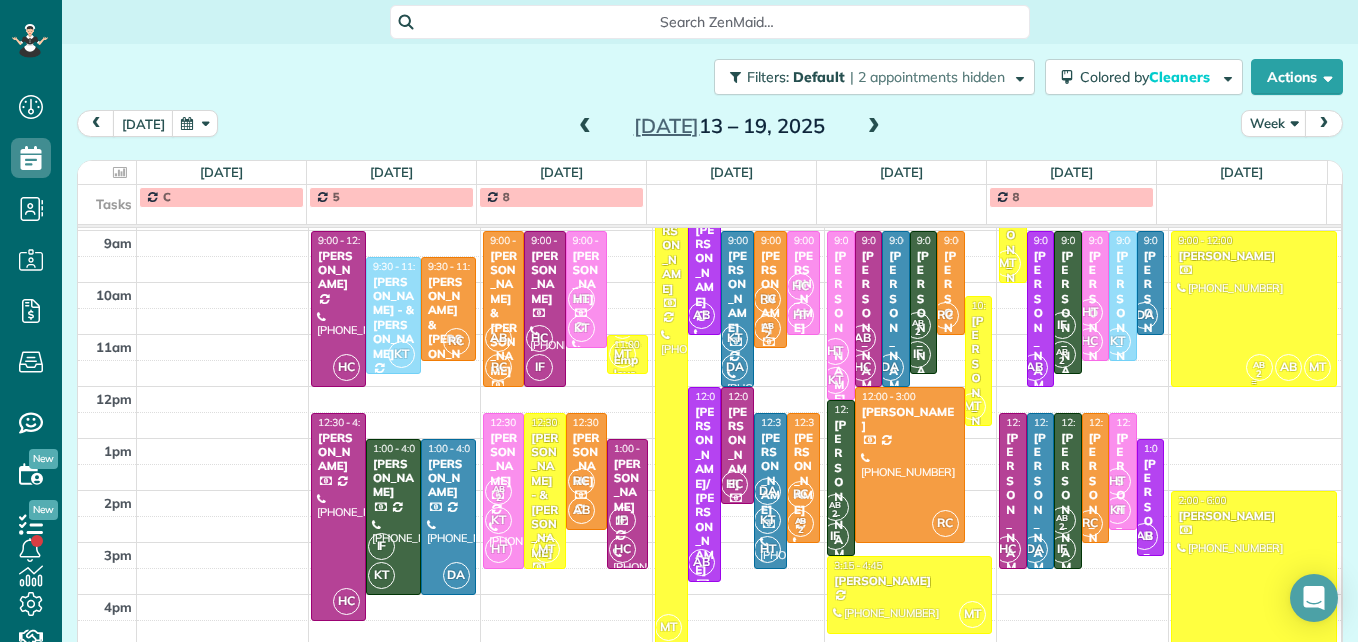 click at bounding box center [1253, 309] 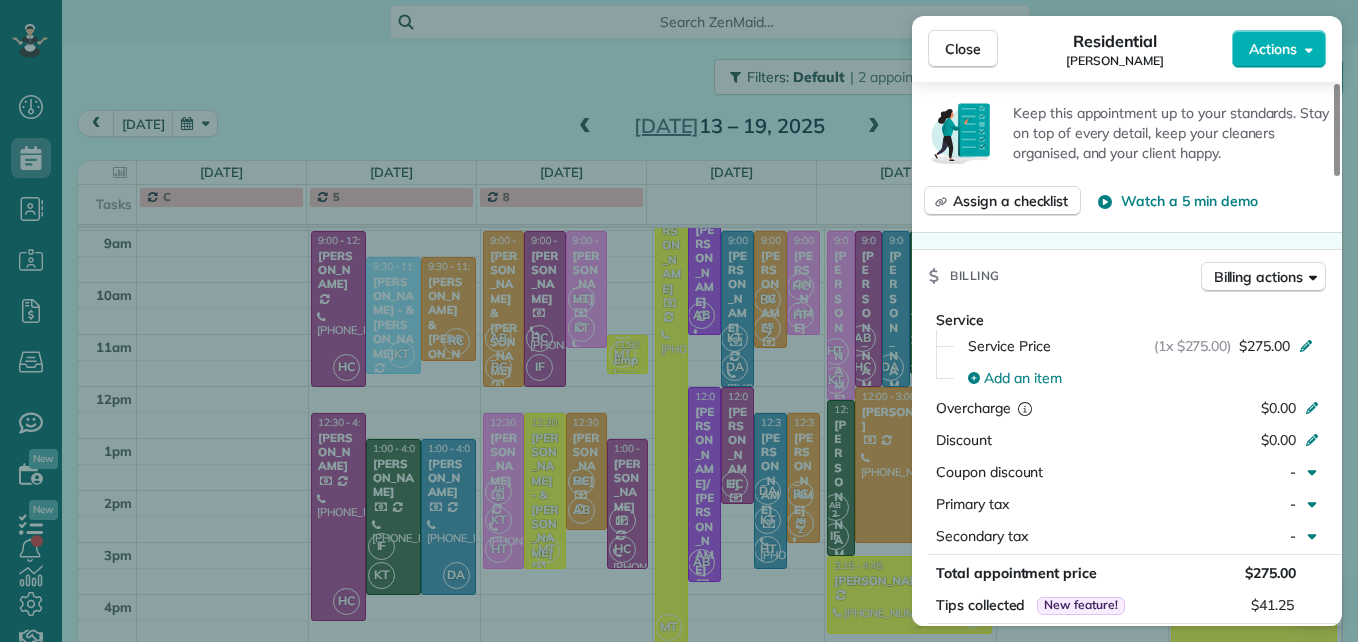 scroll, scrollTop: 900, scrollLeft: 0, axis: vertical 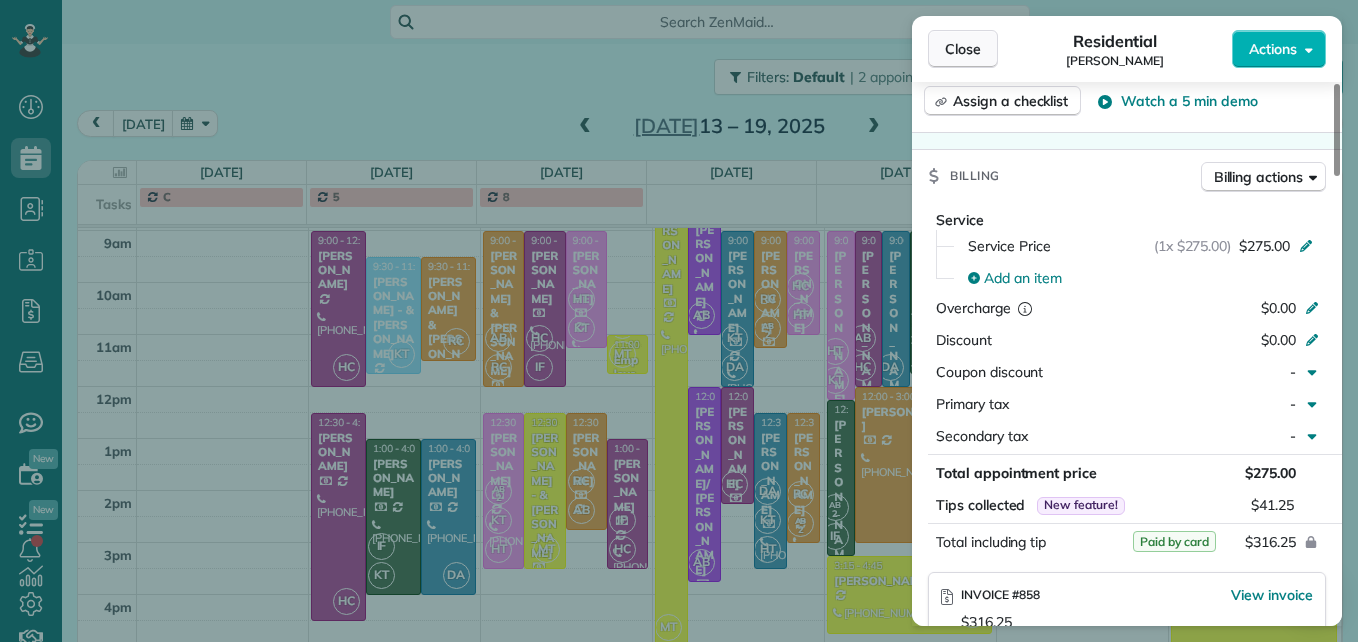 click on "Close" at bounding box center [963, 49] 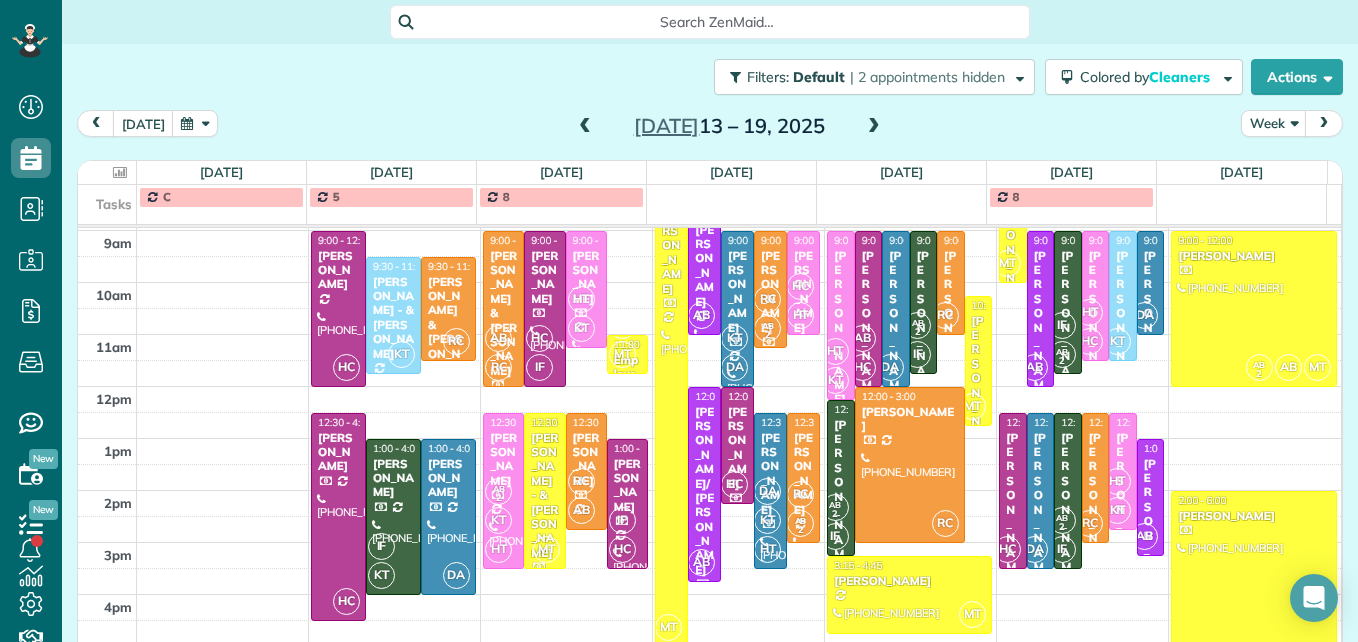click at bounding box center (120, 172) 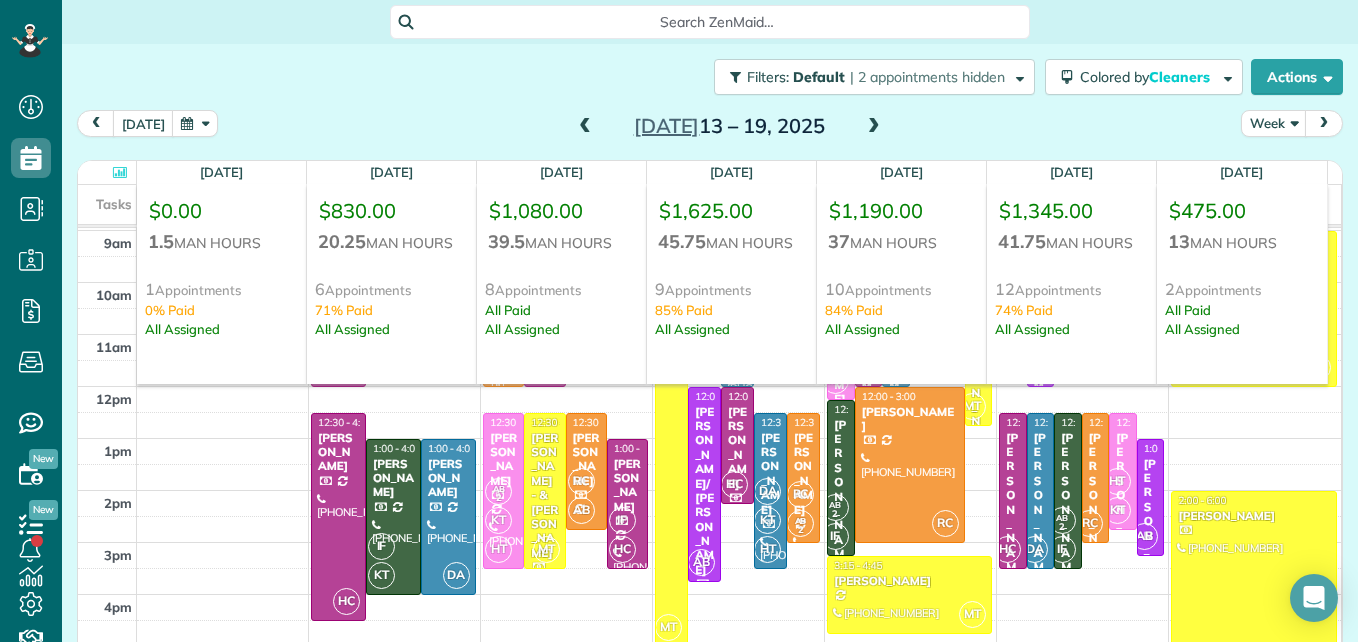 click at bounding box center [874, 127] 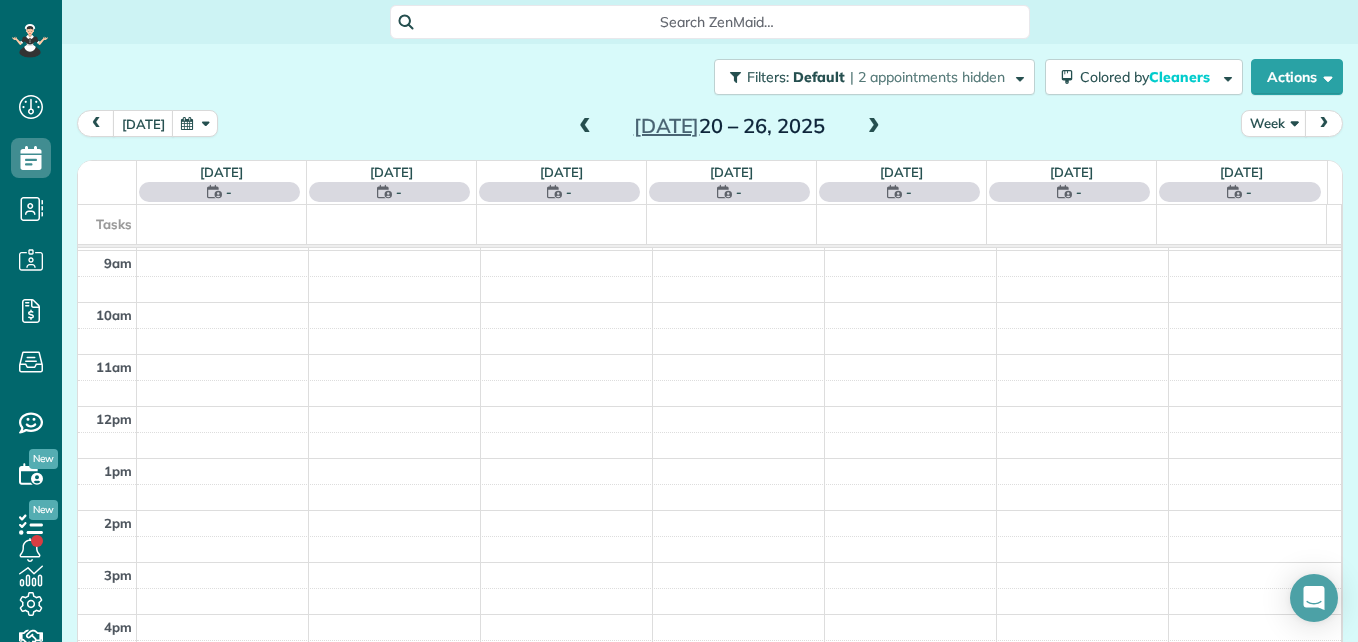 scroll, scrollTop: 209, scrollLeft: 0, axis: vertical 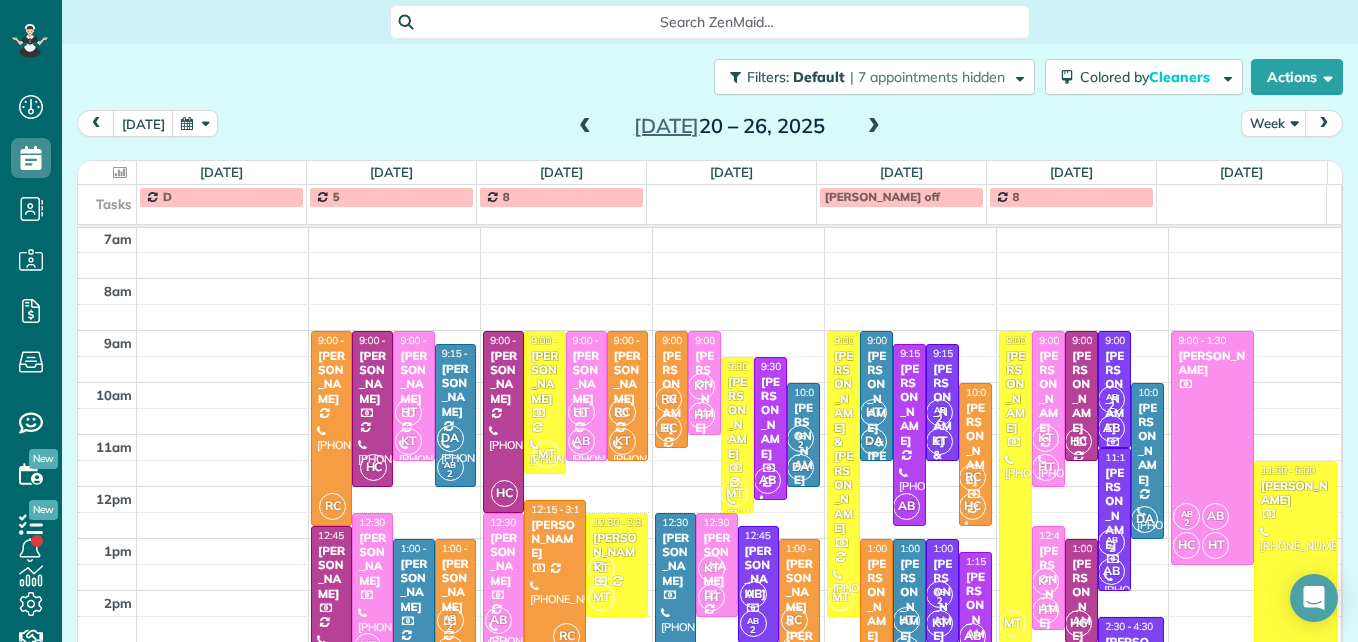 click at bounding box center [120, 172] 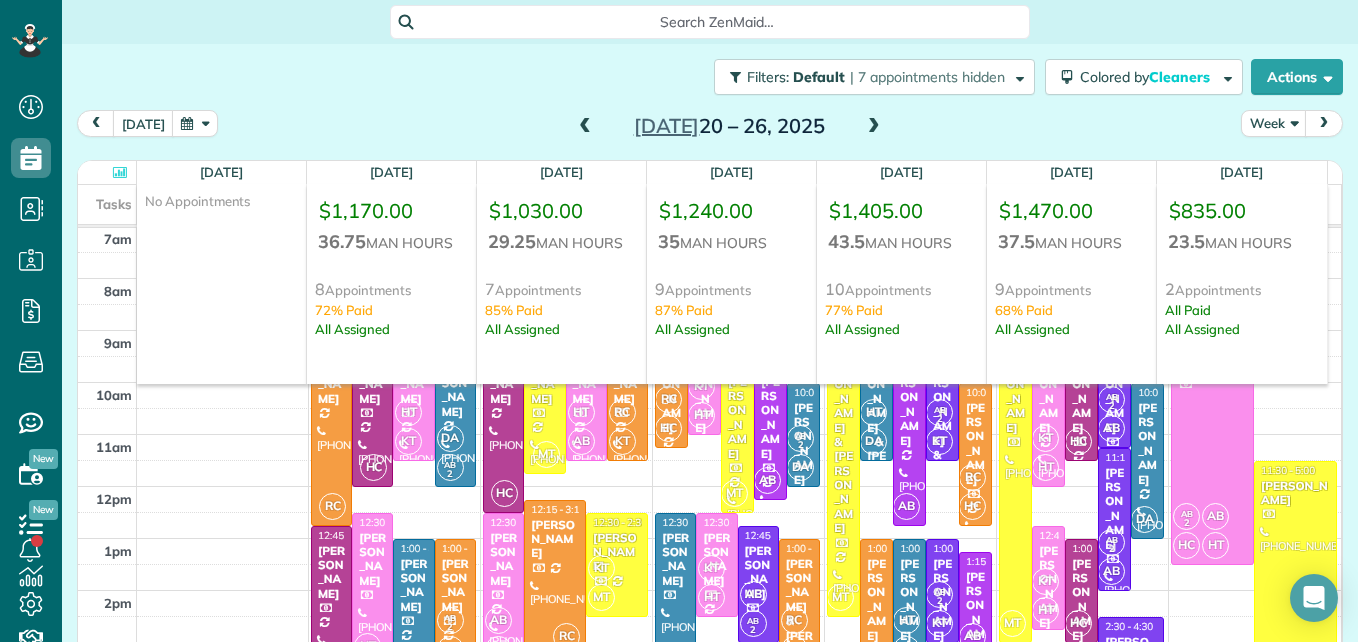 click on "Filters:   Default
|  7 appointments hidden
Colored by  Cleaners
Color by Cleaner
Color by Team
Color by Status
Color by Recurrence
Color by Paid/Unpaid
Filters  Default
Schedule Changes
Actions
Create Appointment
Create Task
Clock In/Out
Send Work Orders
Print Route Sheets
Today's Emails/Texts
View Metrics" at bounding box center [710, 77] 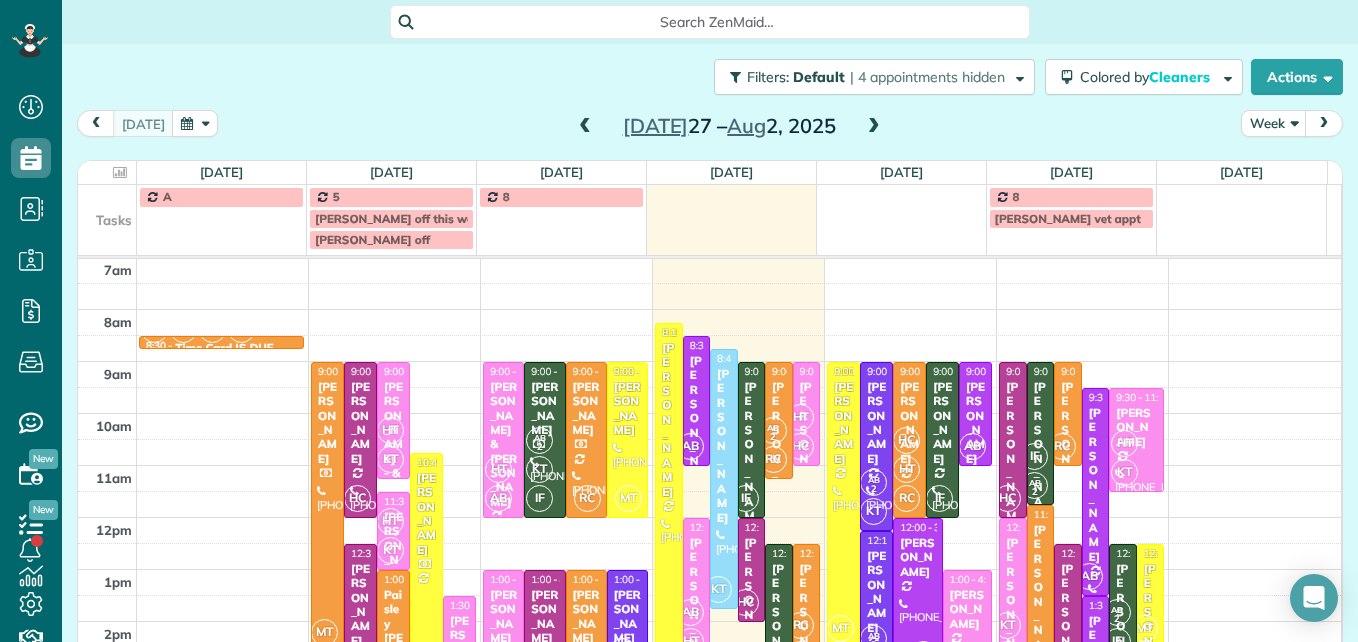 click at bounding box center [874, 127] 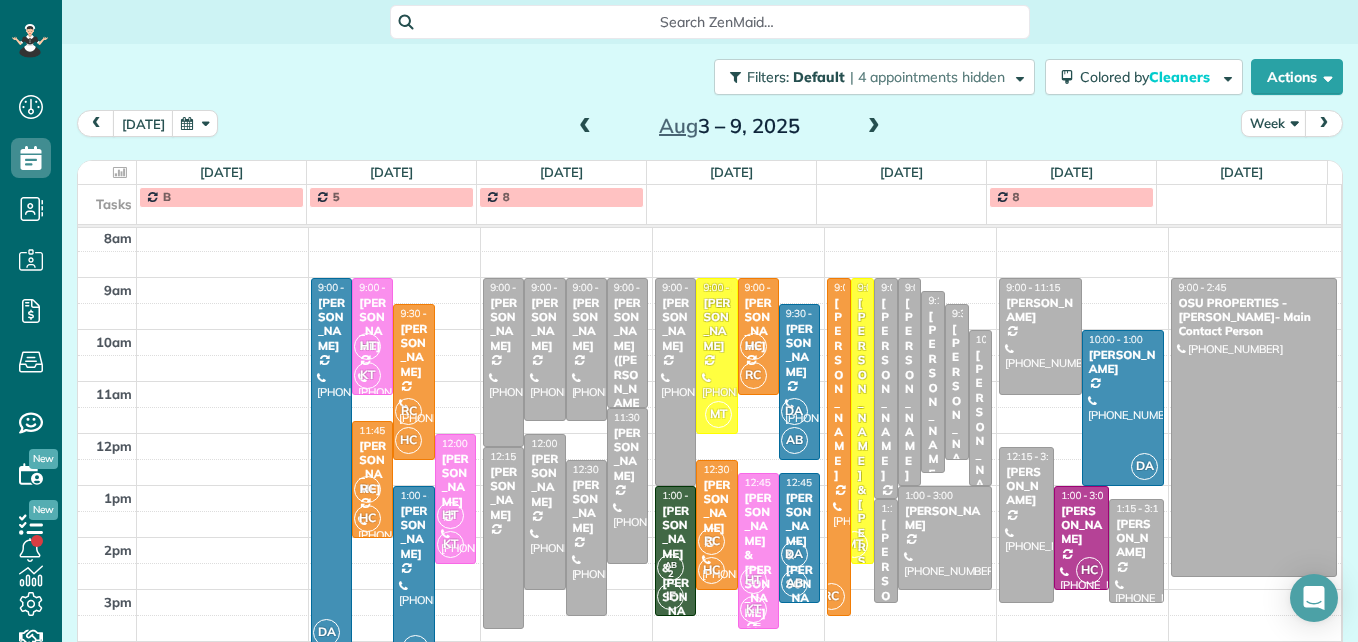 scroll, scrollTop: 309, scrollLeft: 0, axis: vertical 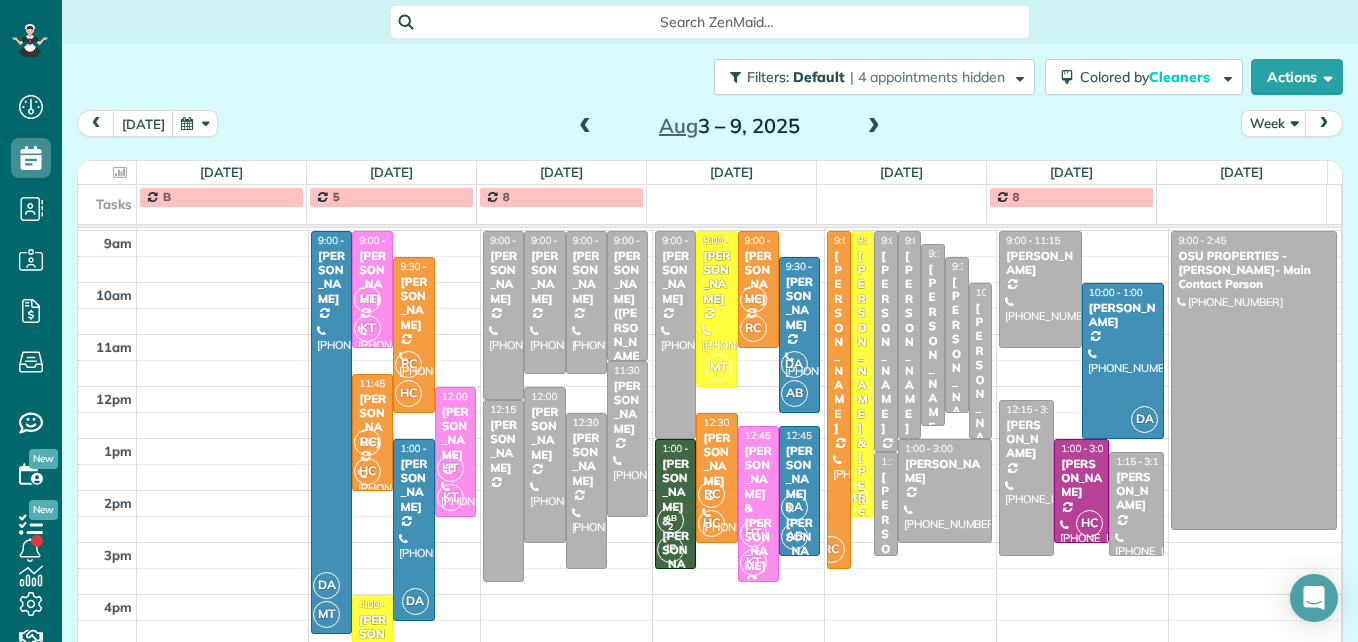 click at bounding box center (874, 127) 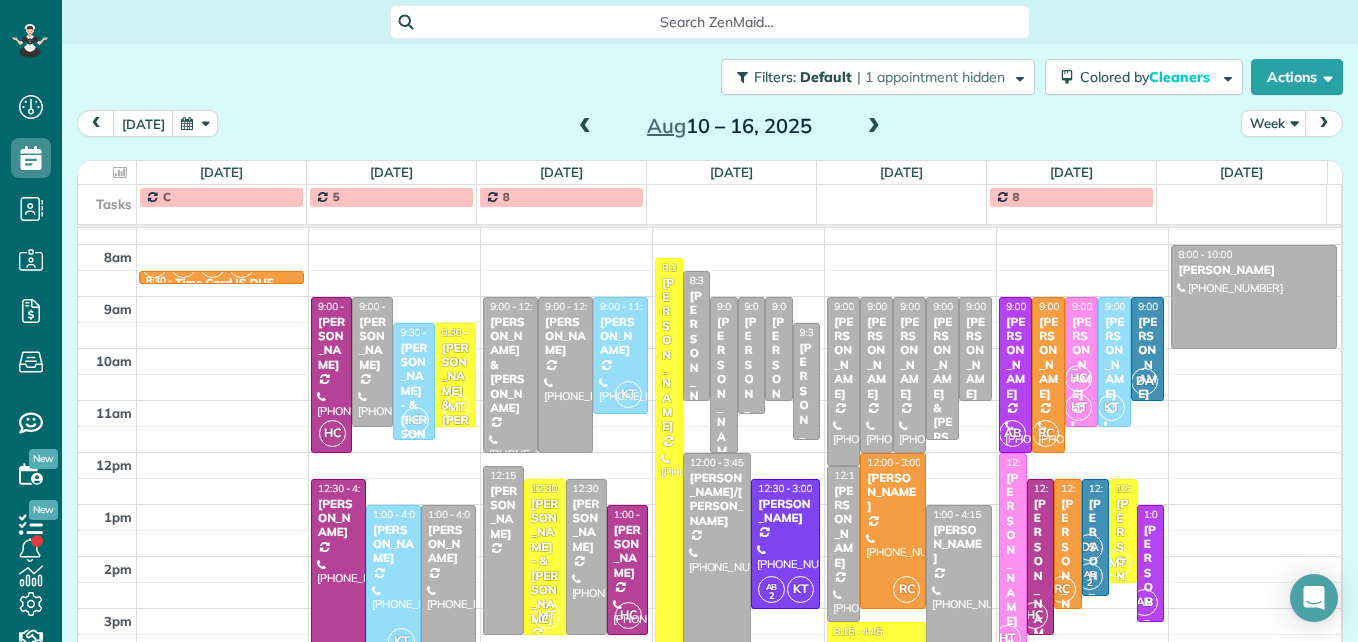 scroll, scrollTop: 209, scrollLeft: 0, axis: vertical 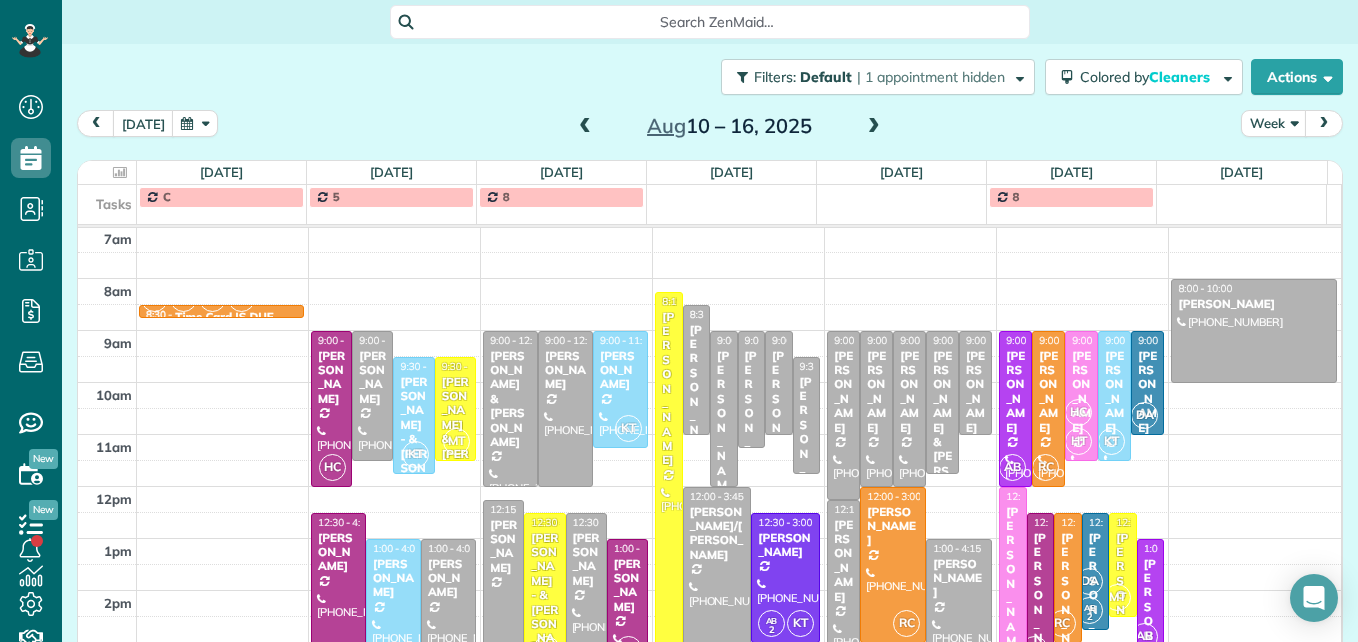 click at bounding box center [585, 127] 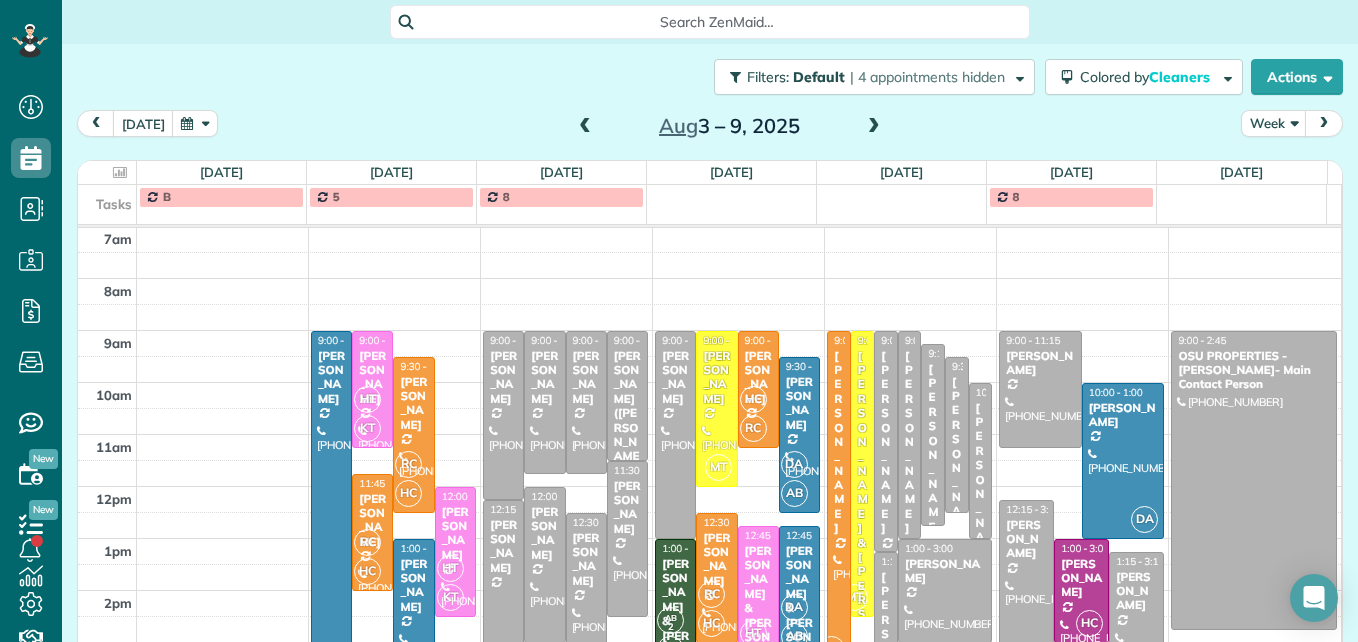click at bounding box center (585, 127) 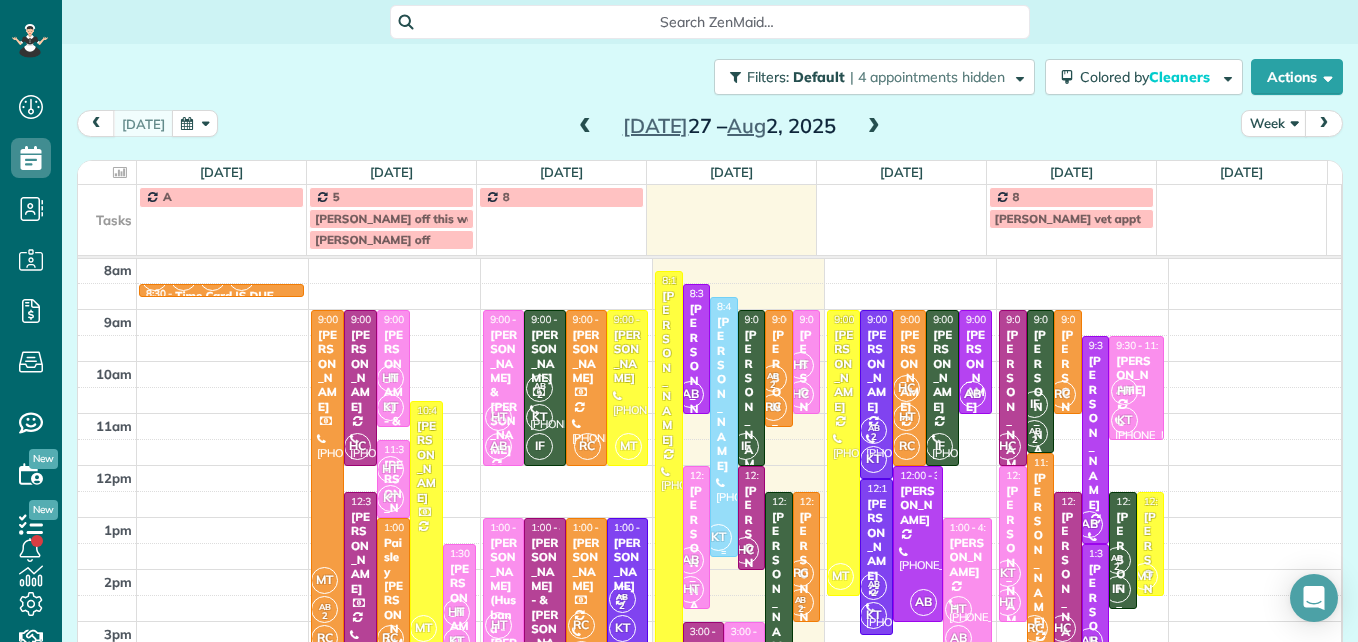 scroll, scrollTop: 309, scrollLeft: 0, axis: vertical 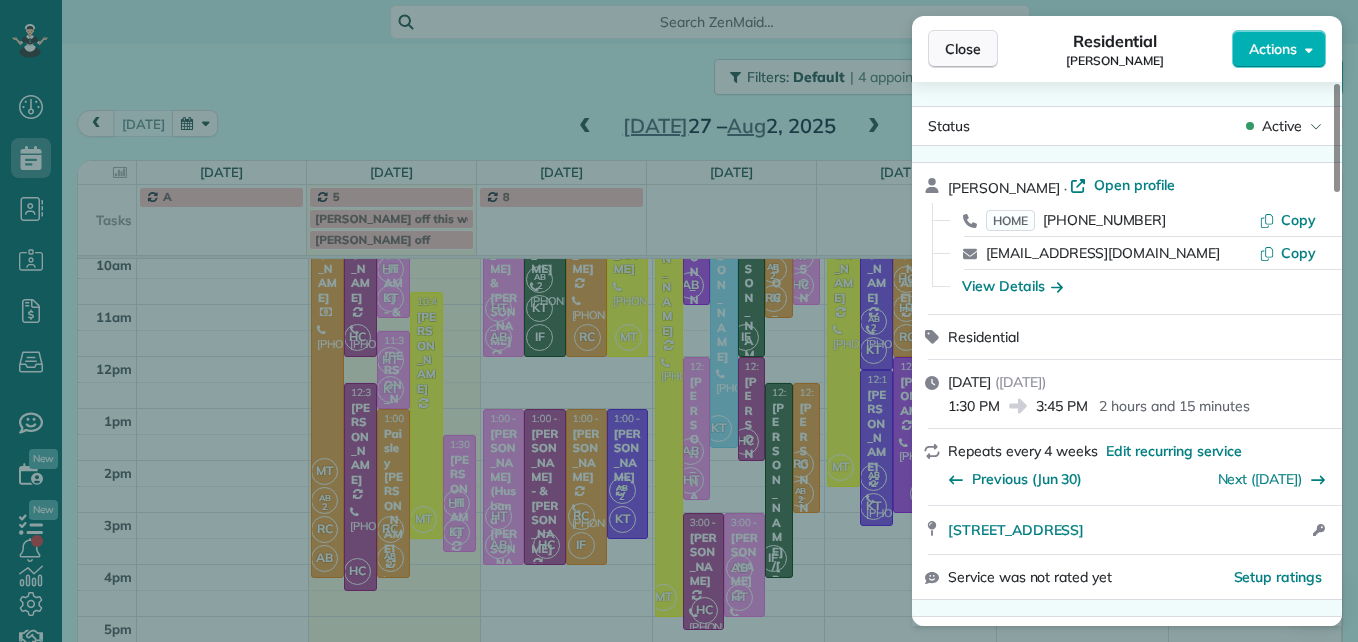 click on "Close" at bounding box center (963, 49) 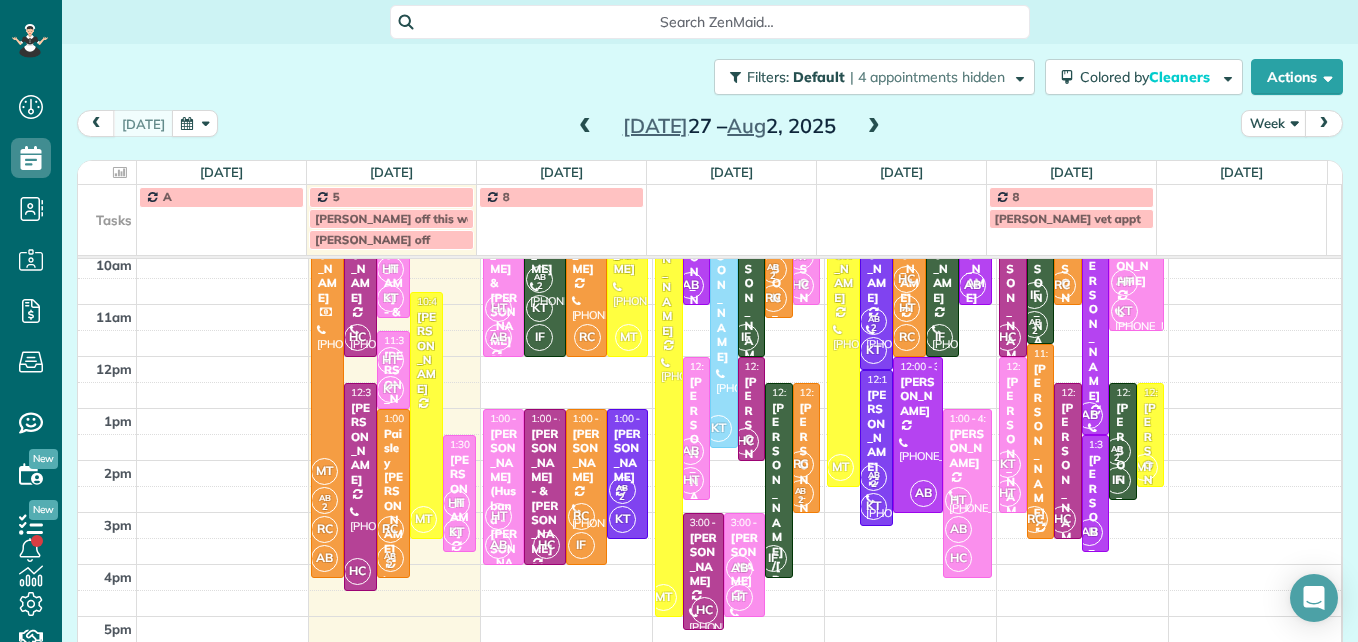 click at bounding box center [585, 127] 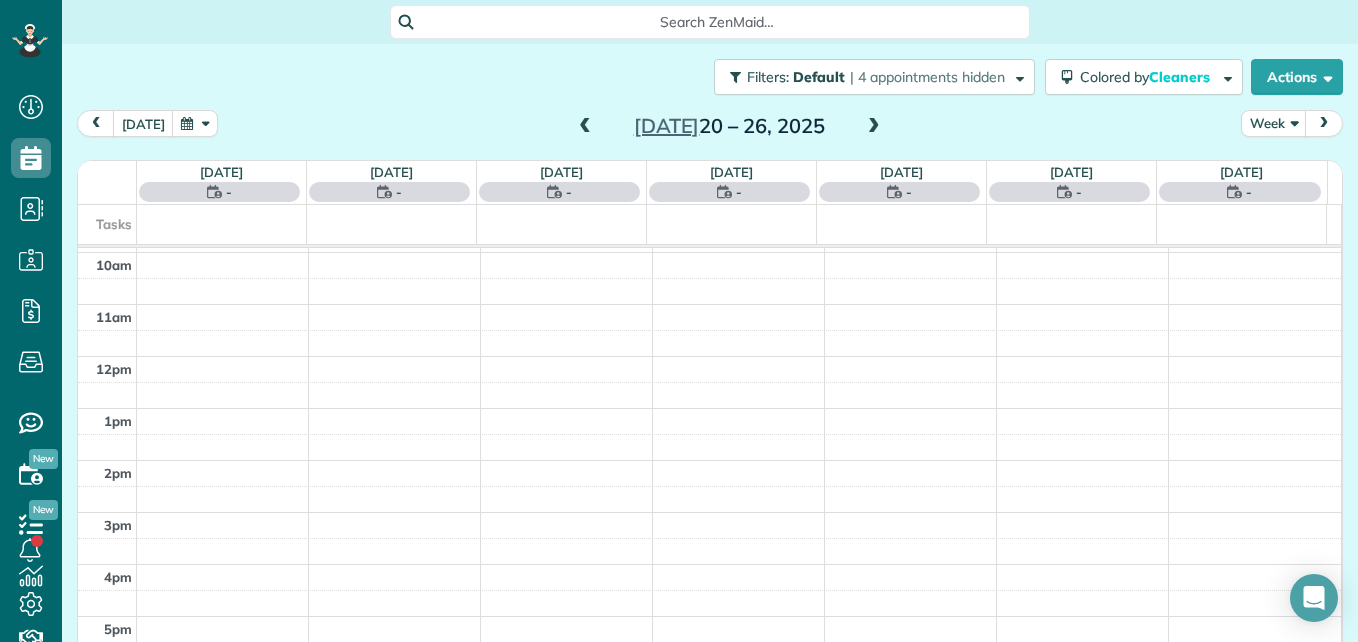 scroll, scrollTop: 209, scrollLeft: 0, axis: vertical 